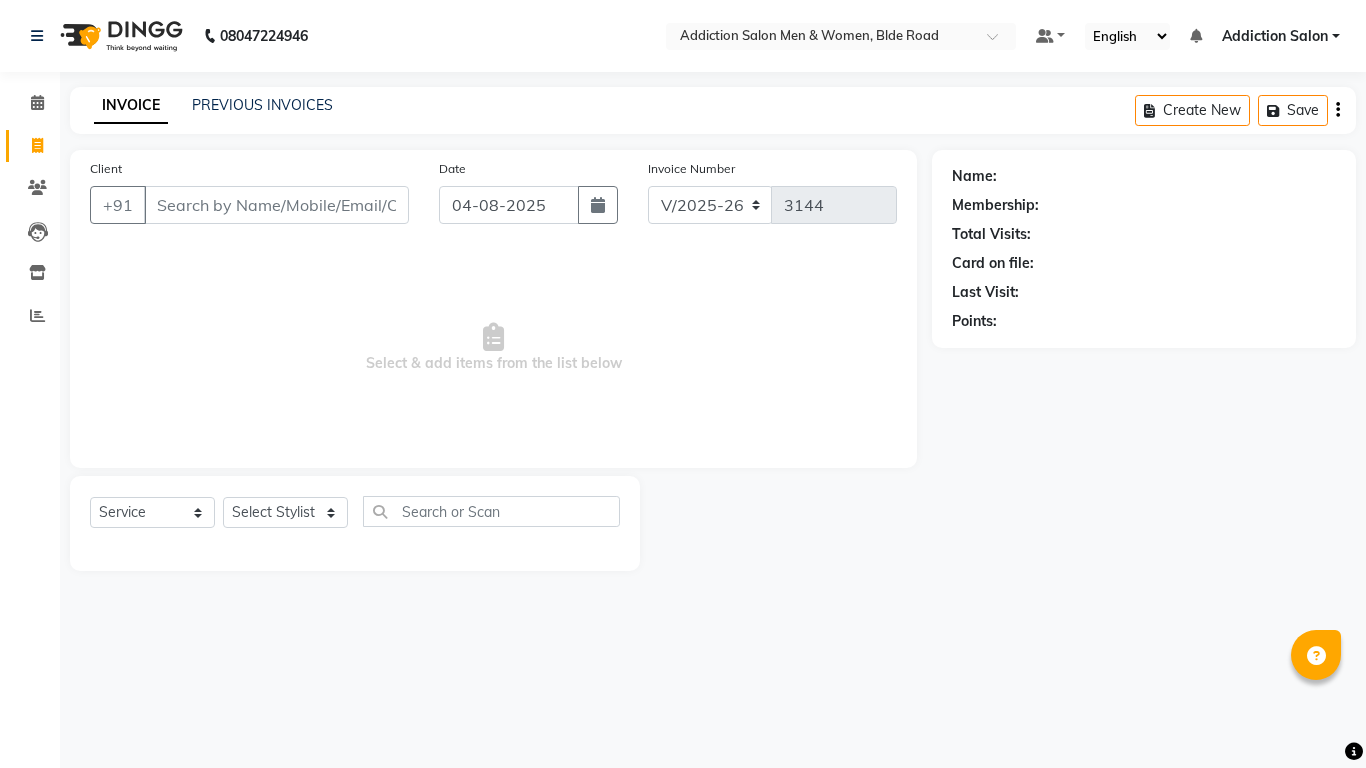 select on "6595" 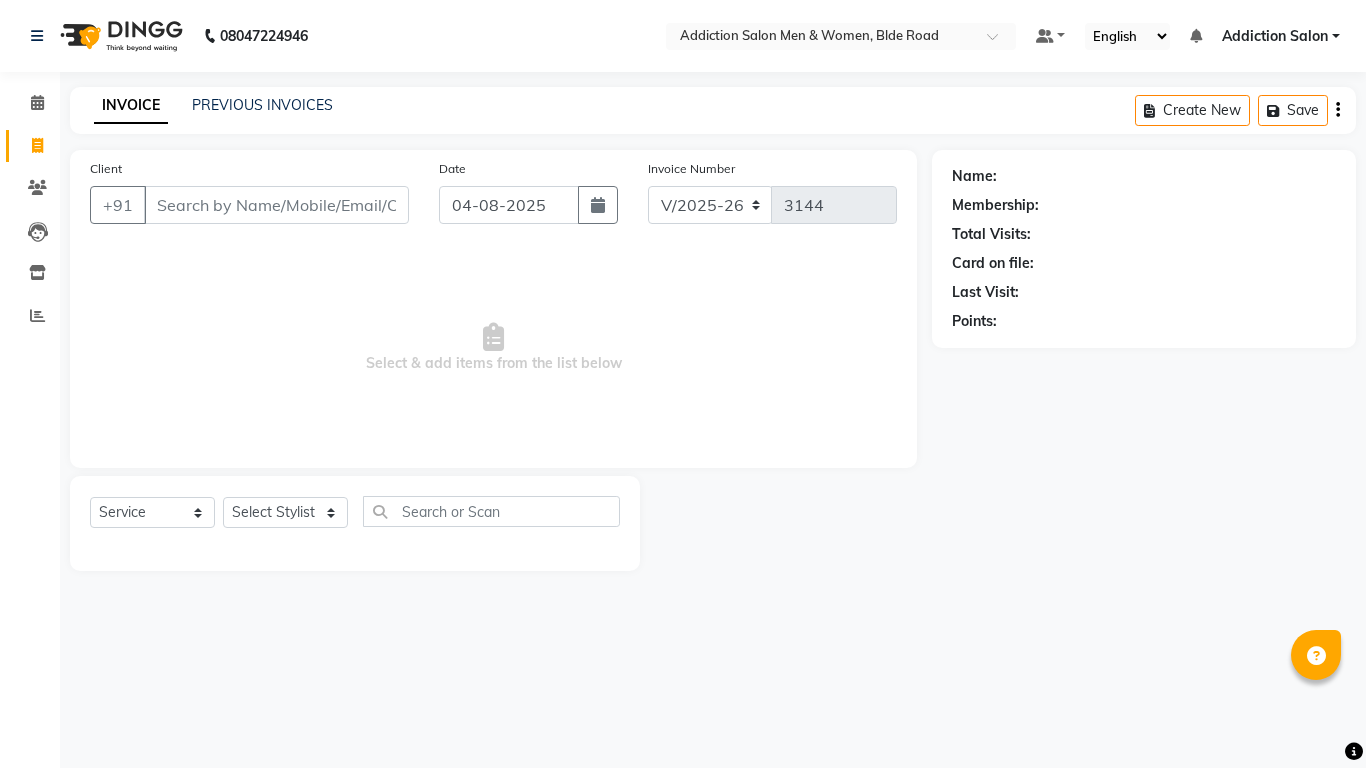scroll, scrollTop: 0, scrollLeft: 0, axis: both 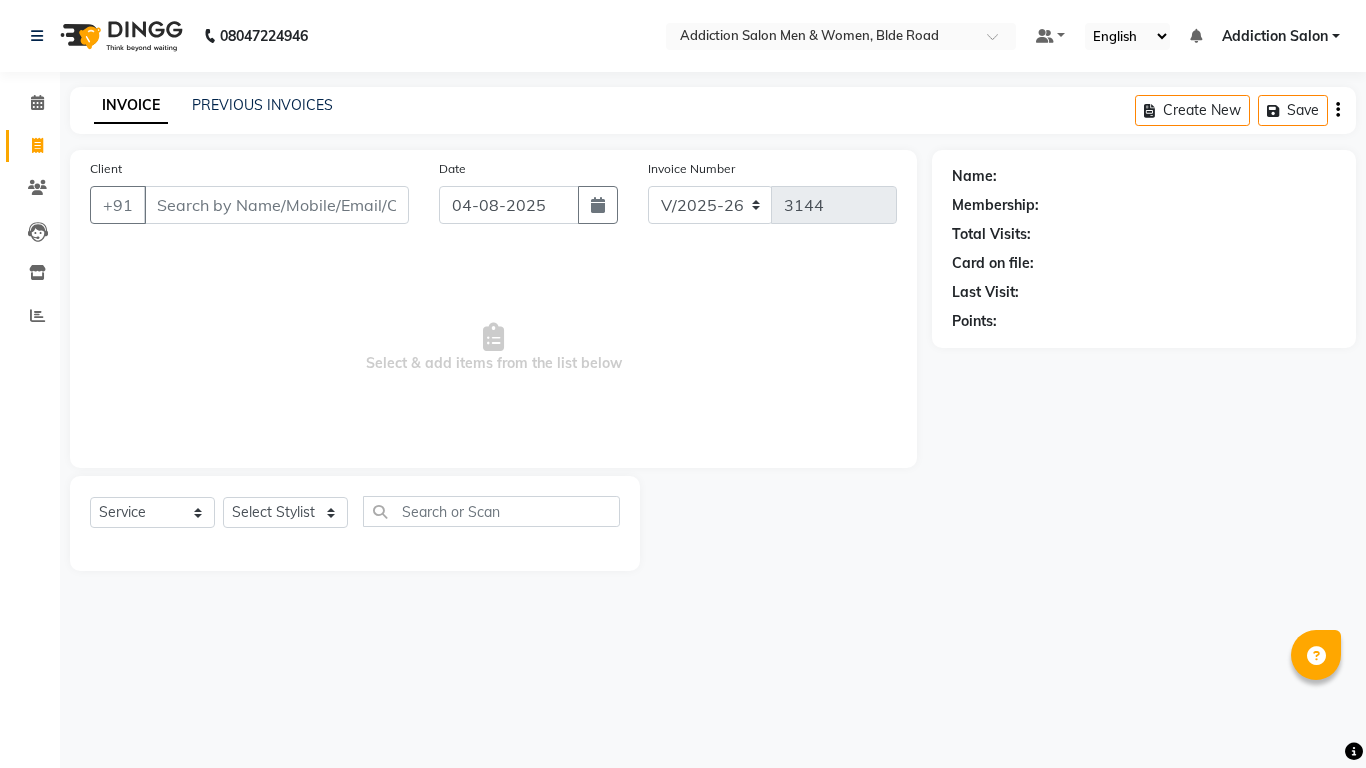 click on "Client" at bounding box center (276, 205) 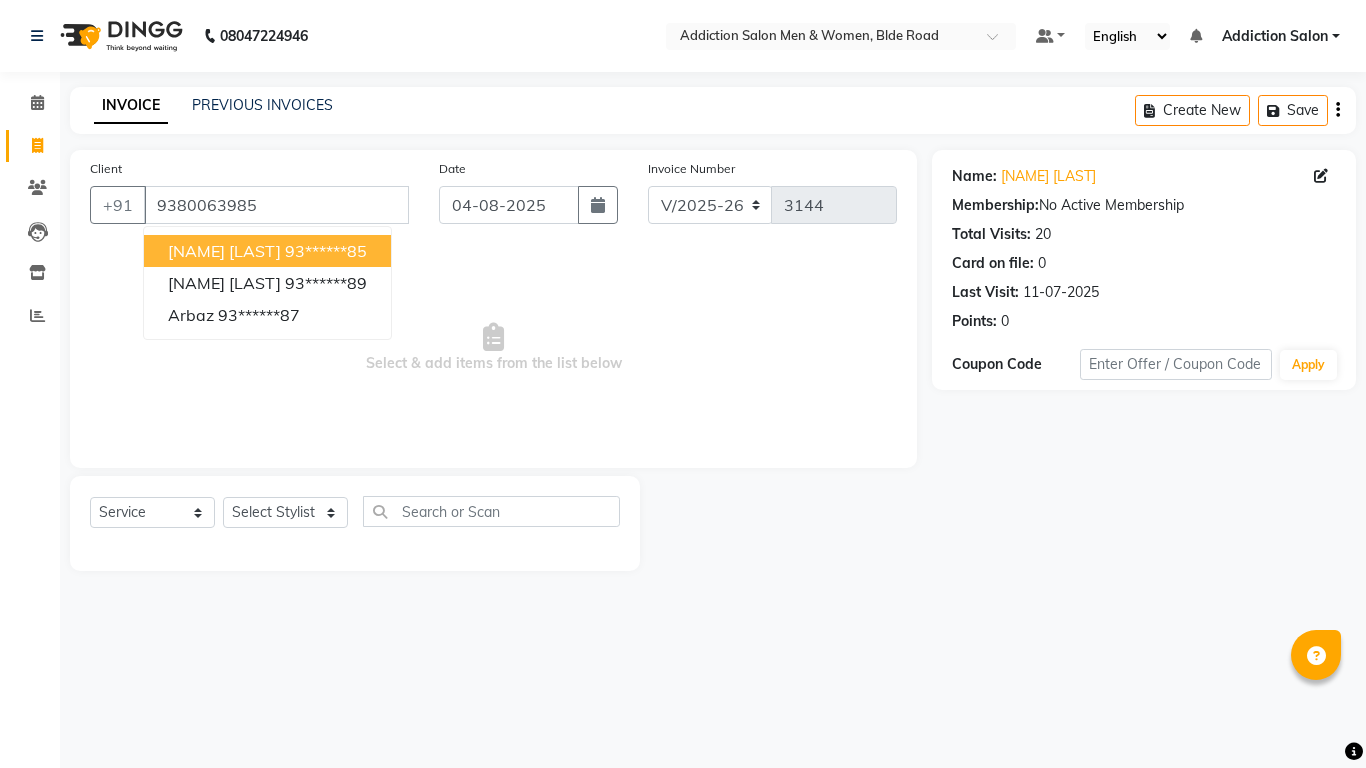 click on "[NAME] [LAST]" at bounding box center [224, 251] 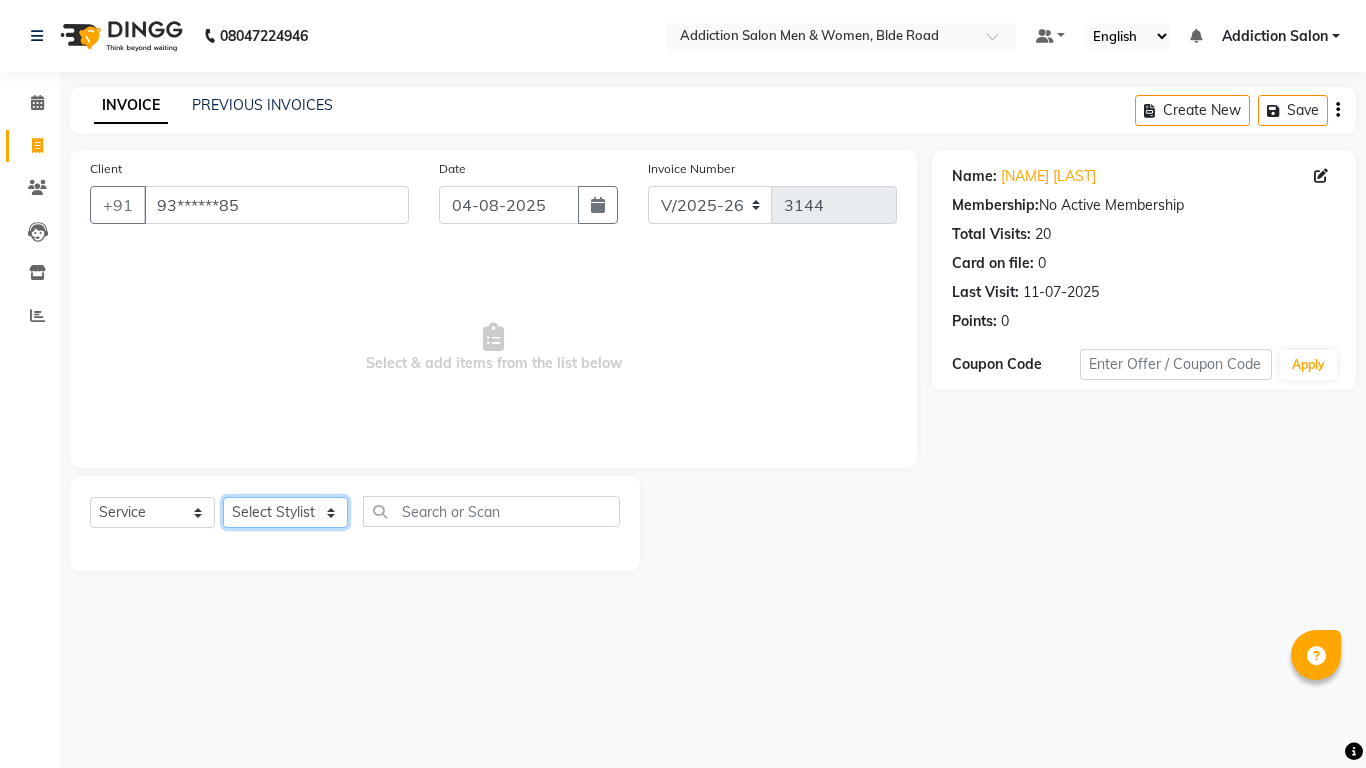 click on "Select Stylist Addiction Salon ANJALI BANSIKA Kamal KARAN KOUSHIK Nikhil Nilesh  pal Pranav REKHA RATHOD SHARDA" 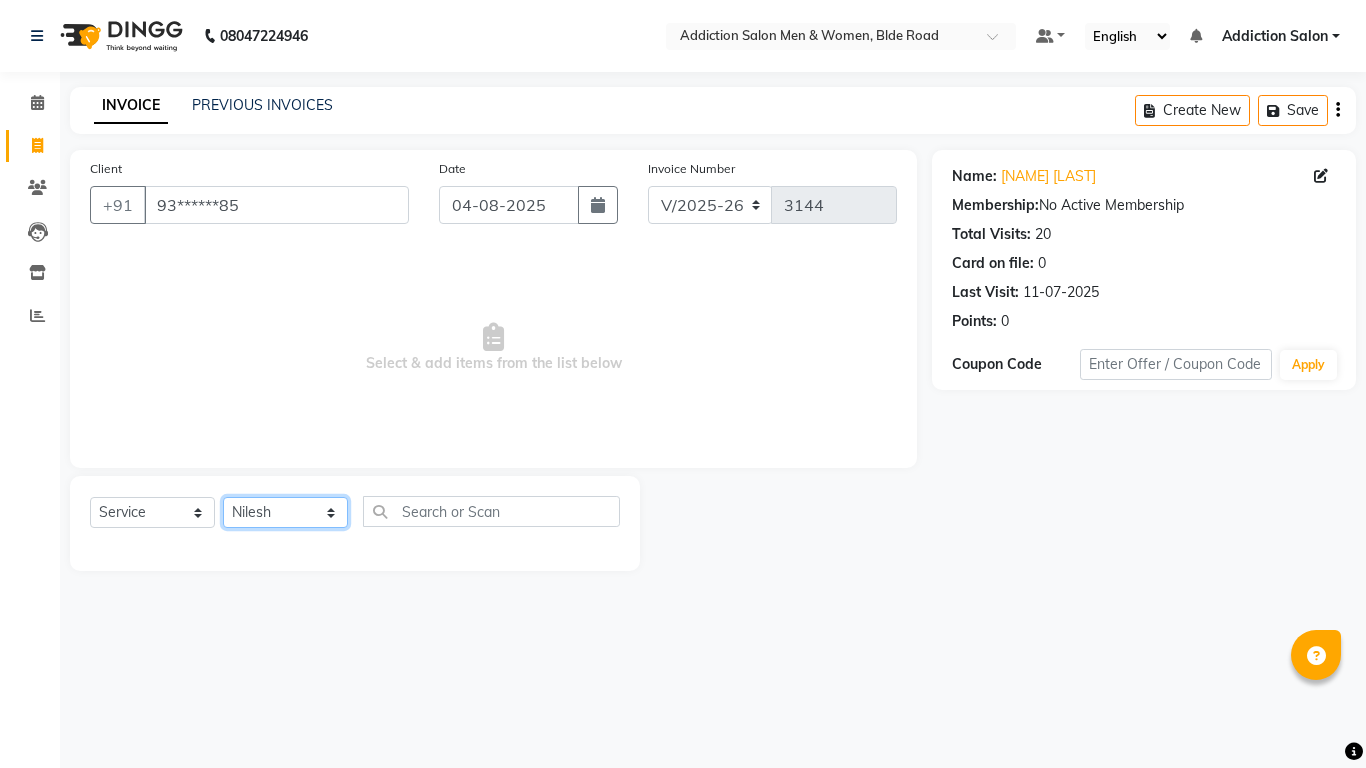 click on "Select Stylist Addiction Salon ANJALI BANSIKA Kamal KARAN KOUSHIK Nikhil Nilesh  pal Pranav REKHA RATHOD SHARDA" 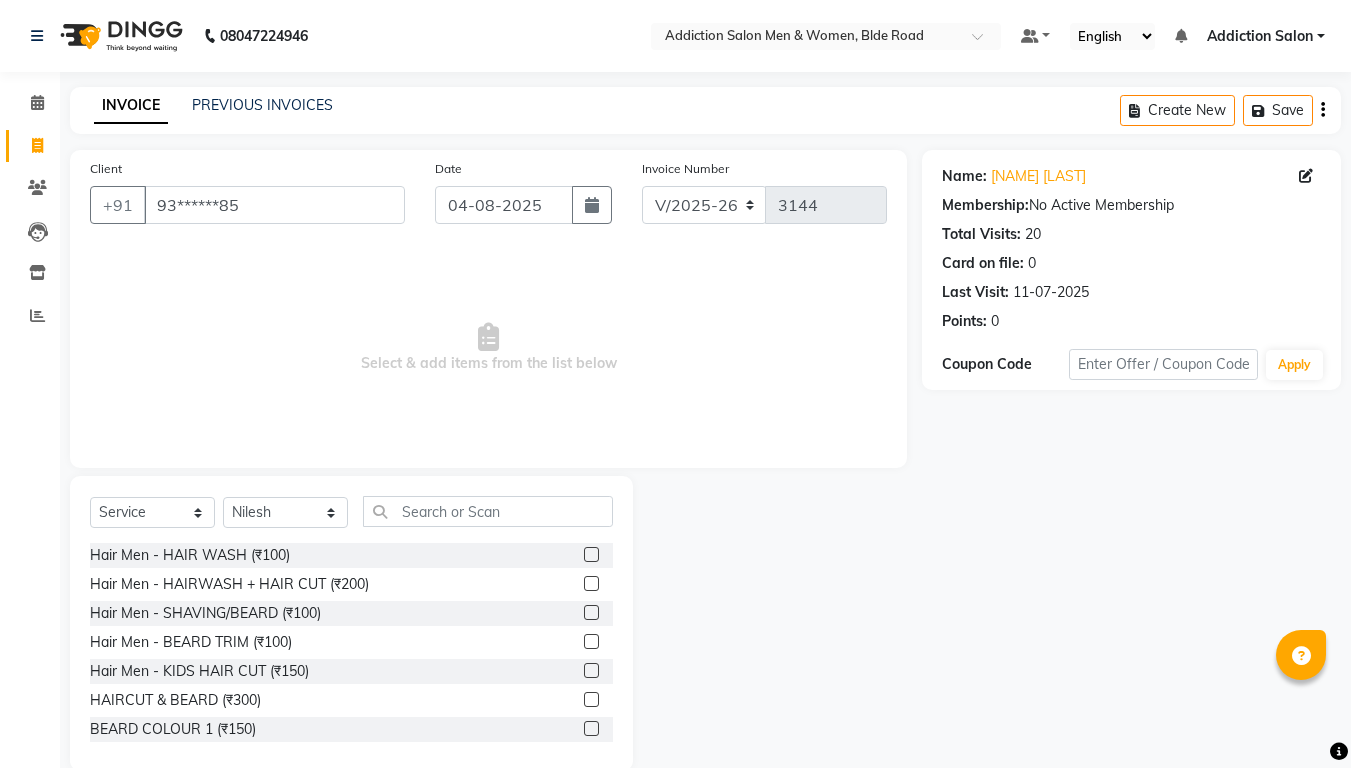 click 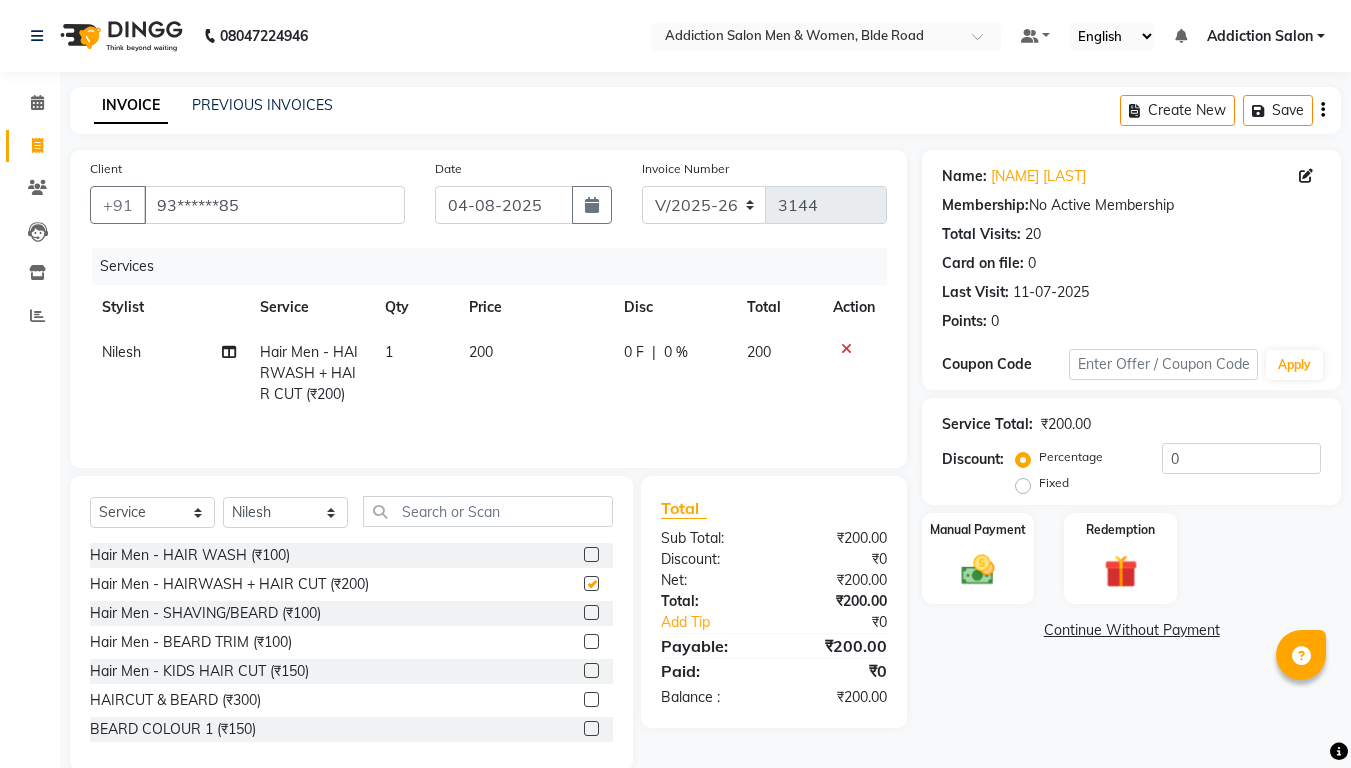 checkbox on "false" 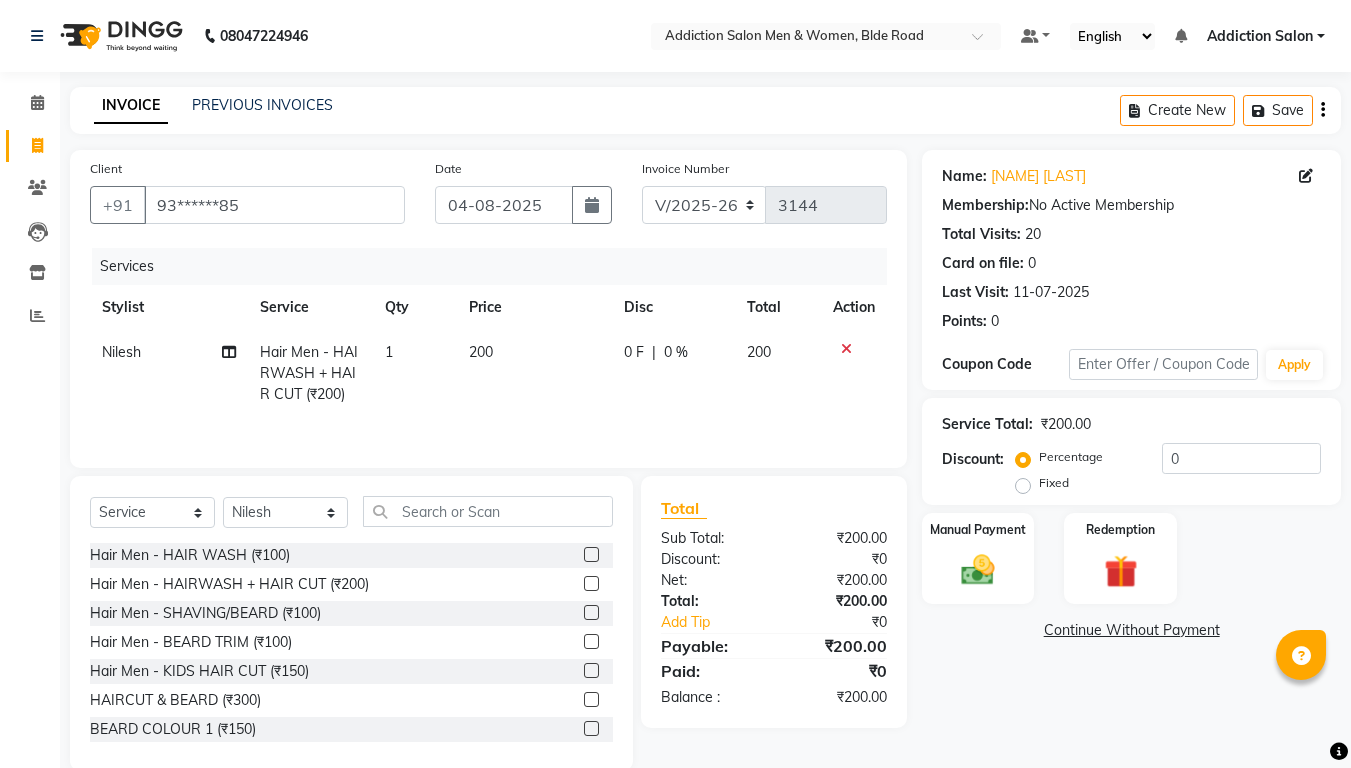 click 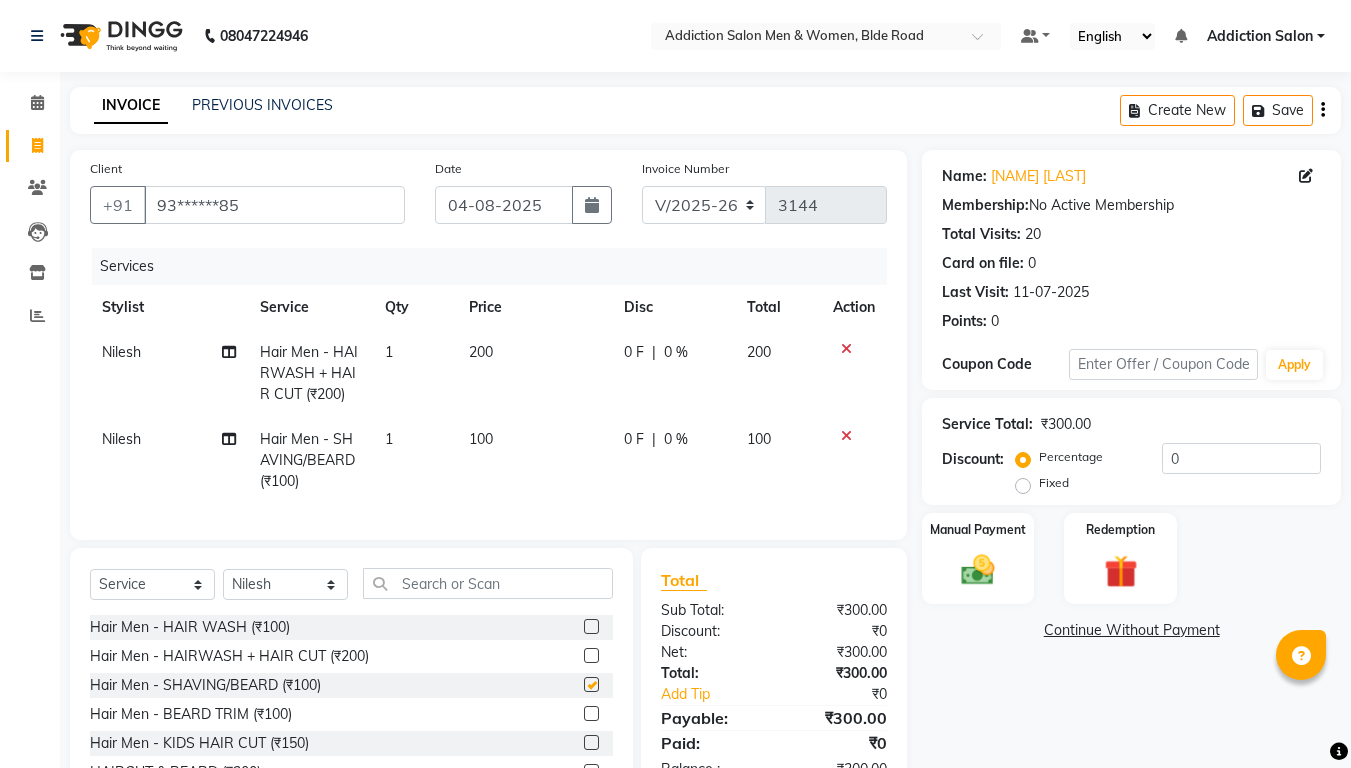 checkbox on "false" 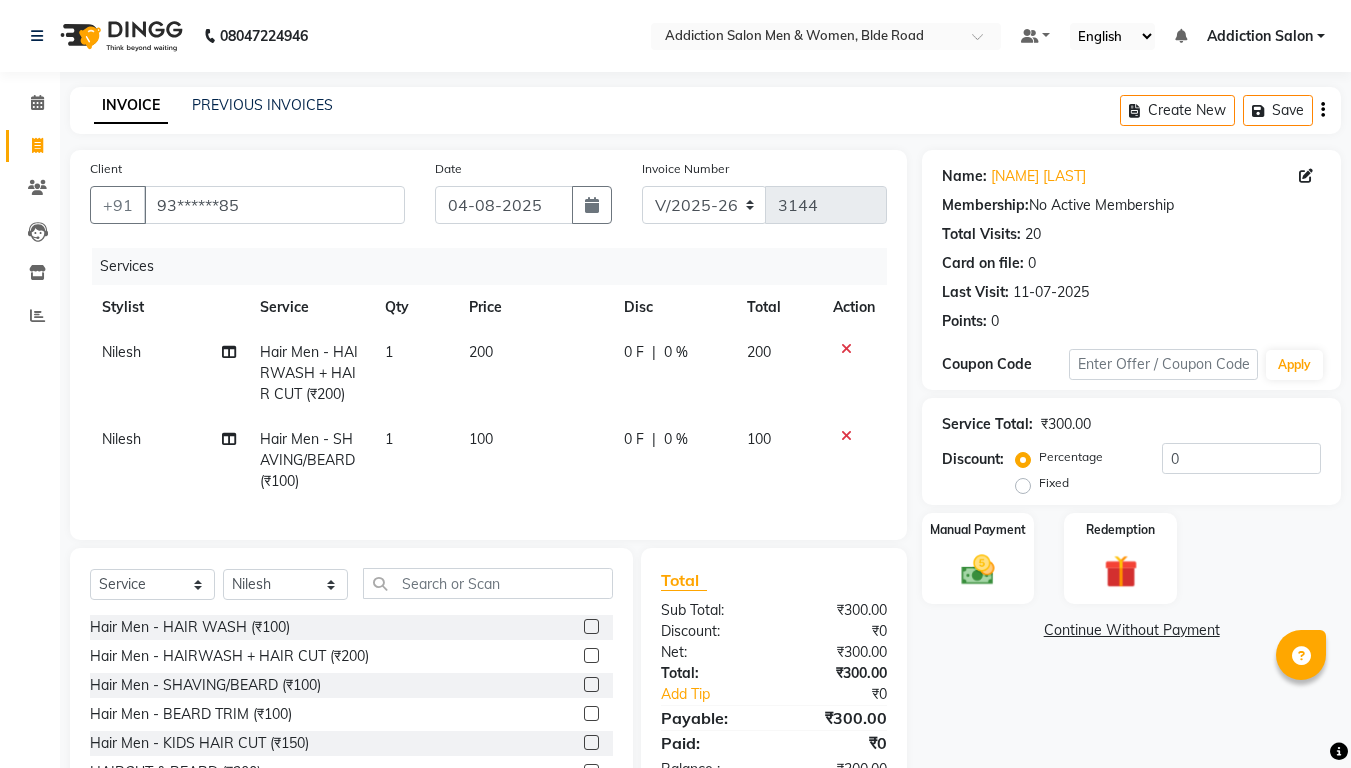 scroll, scrollTop: 120, scrollLeft: 0, axis: vertical 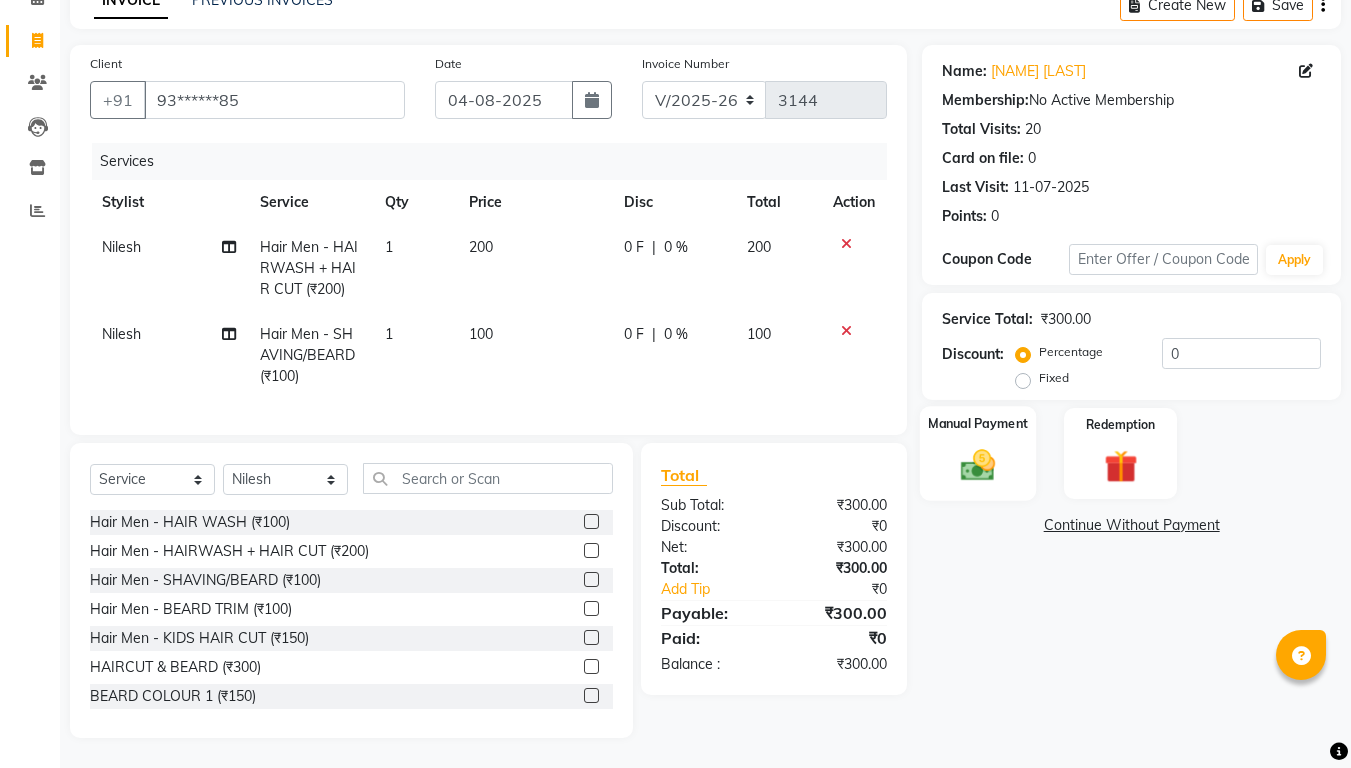 click 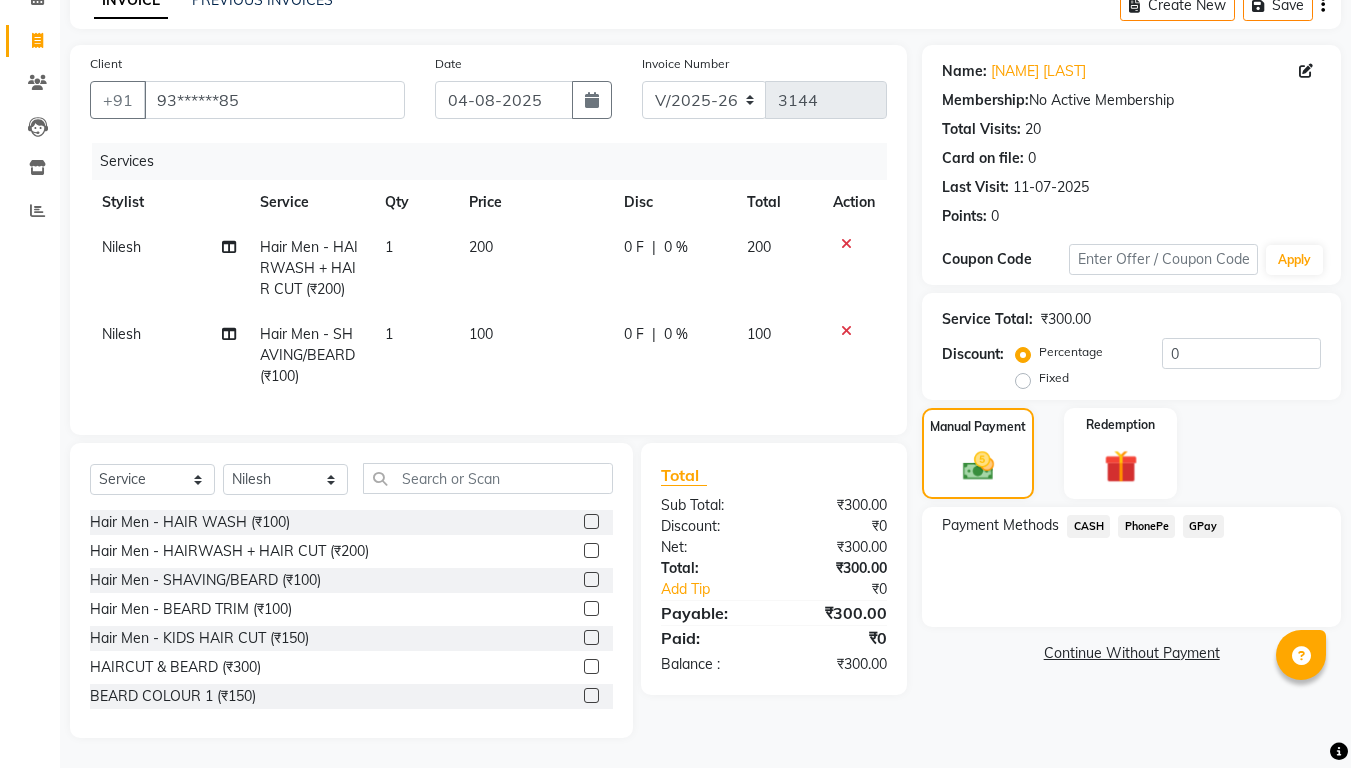 click on "CASH" 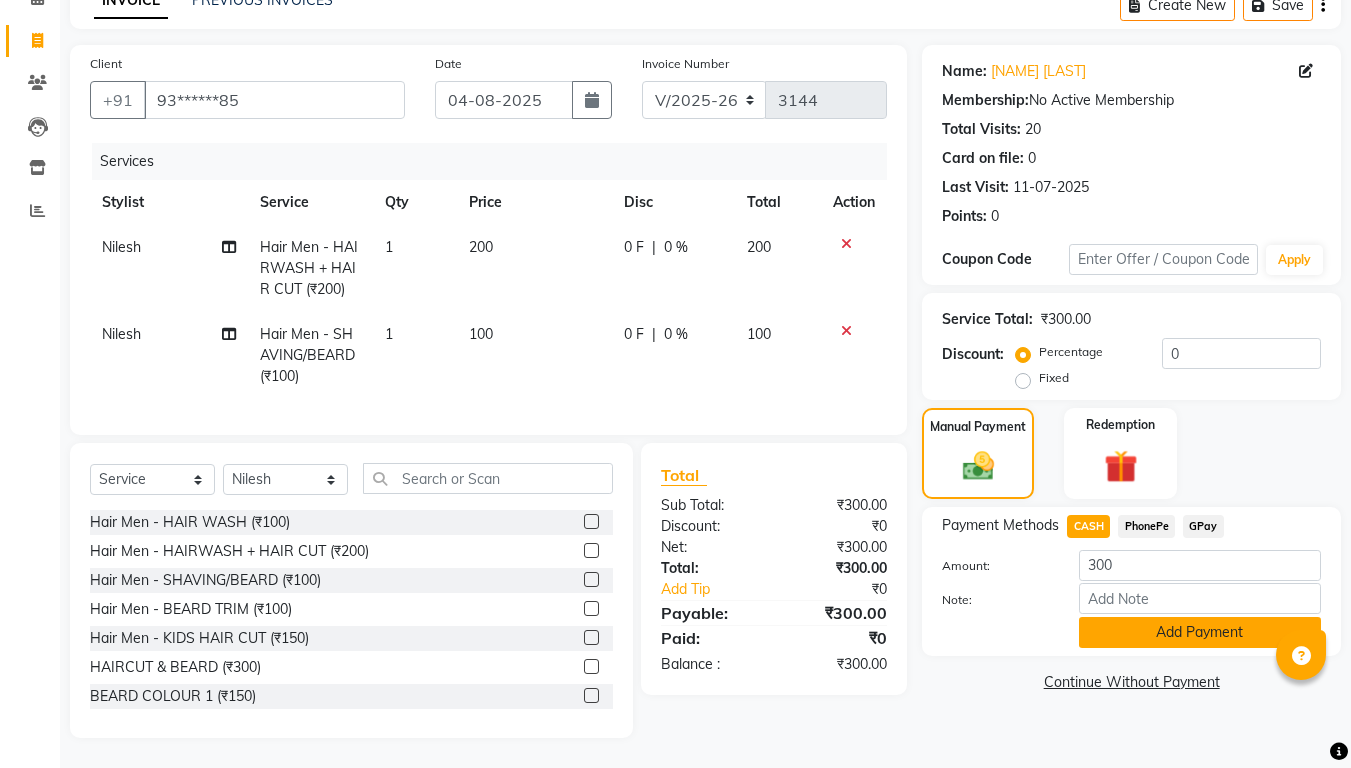 click on "Add Payment" 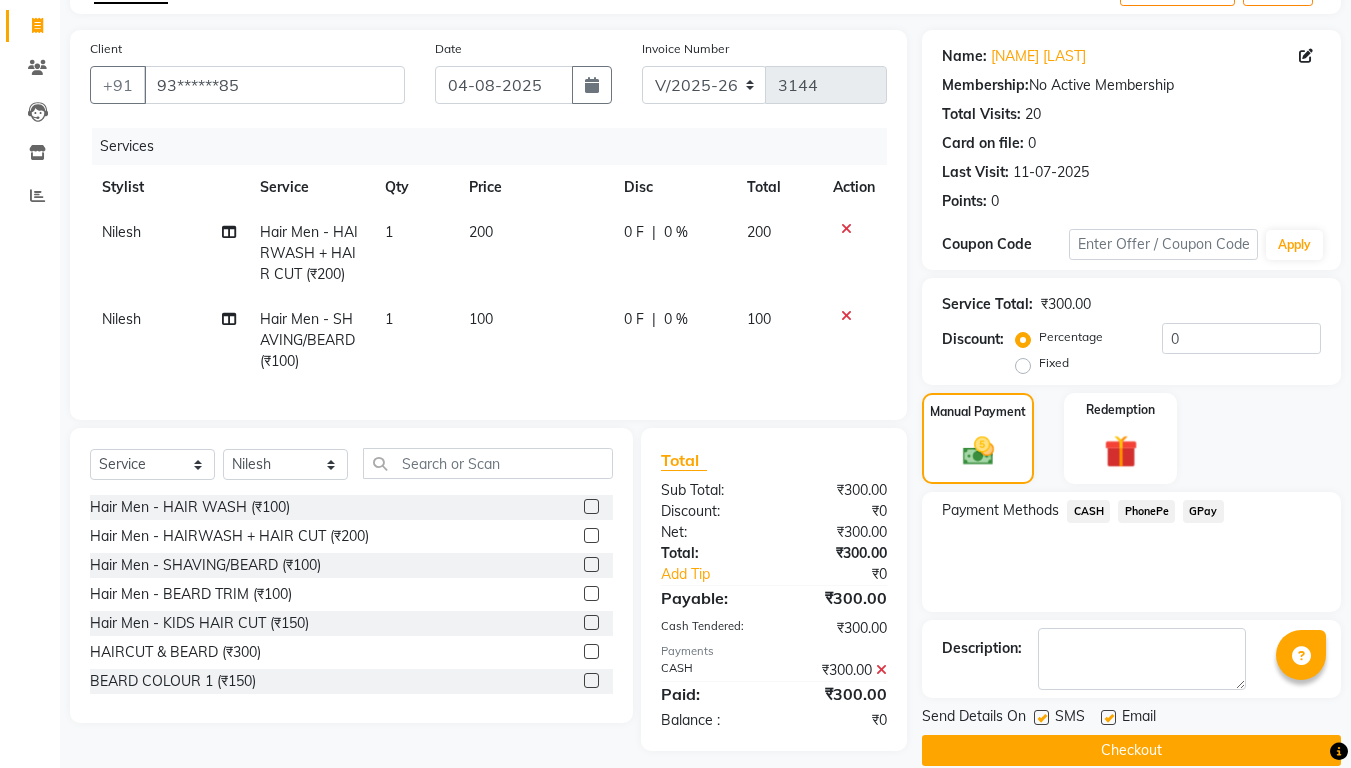 click on "Checkout" 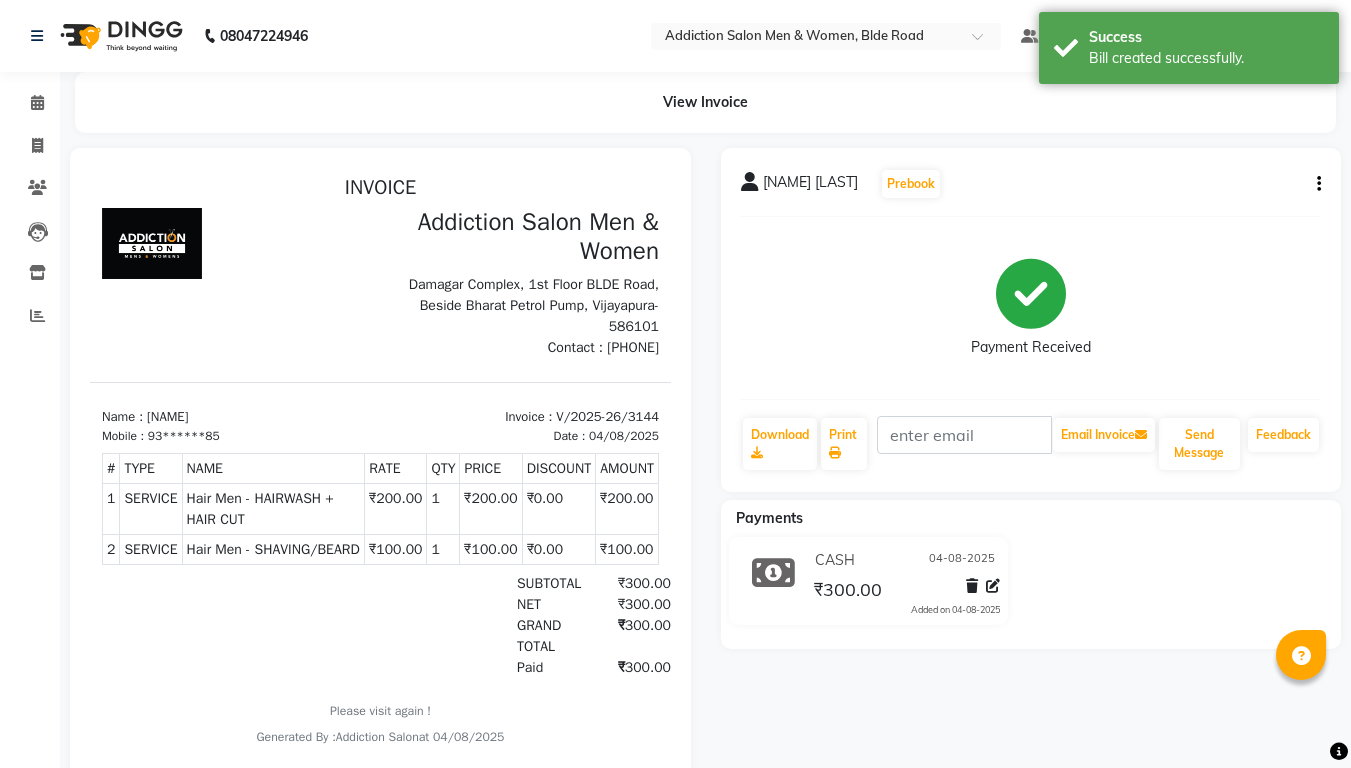 scroll, scrollTop: 0, scrollLeft: 0, axis: both 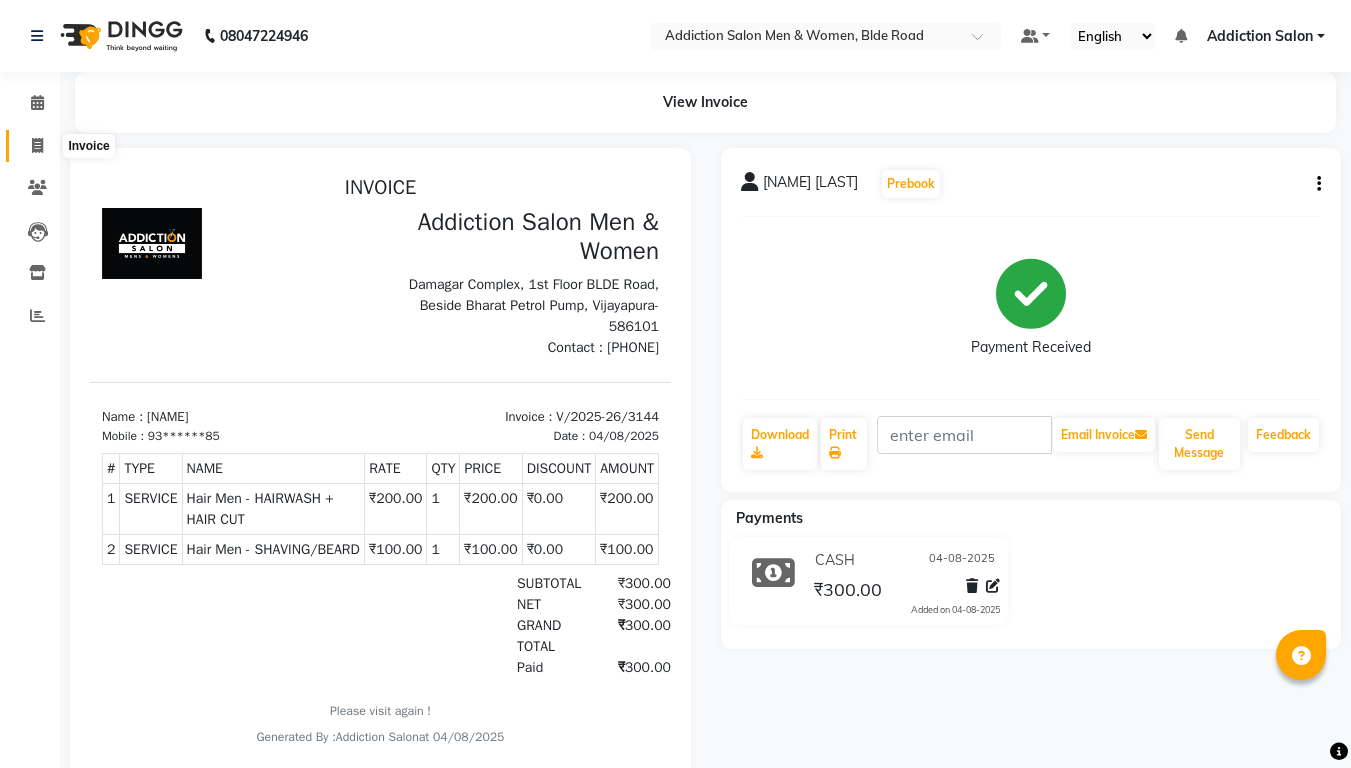 click 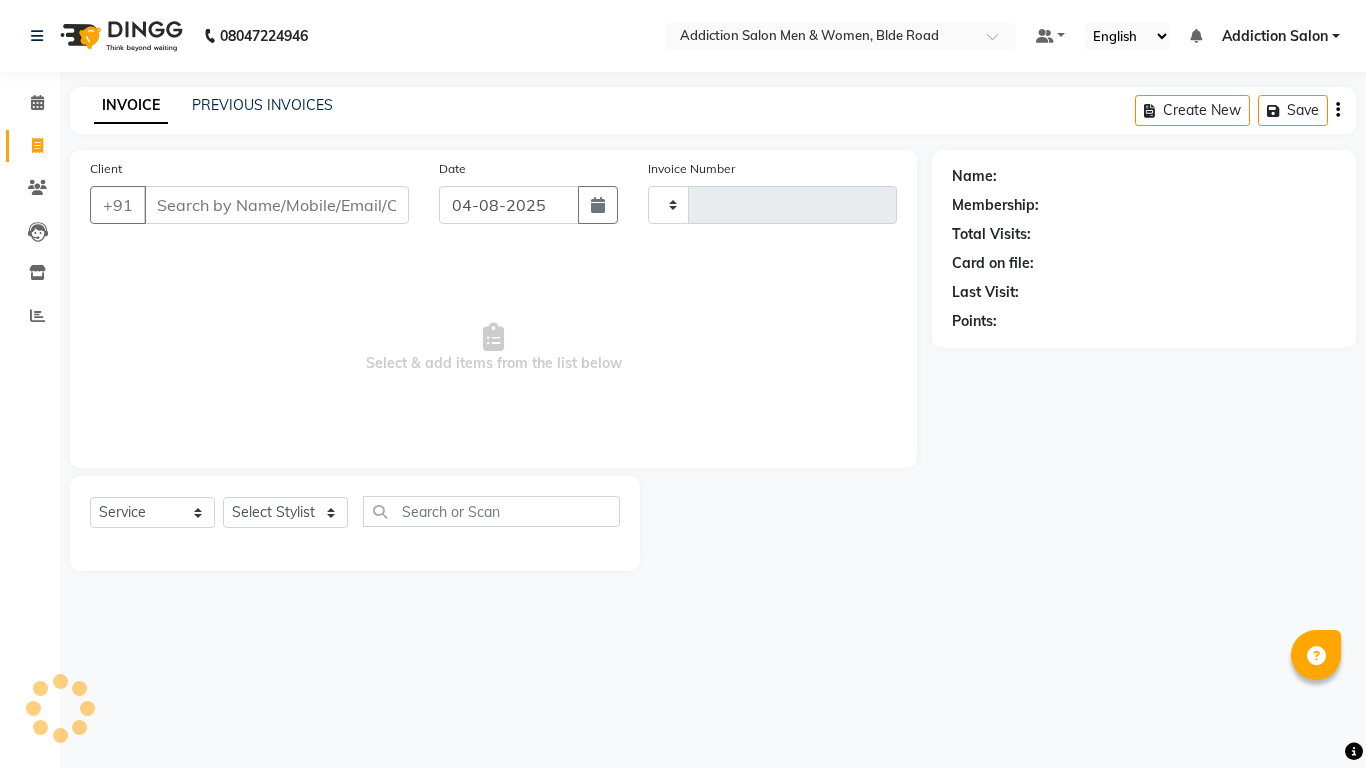 type on "3145" 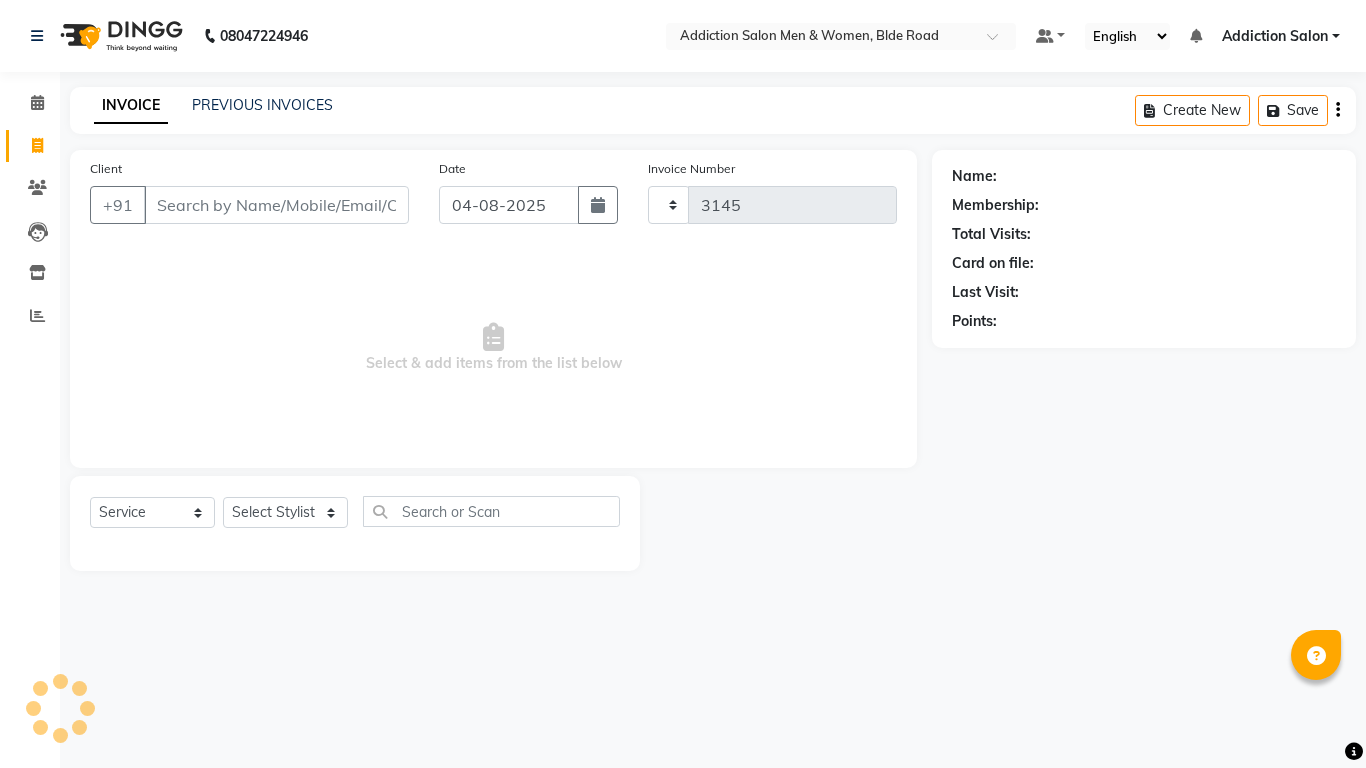 select on "6595" 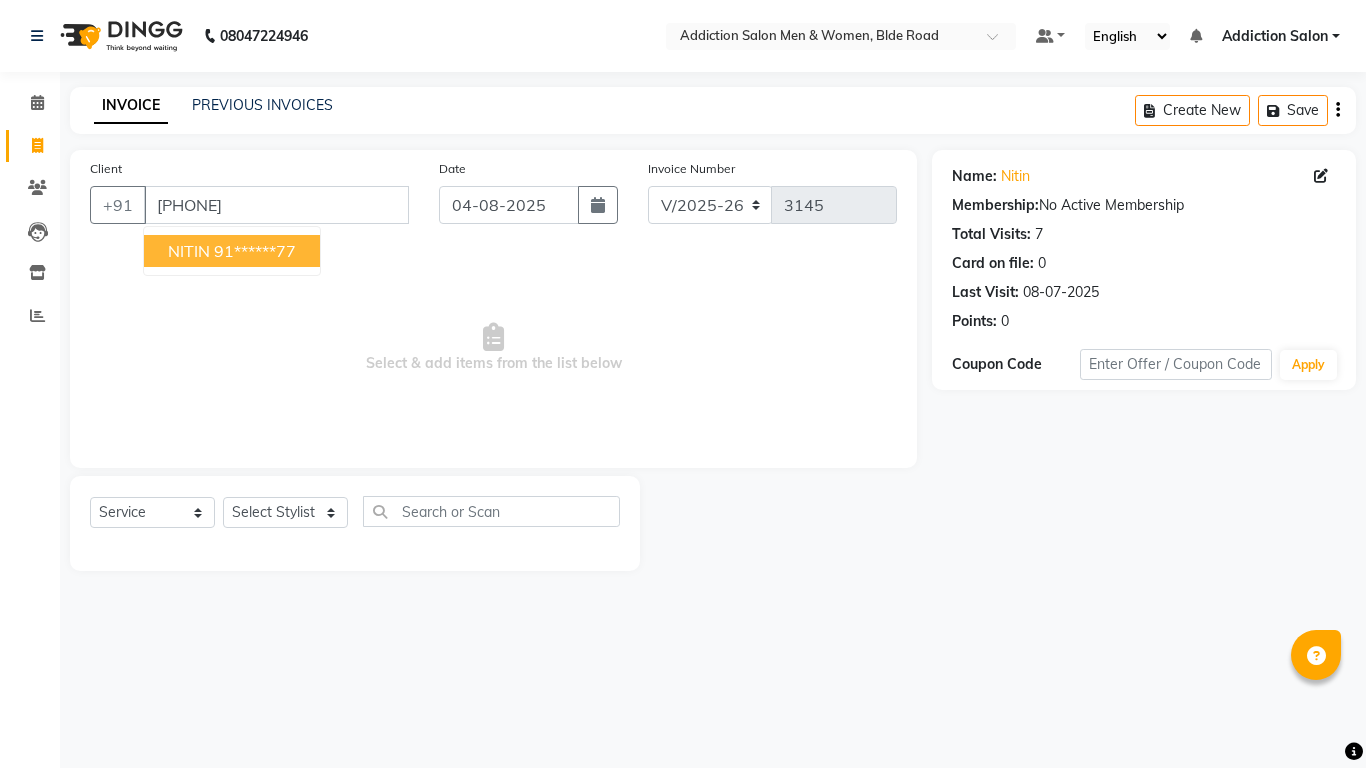 click on "NITIN" at bounding box center [189, 251] 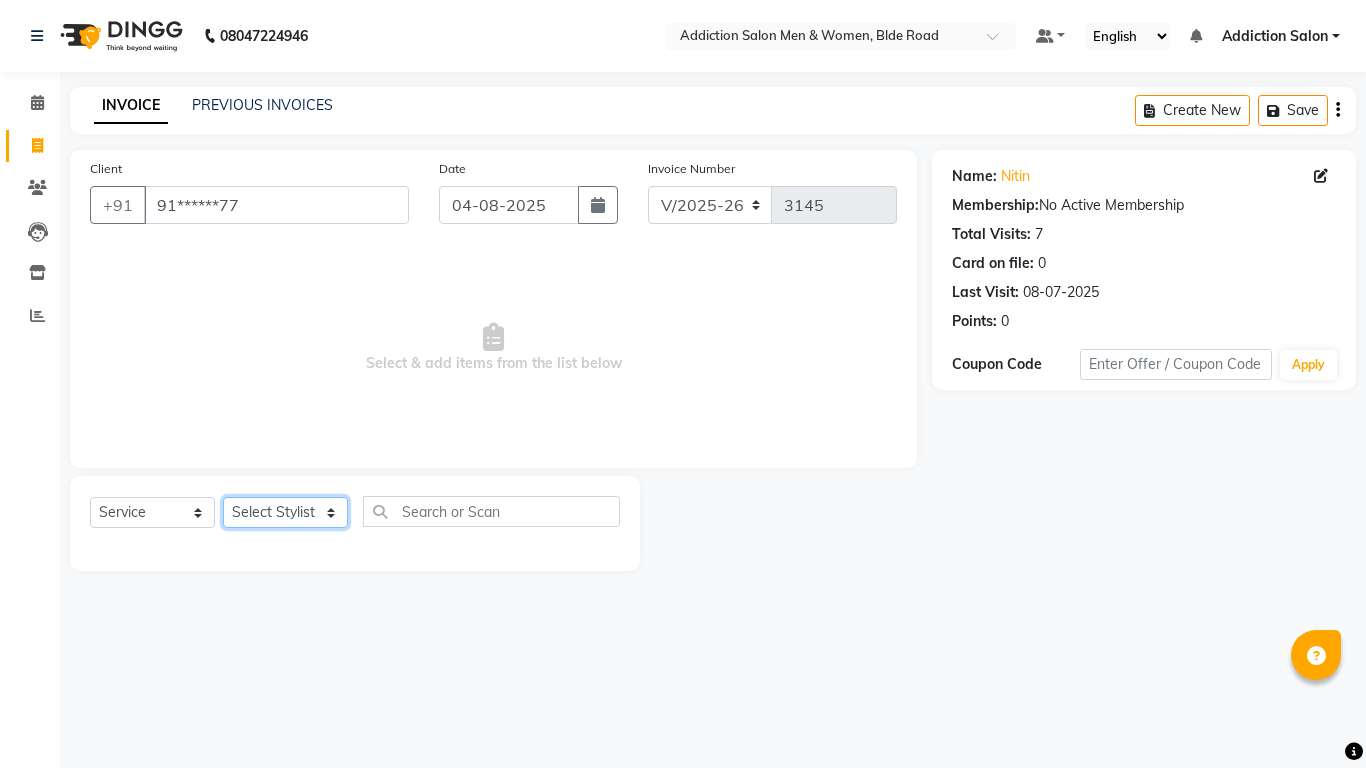 click on "Select Stylist Addiction Salon ANJALI BANSIKA Kamal KARAN KOUSHIK Nikhil Nilesh  pal Pranav REKHA RATHOD SHARDA" 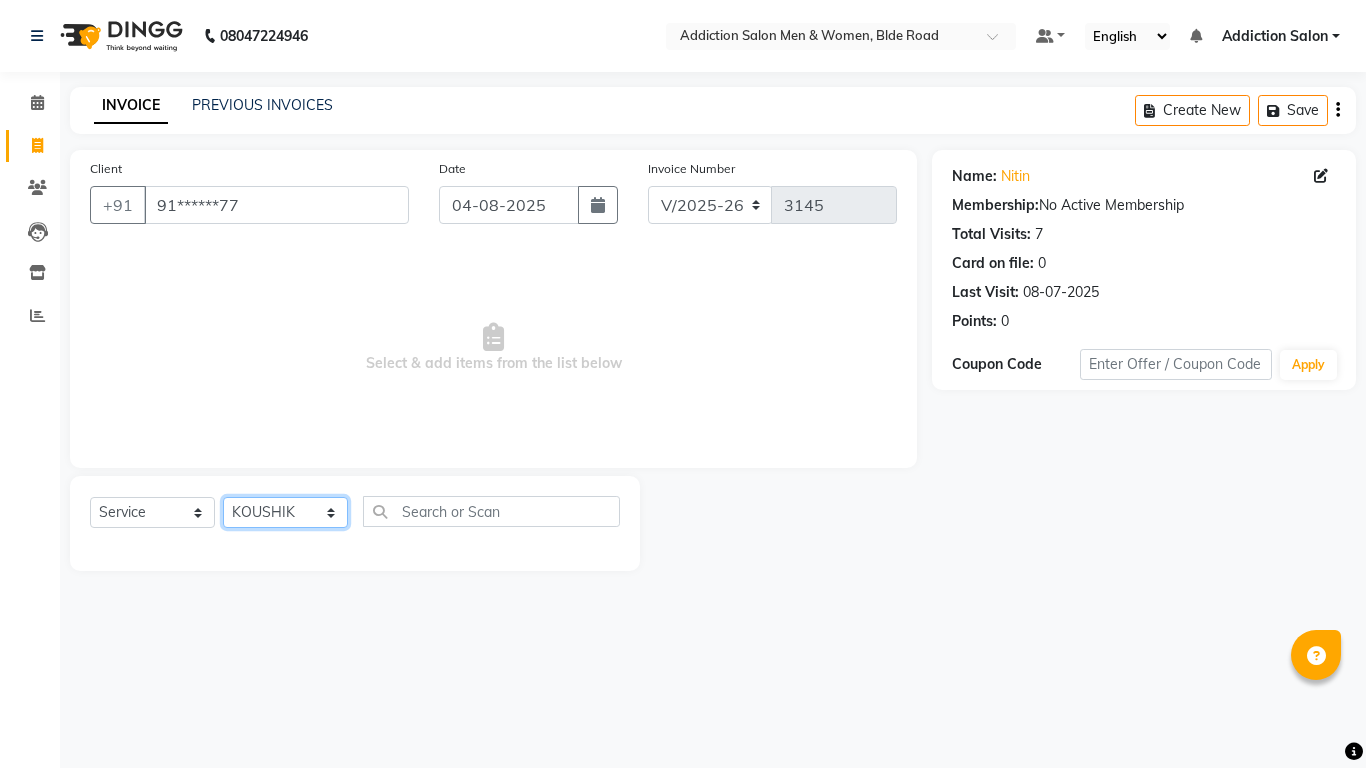 click on "Select Stylist Addiction Salon ANJALI BANSIKA Kamal KARAN KOUSHIK Nikhil Nilesh  pal Pranav REKHA RATHOD SHARDA" 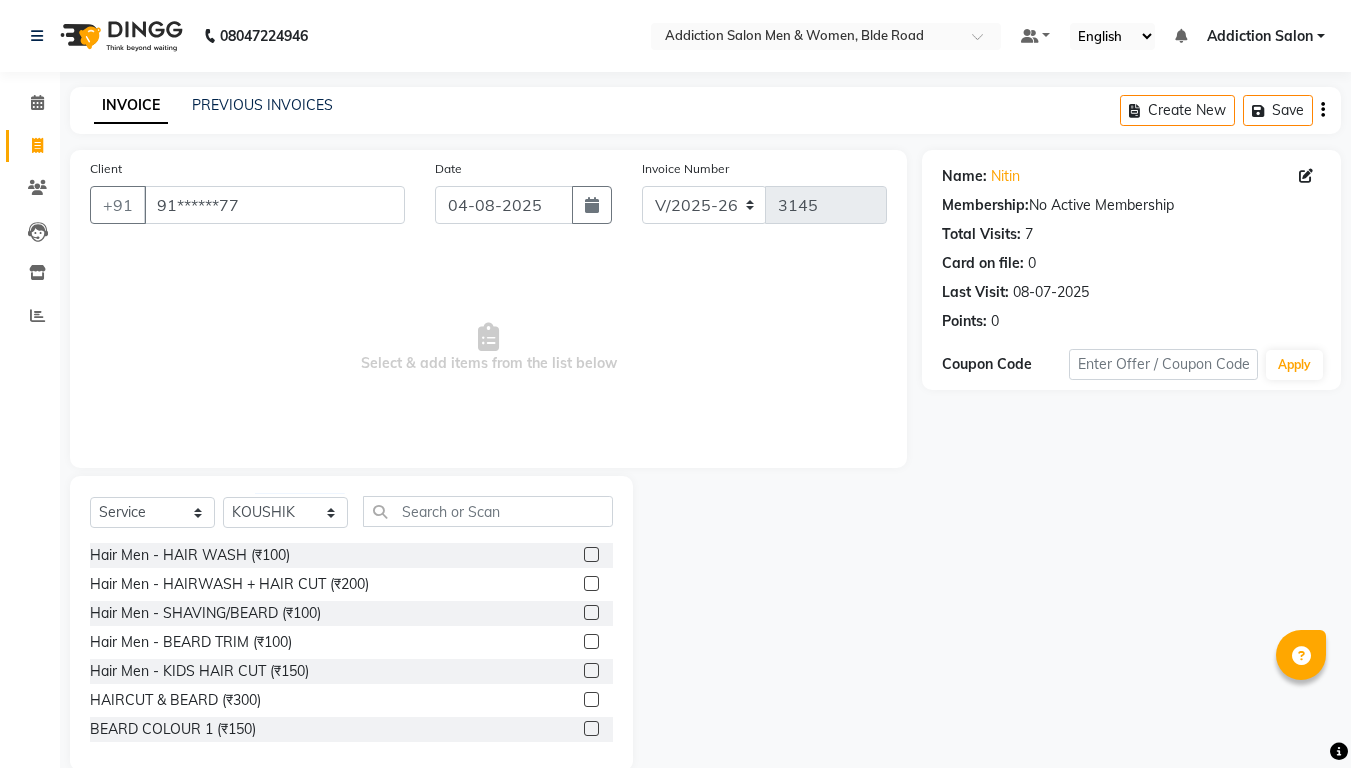 click 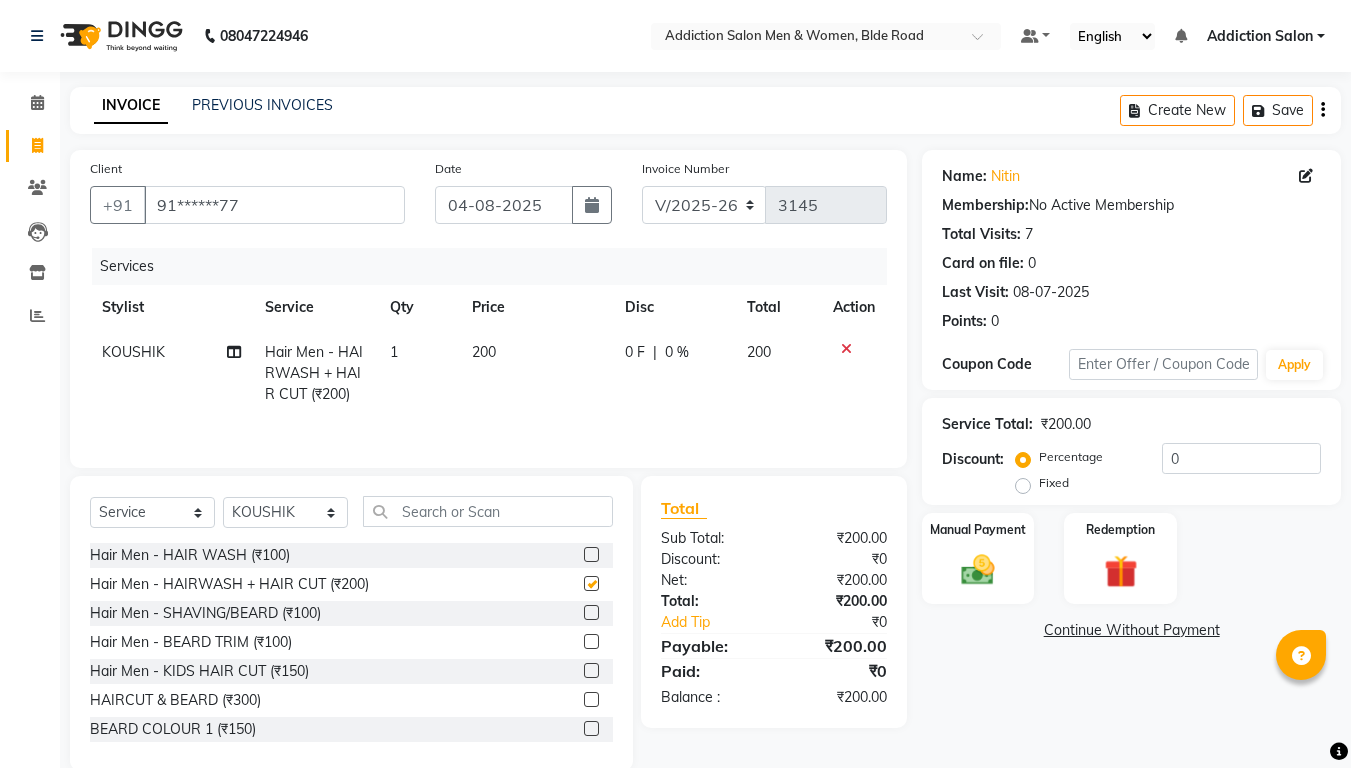 checkbox on "false" 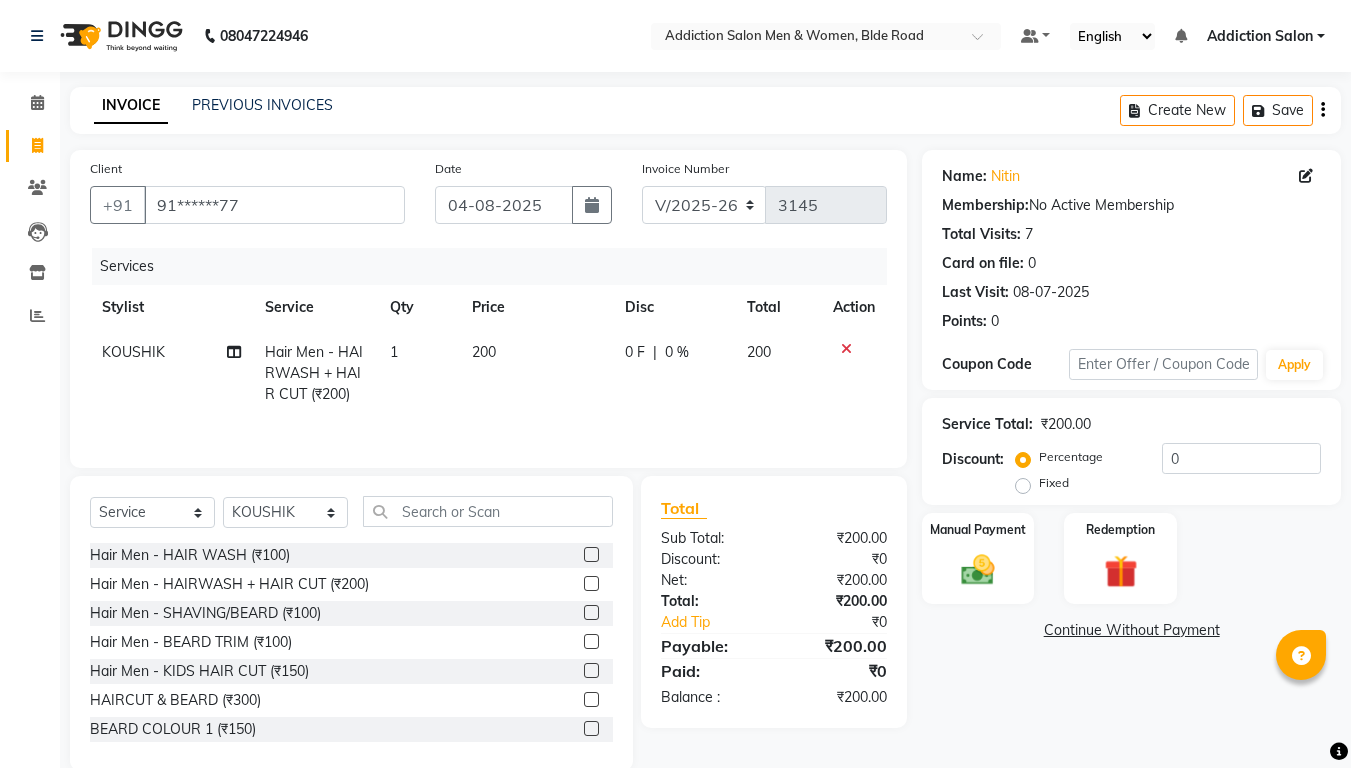 click 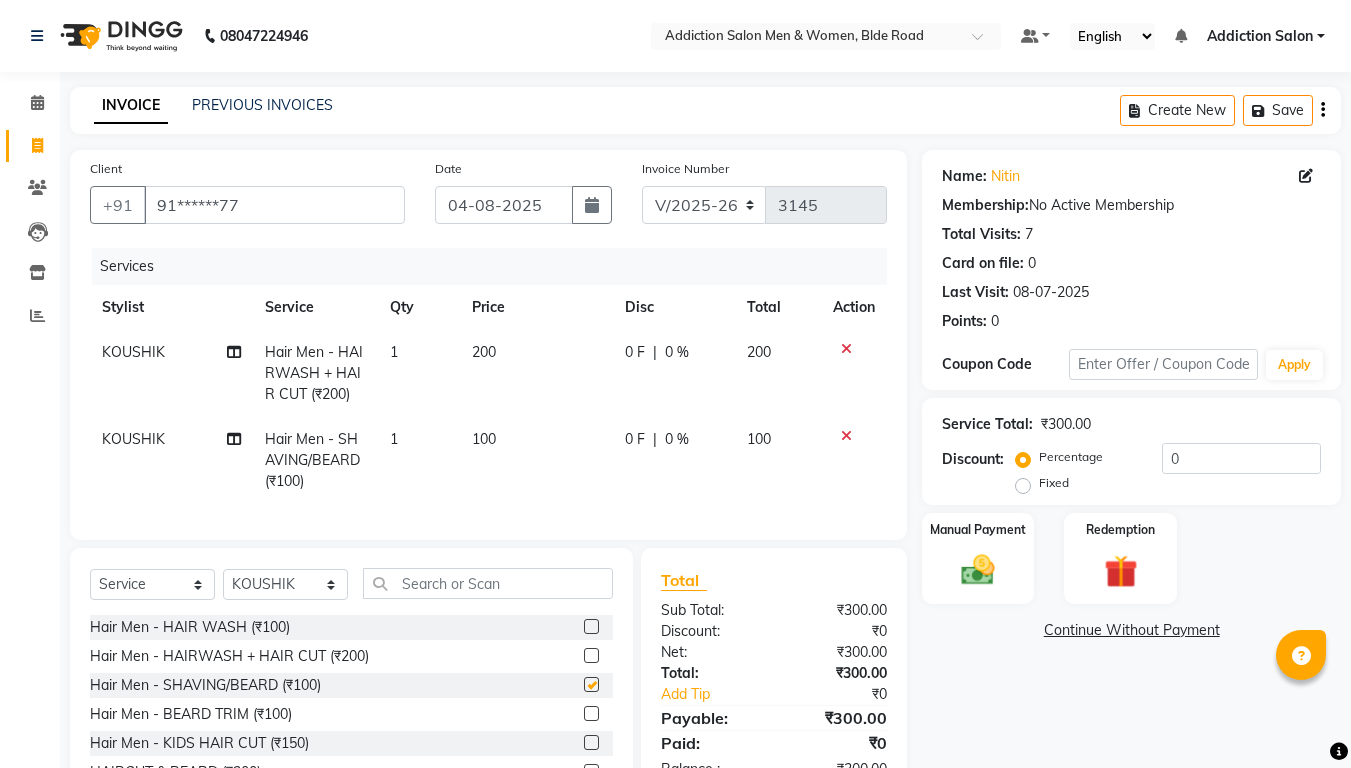 checkbox on "false" 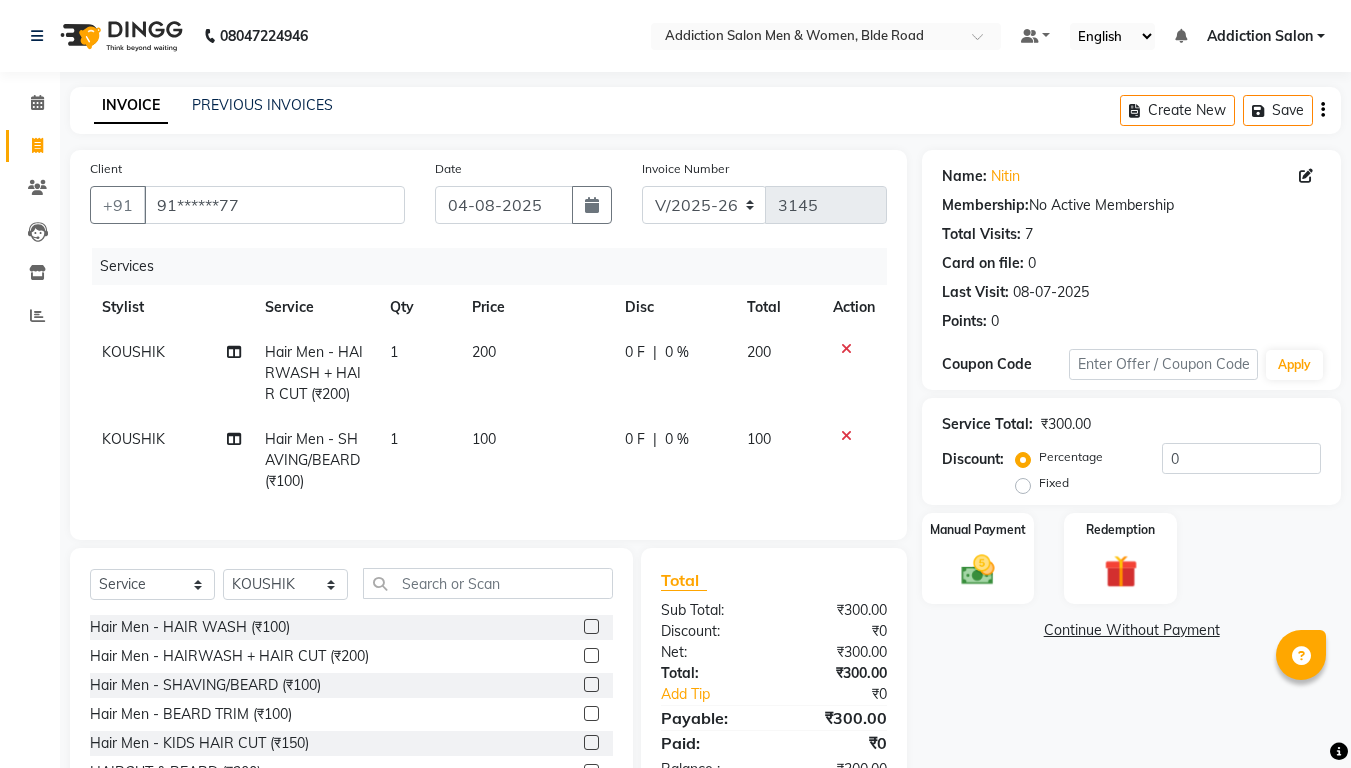 scroll, scrollTop: 120, scrollLeft: 0, axis: vertical 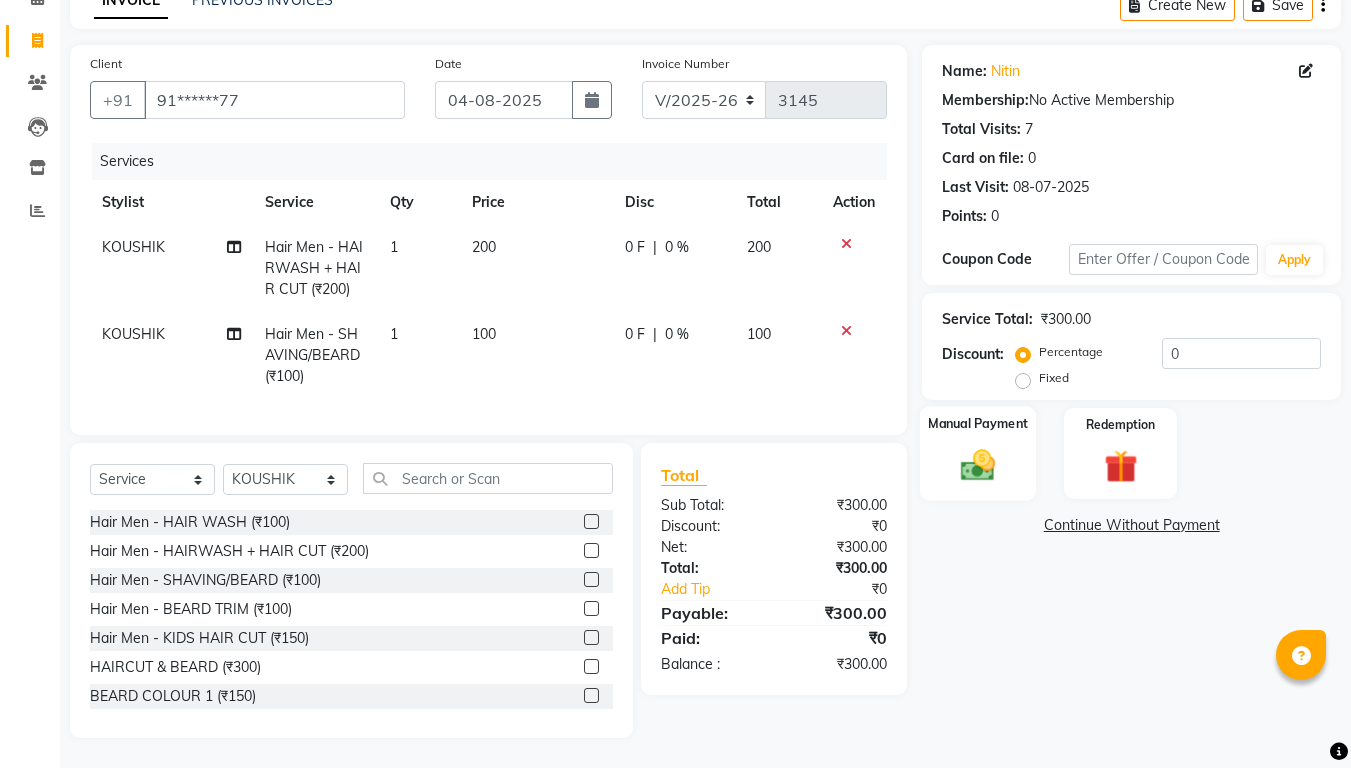 click 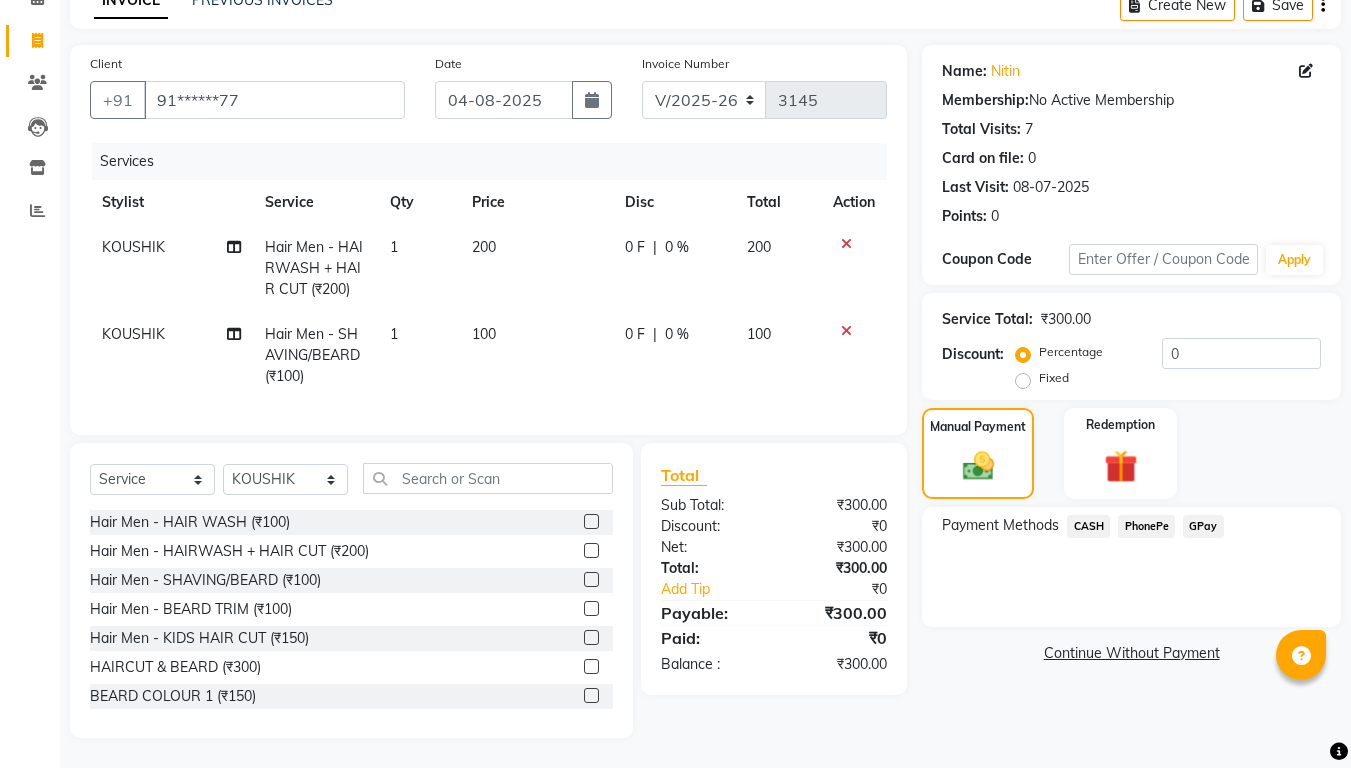 click on "CASH" 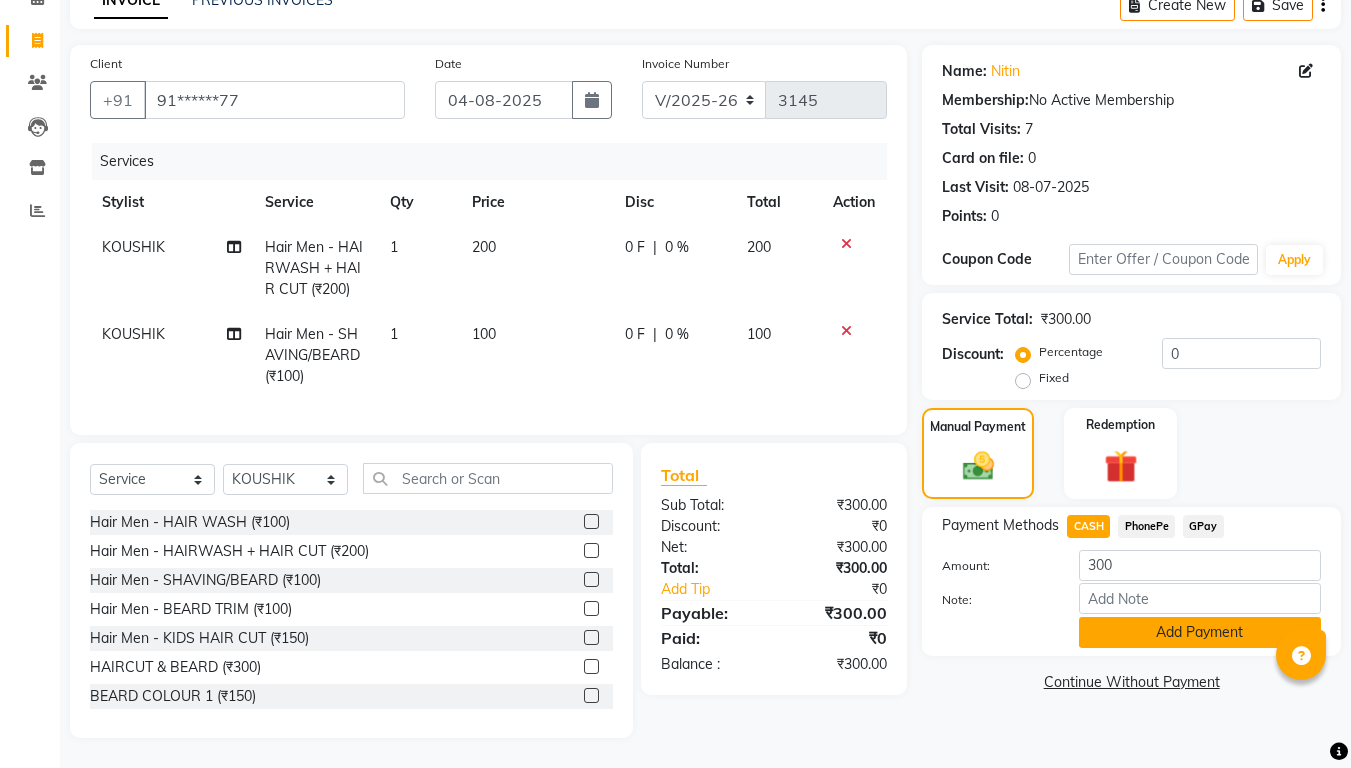 click on "Add Payment" 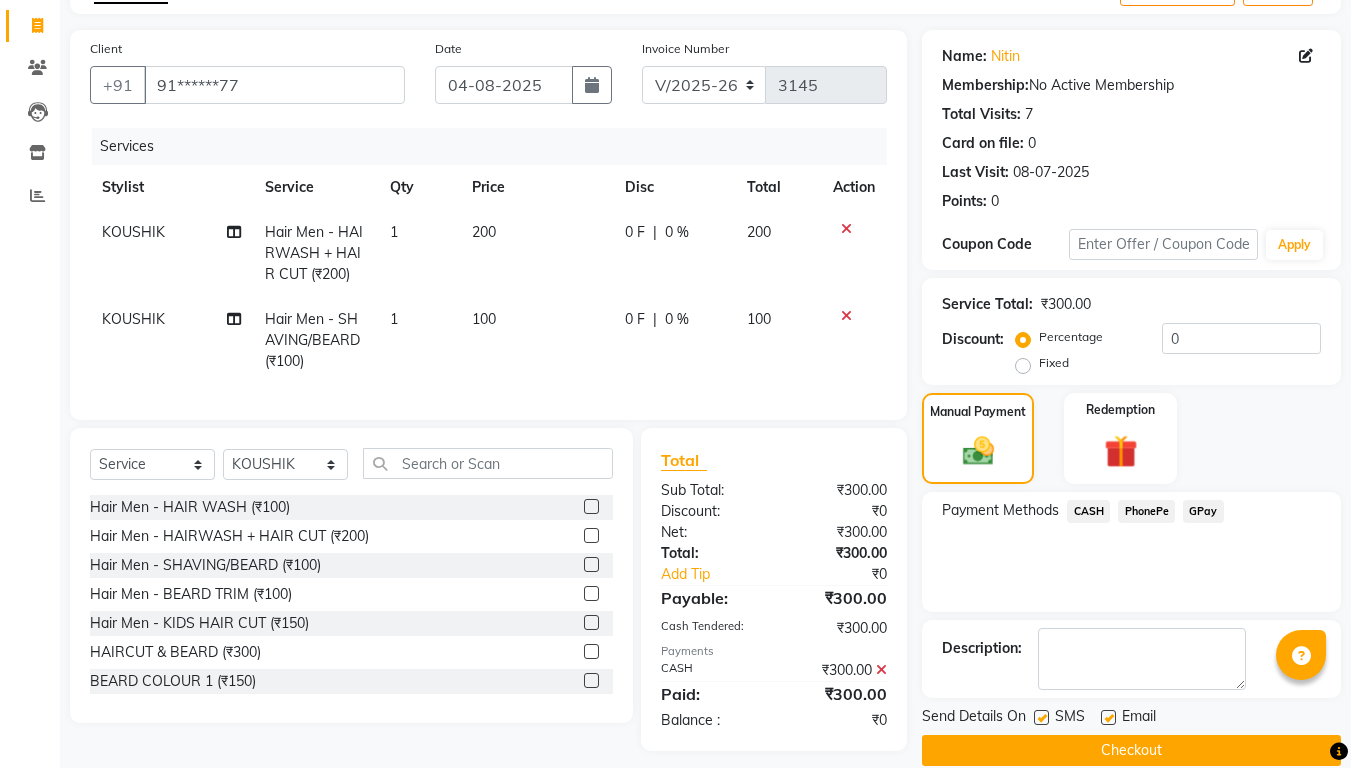 scroll, scrollTop: 148, scrollLeft: 0, axis: vertical 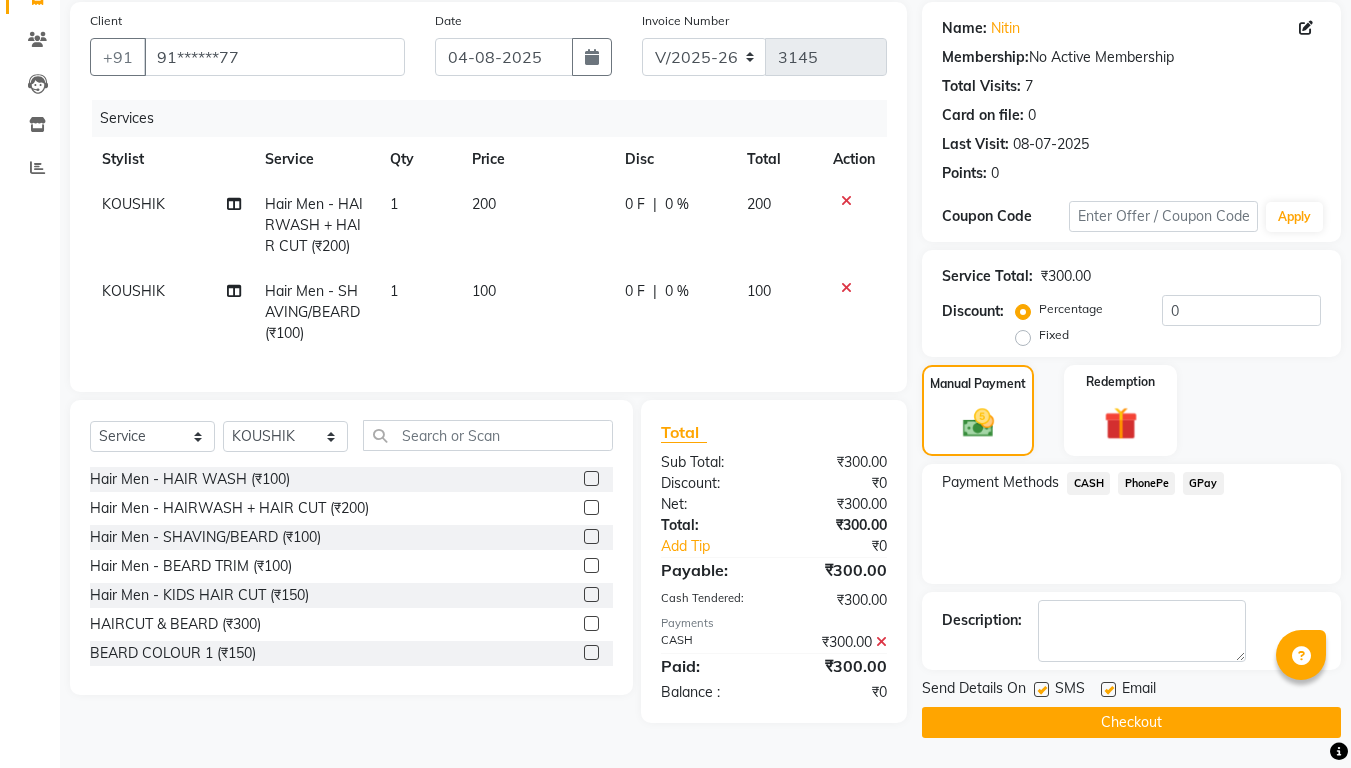 click on "Checkout" 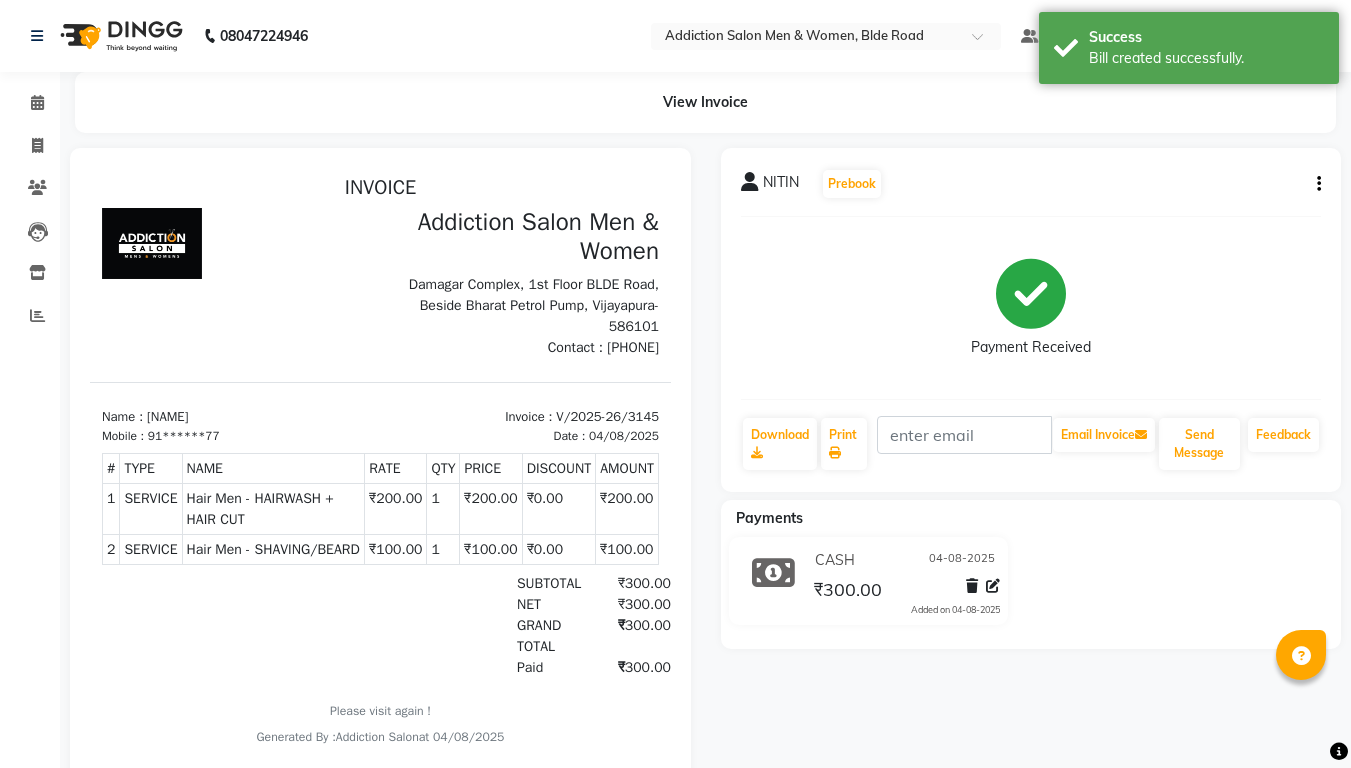 scroll, scrollTop: 0, scrollLeft: 0, axis: both 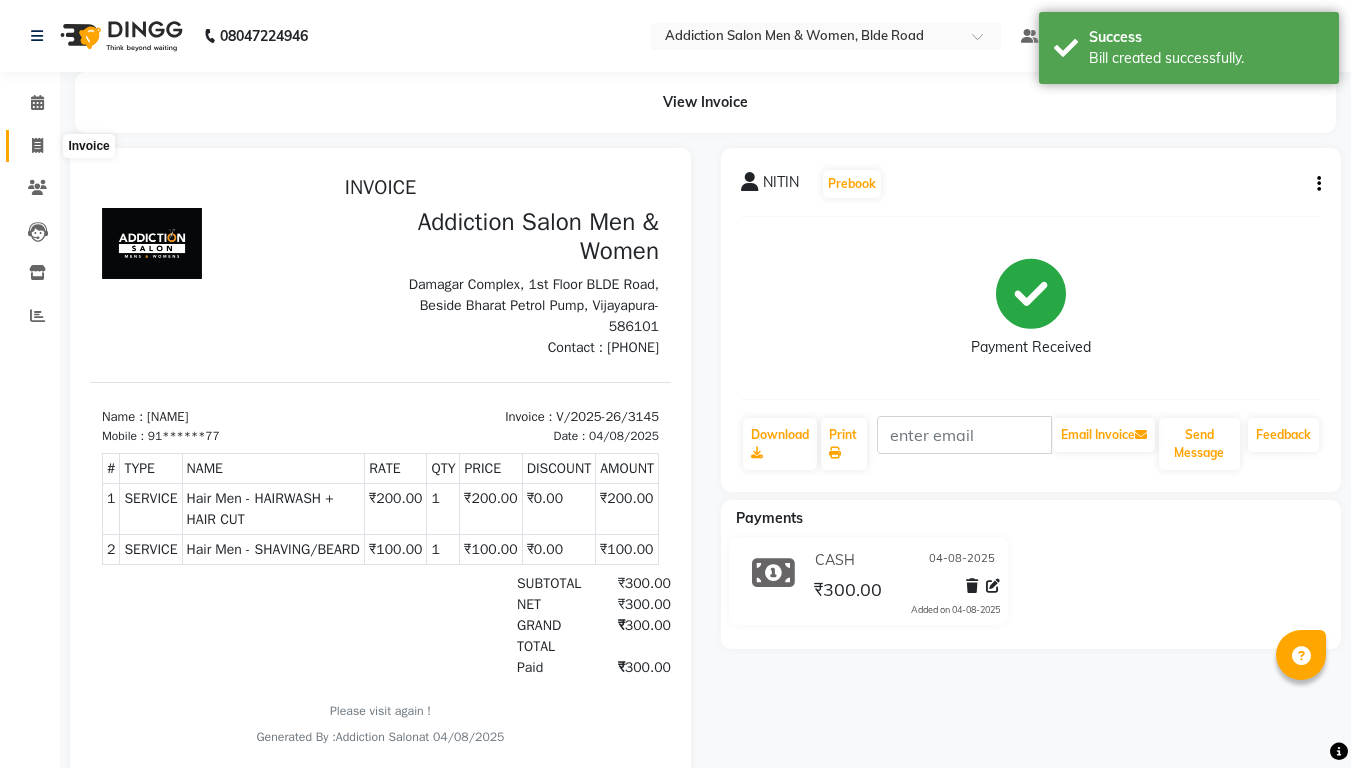 click 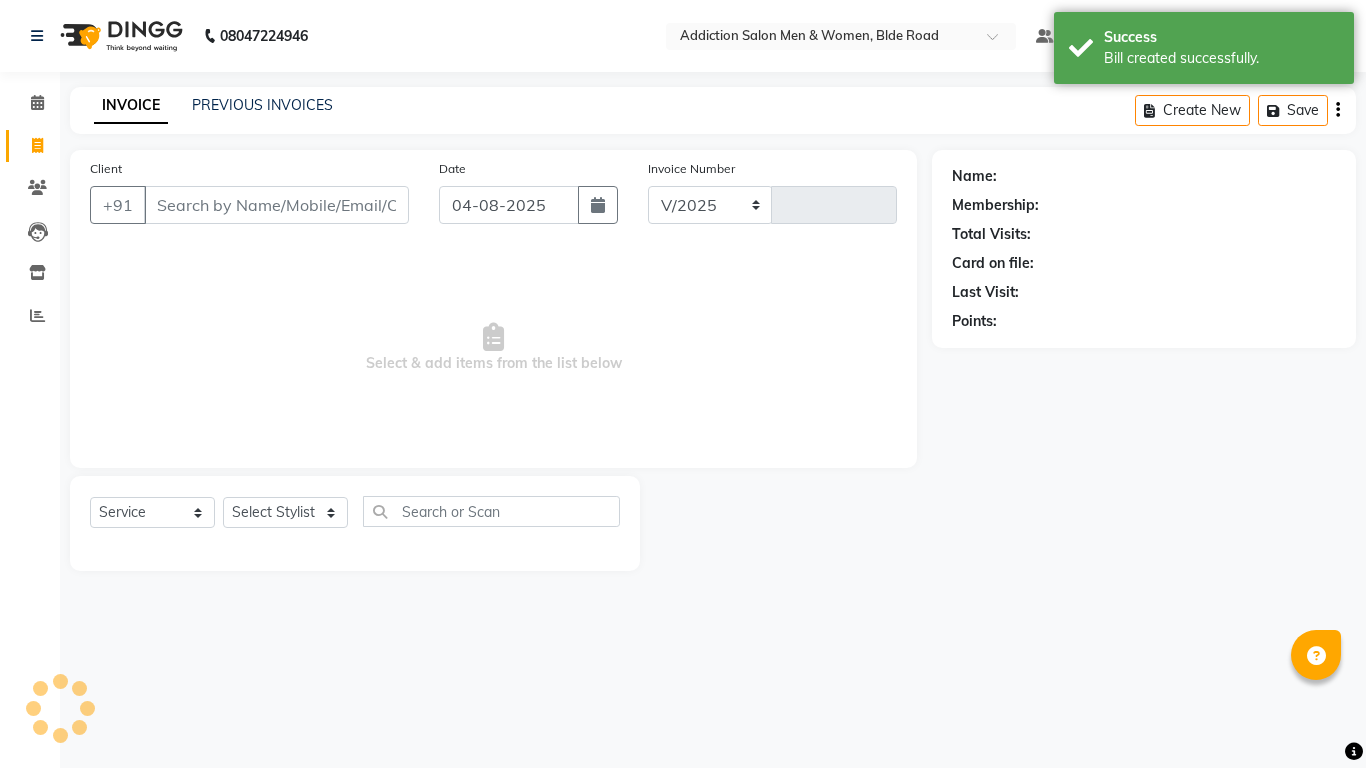 select on "6595" 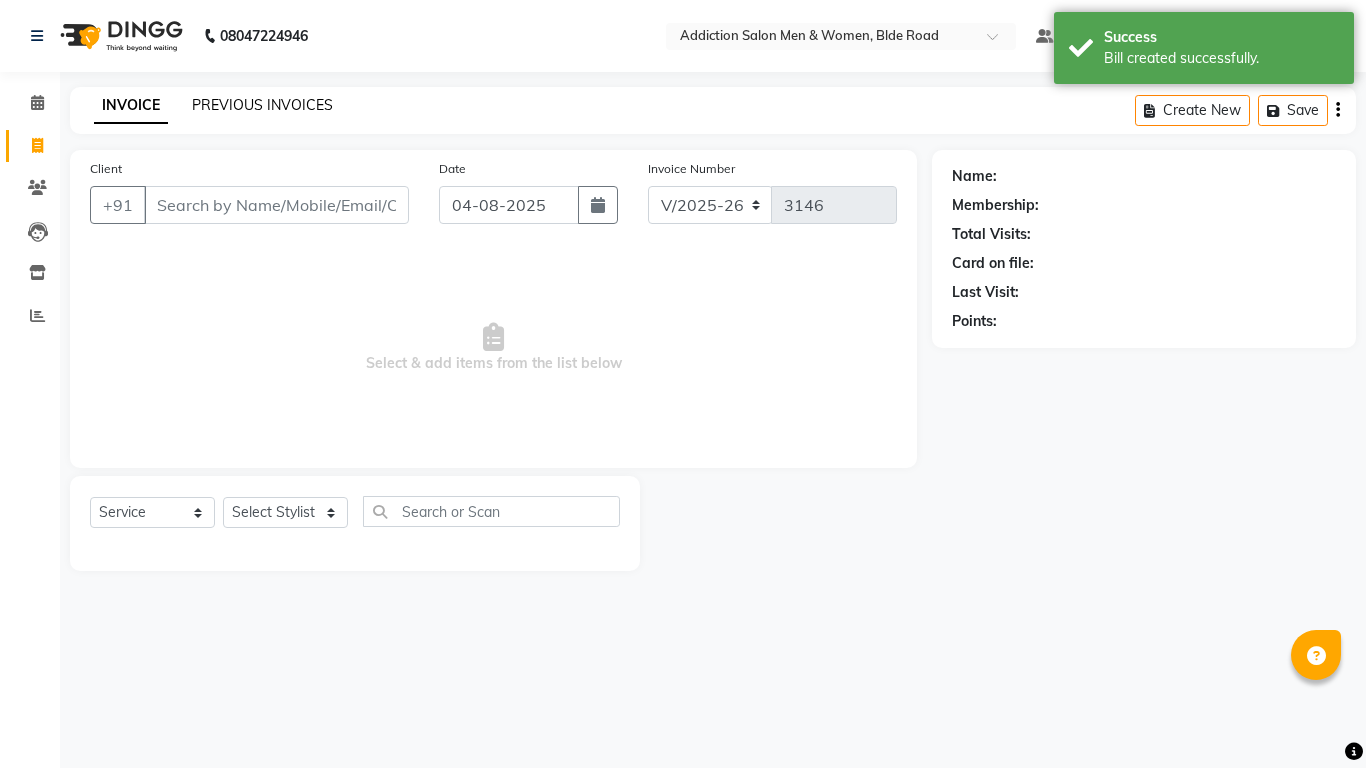 click on "PREVIOUS INVOICES" 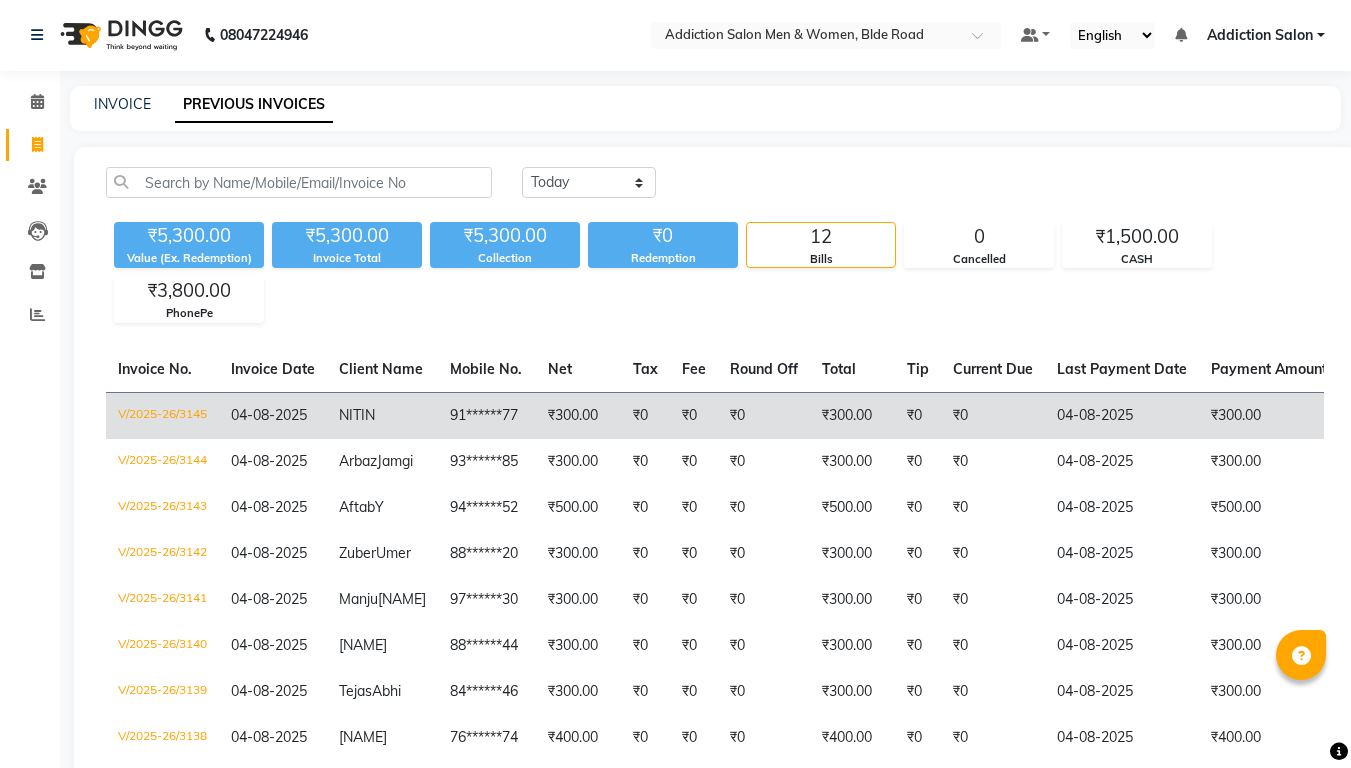 scroll, scrollTop: 0, scrollLeft: 0, axis: both 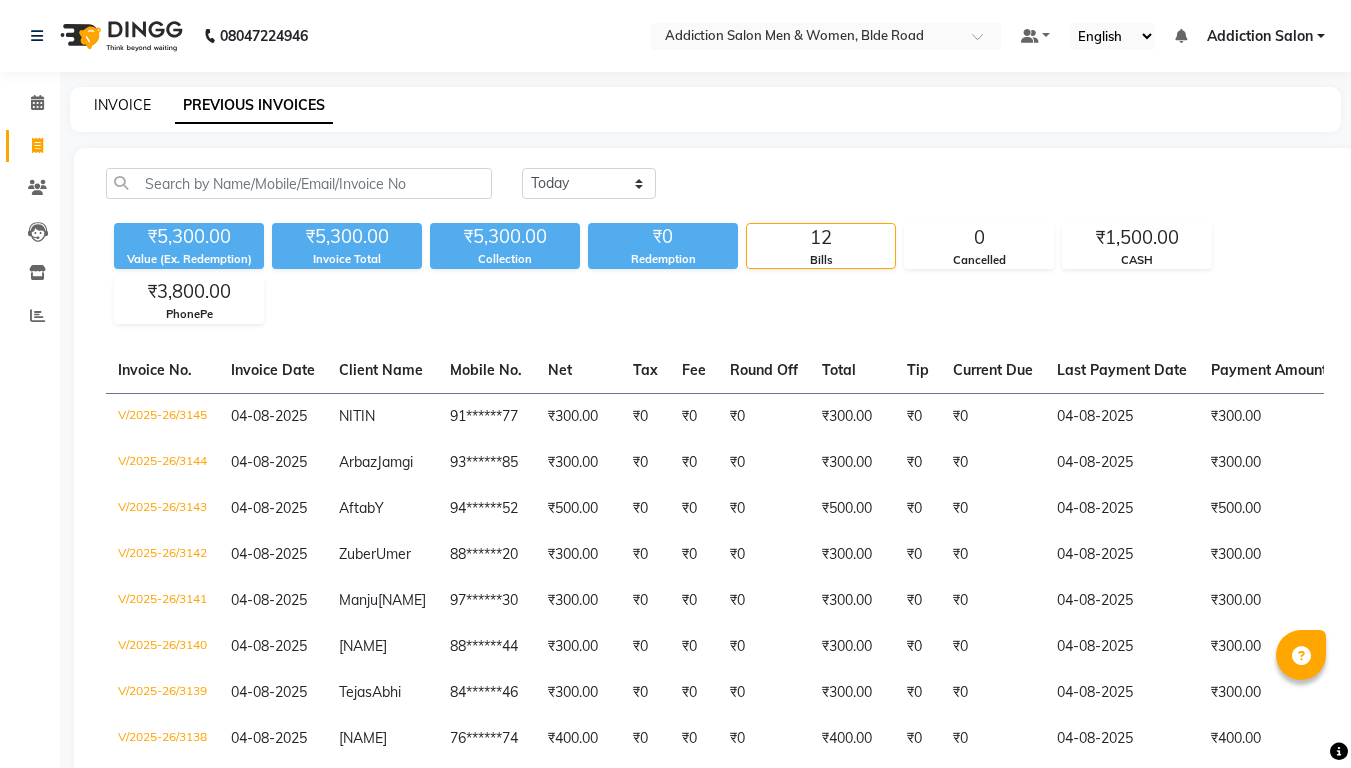 click on "INVOICE" 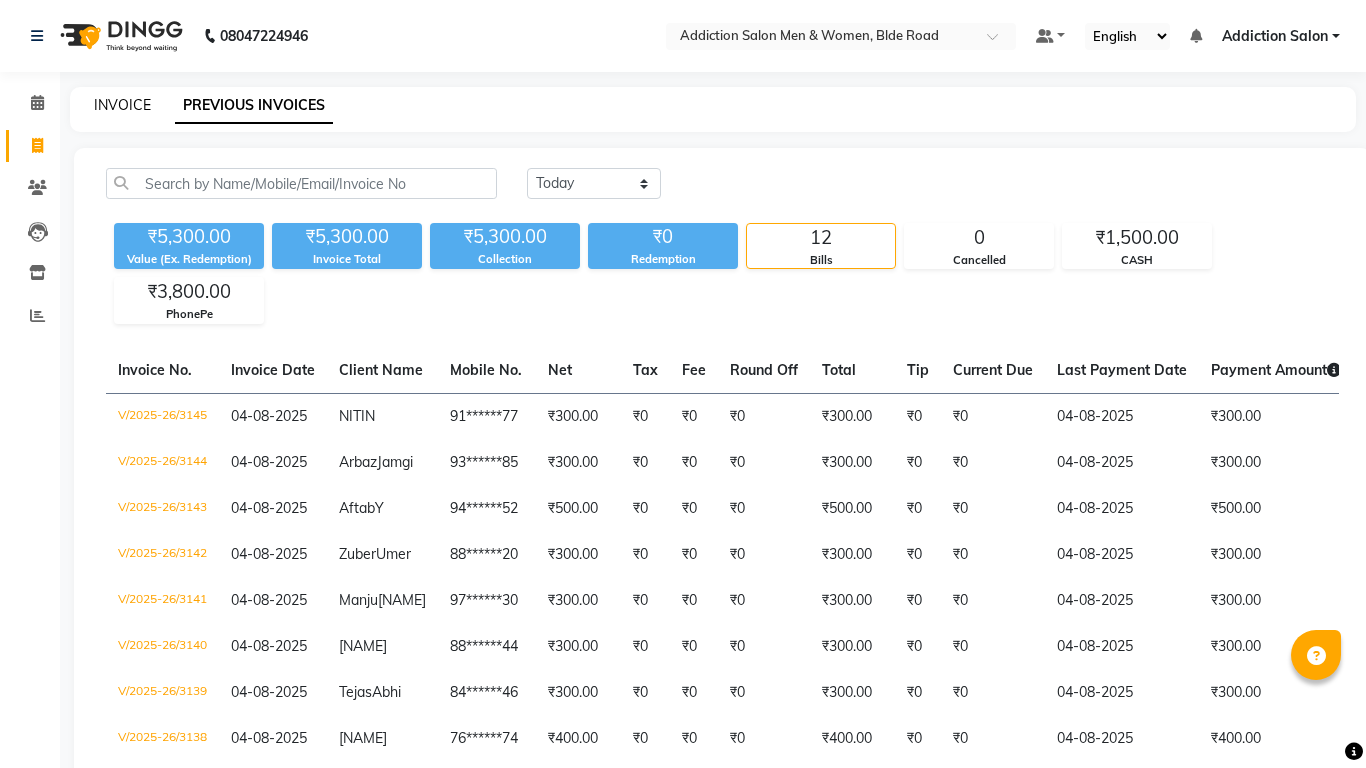 select on "service" 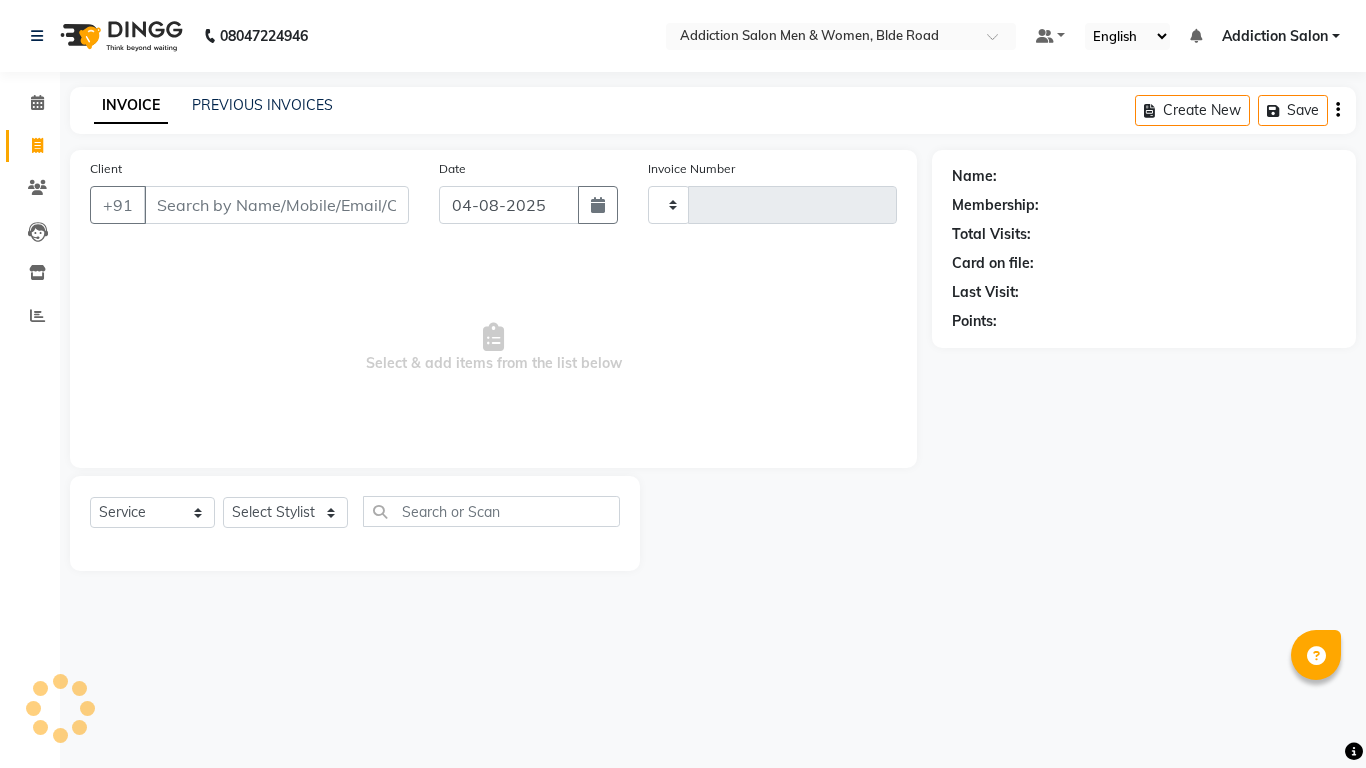 type on "3146" 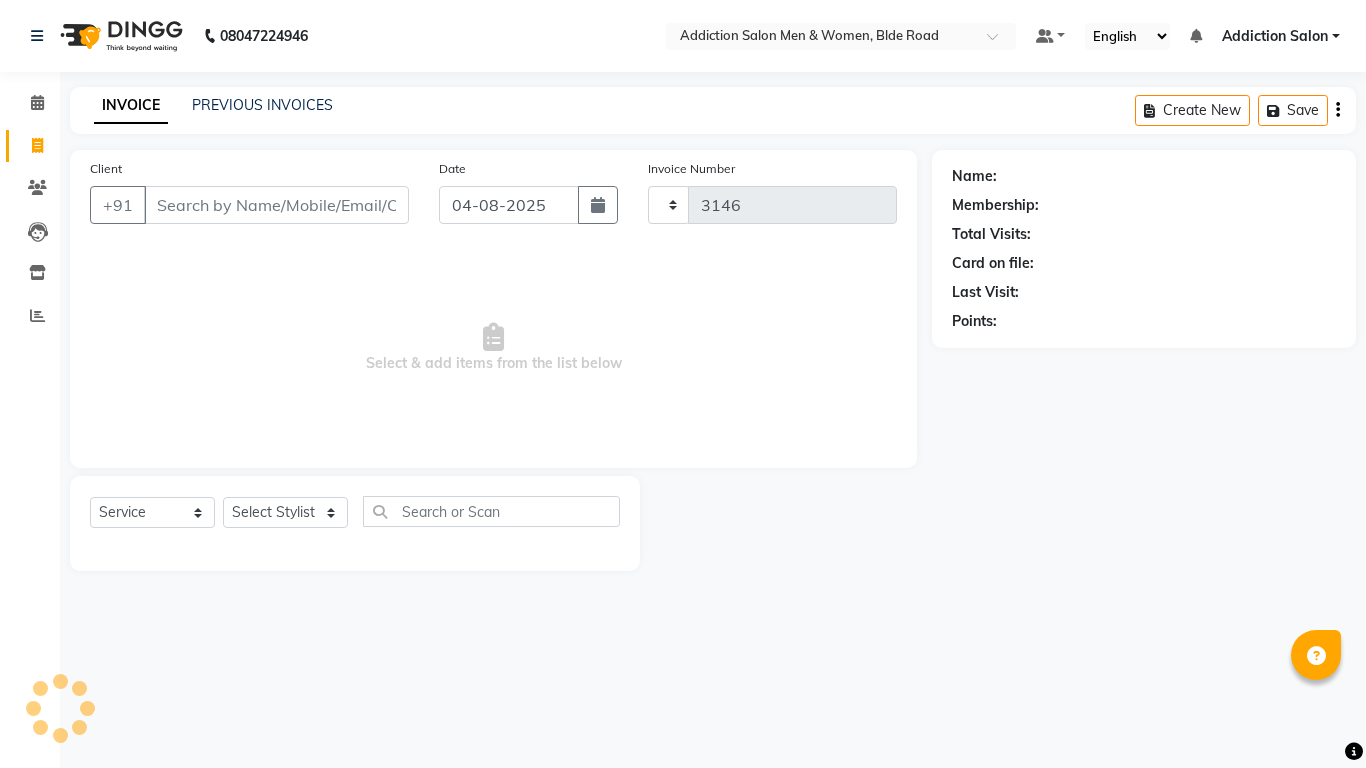 select on "6595" 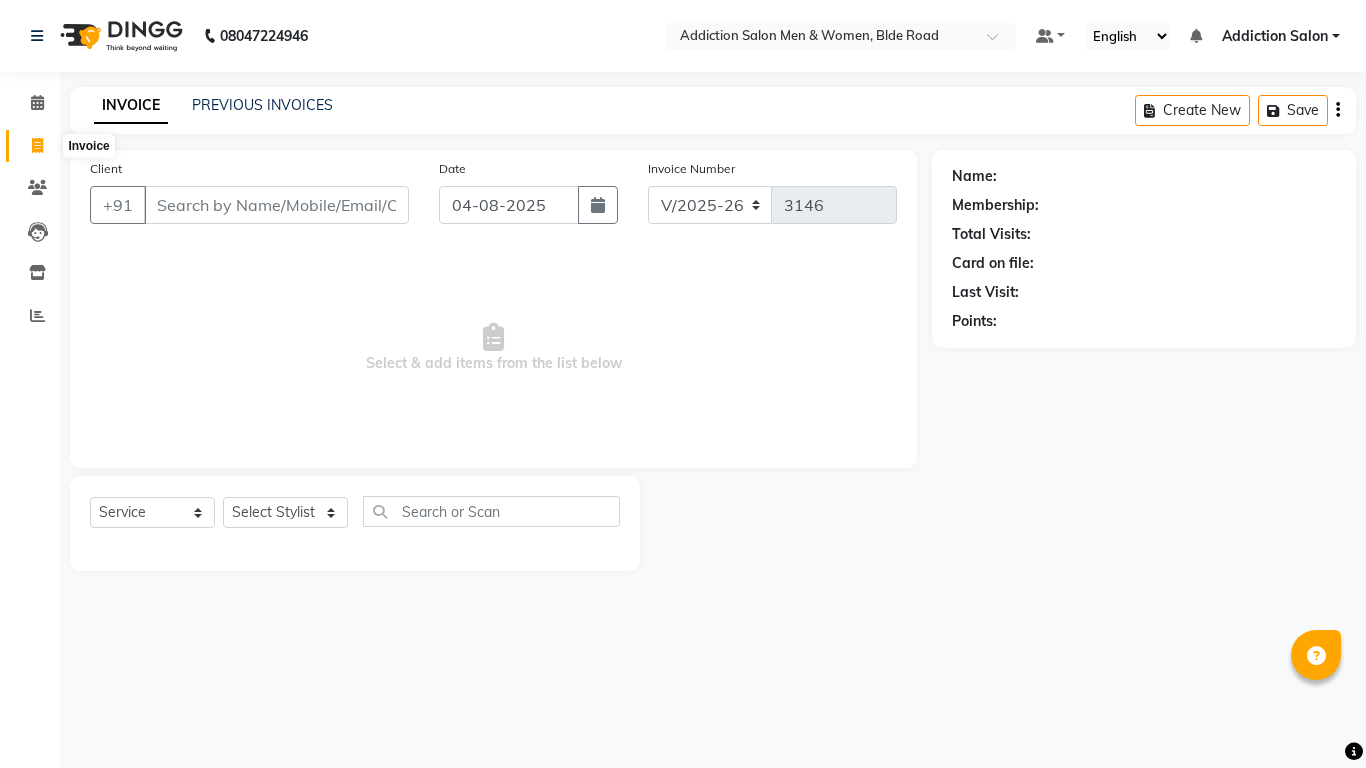 click 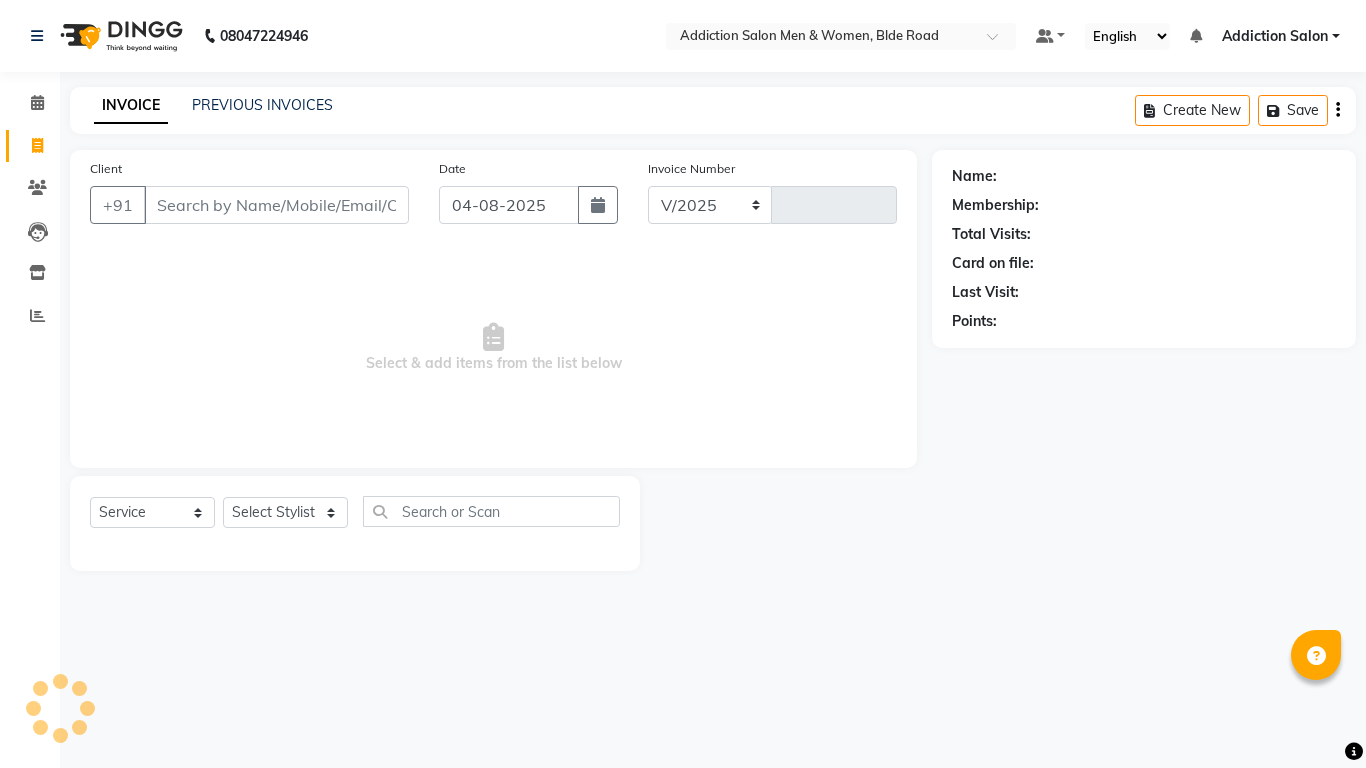 select on "6595" 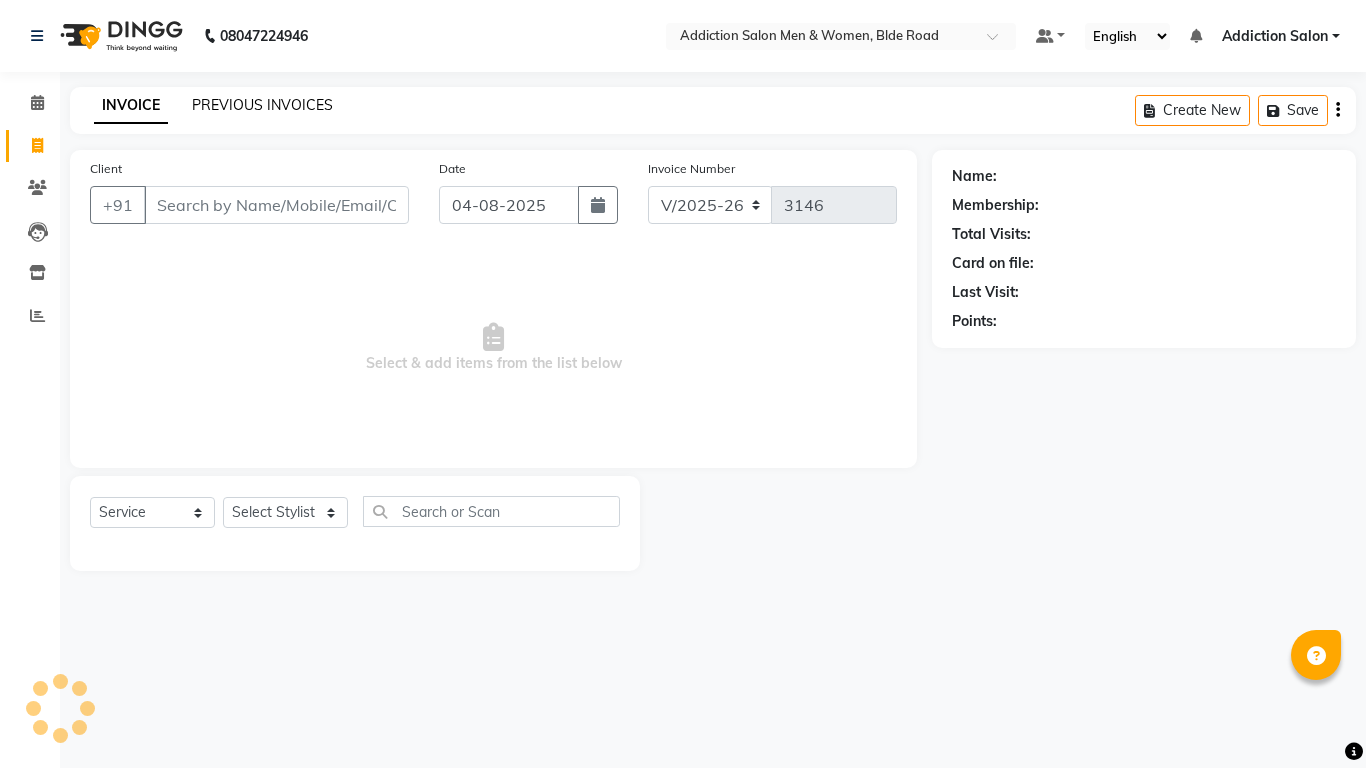 click on "PREVIOUS INVOICES" 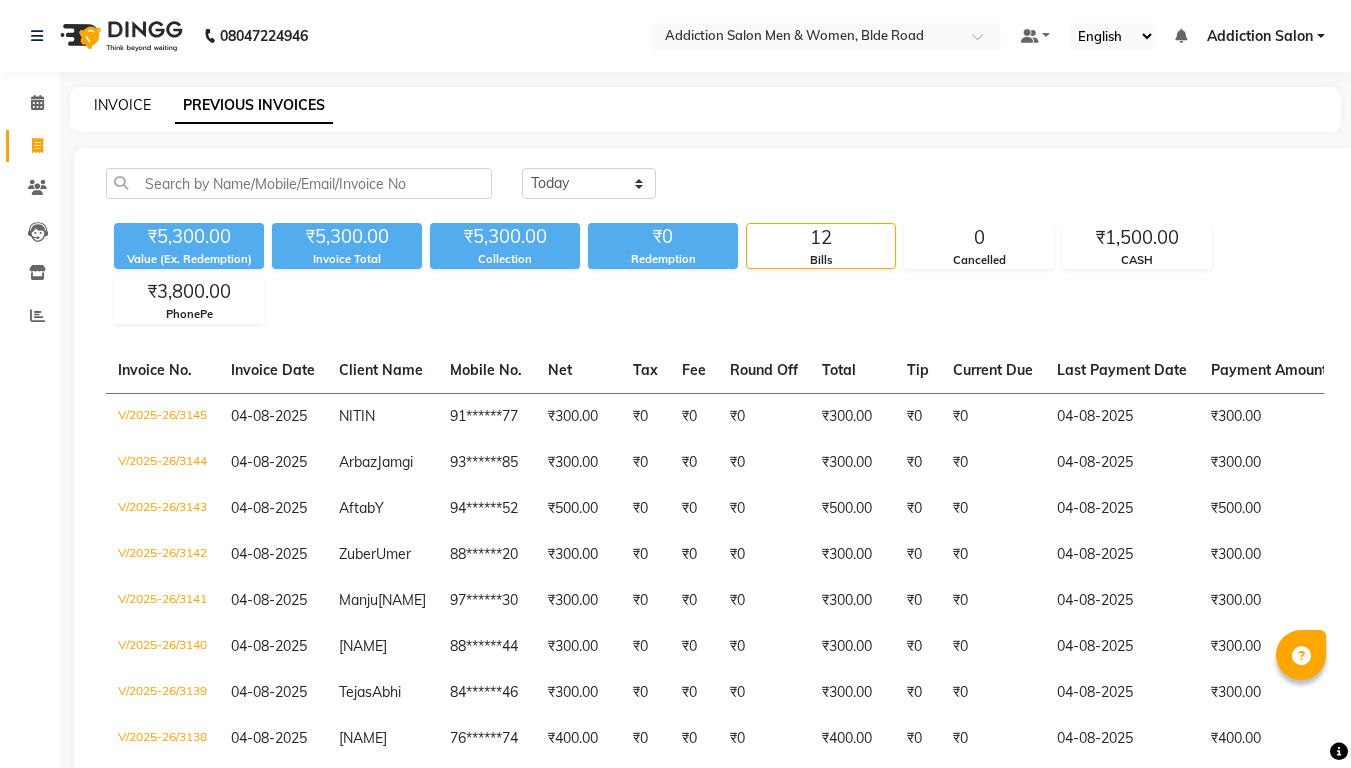 click on "INVOICE" 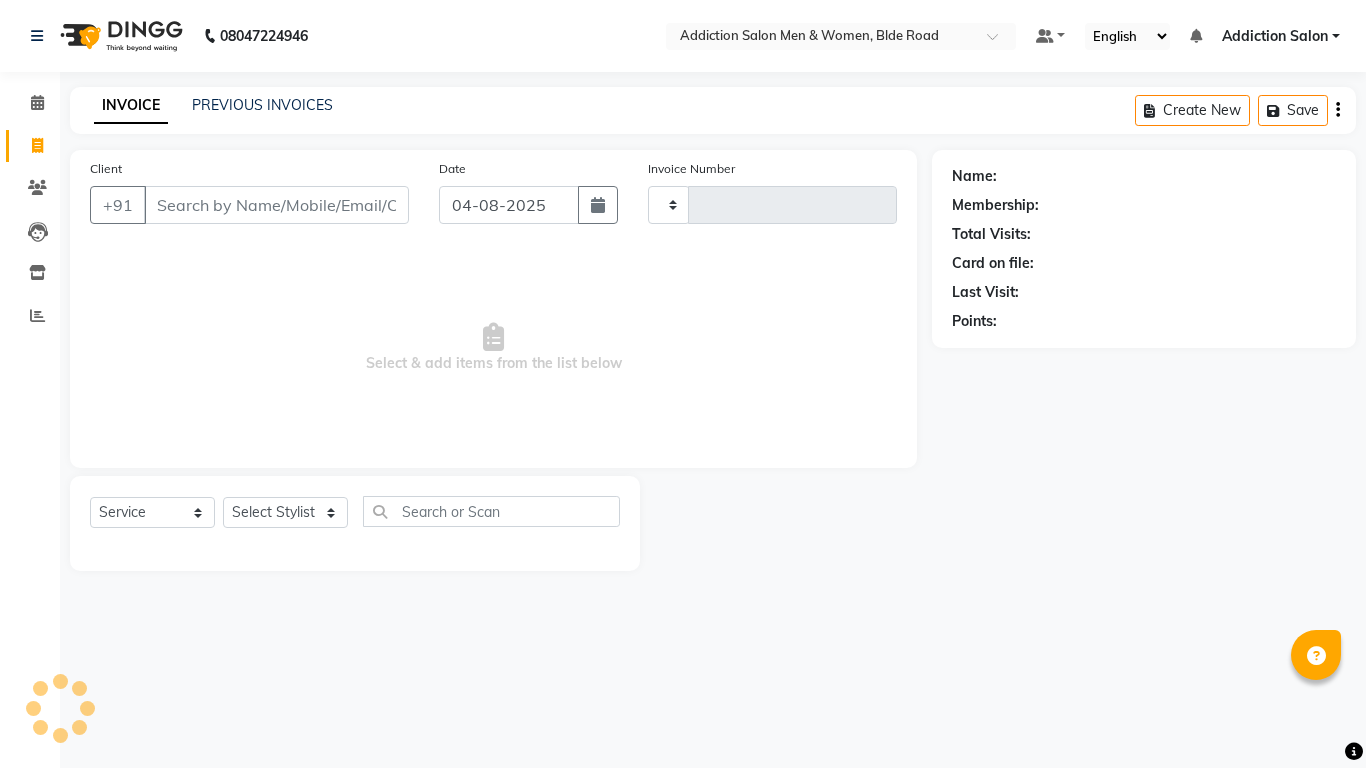 type on "3146" 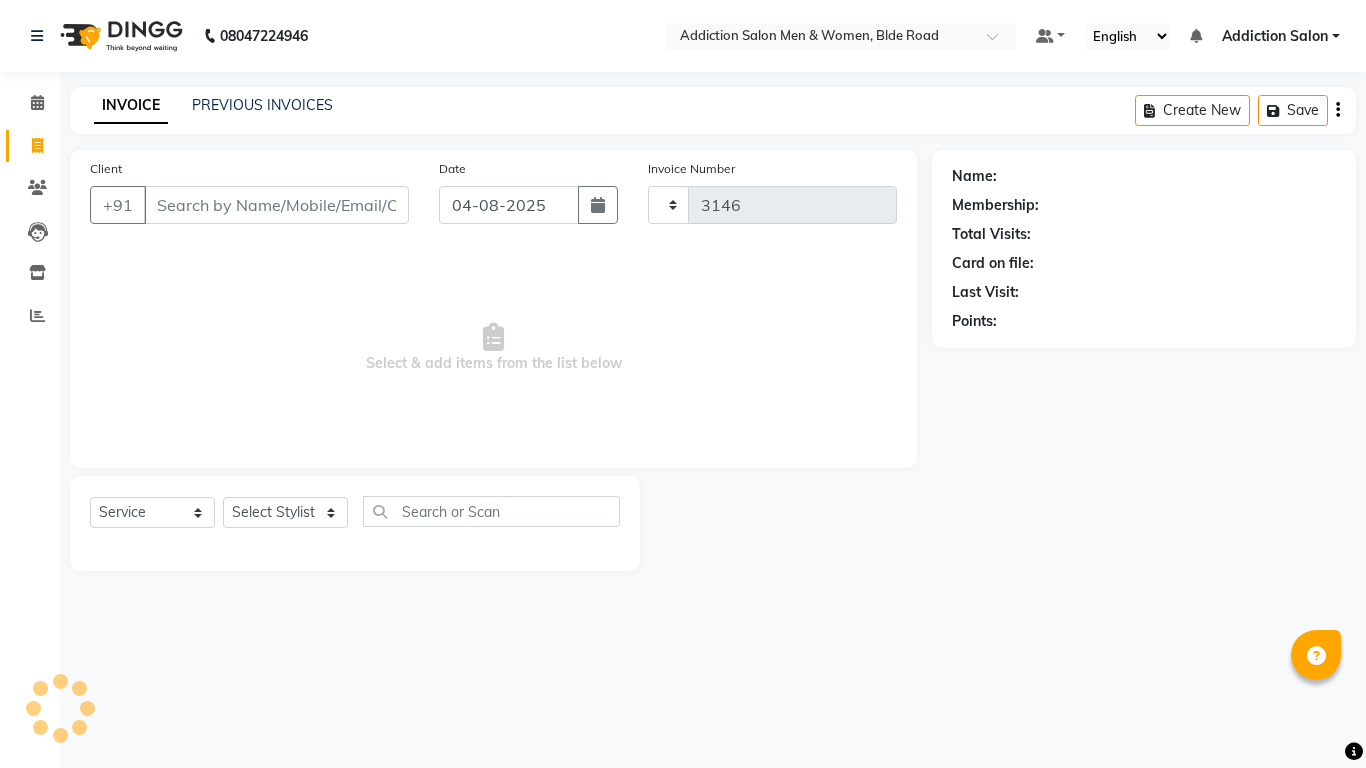 select on "6595" 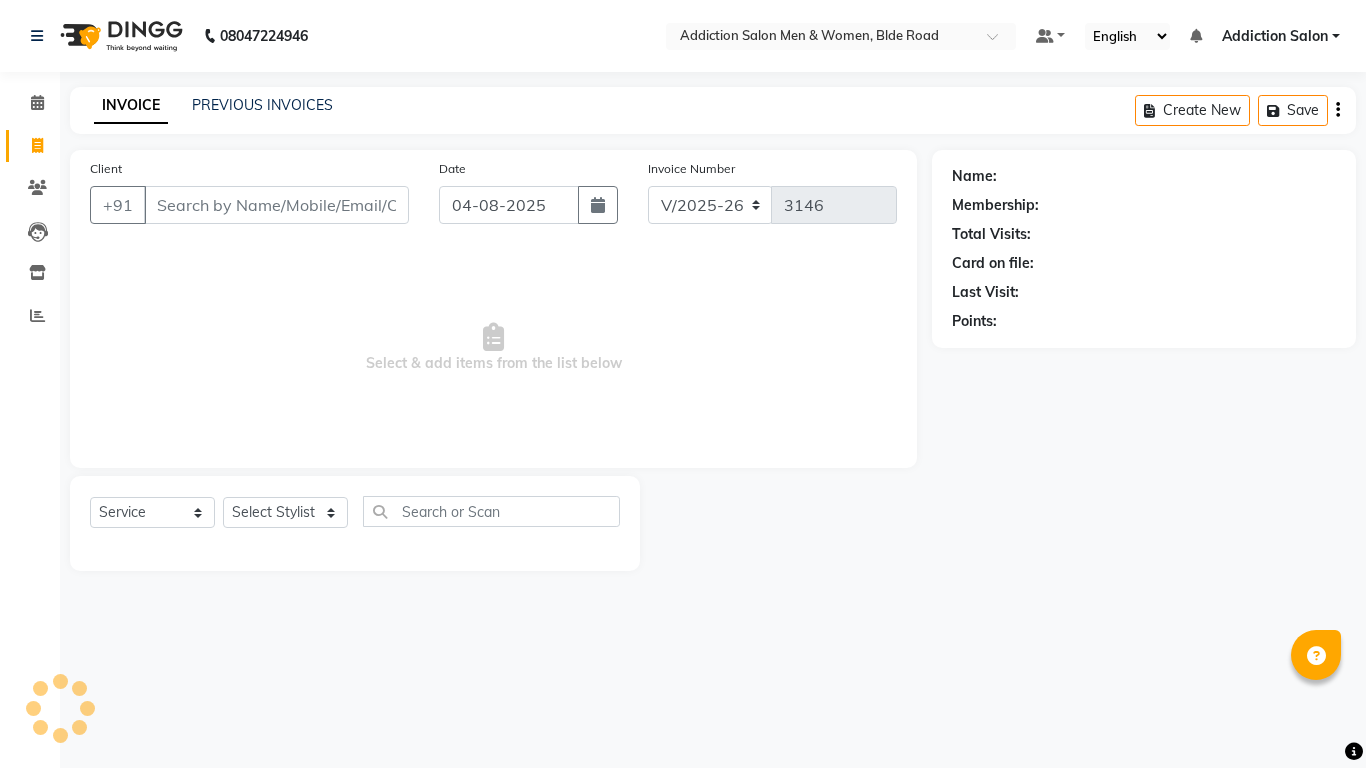 click on "INVOICE" 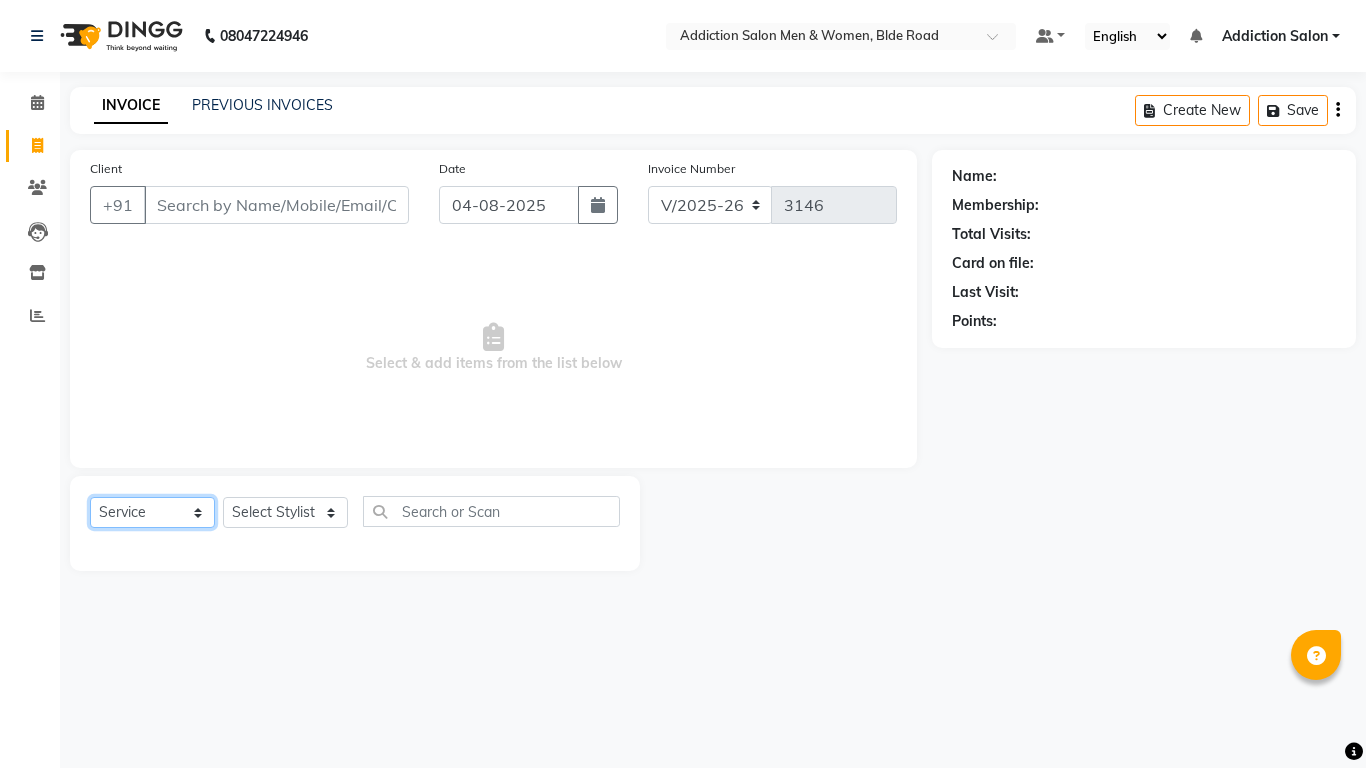 click on "Select  Service  Product  Membership  Package Voucher Prepaid Gift Card" 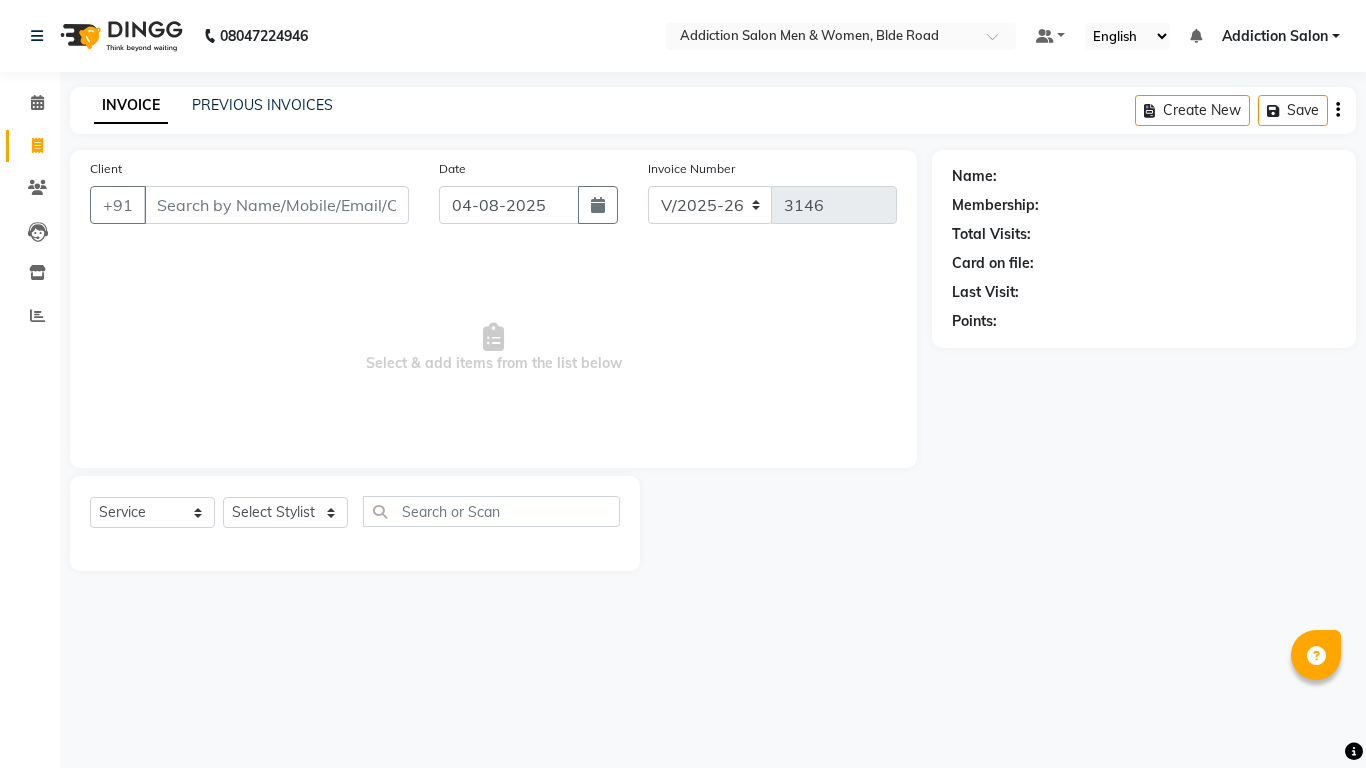 click on "Select & add items from the list below" at bounding box center [493, 348] 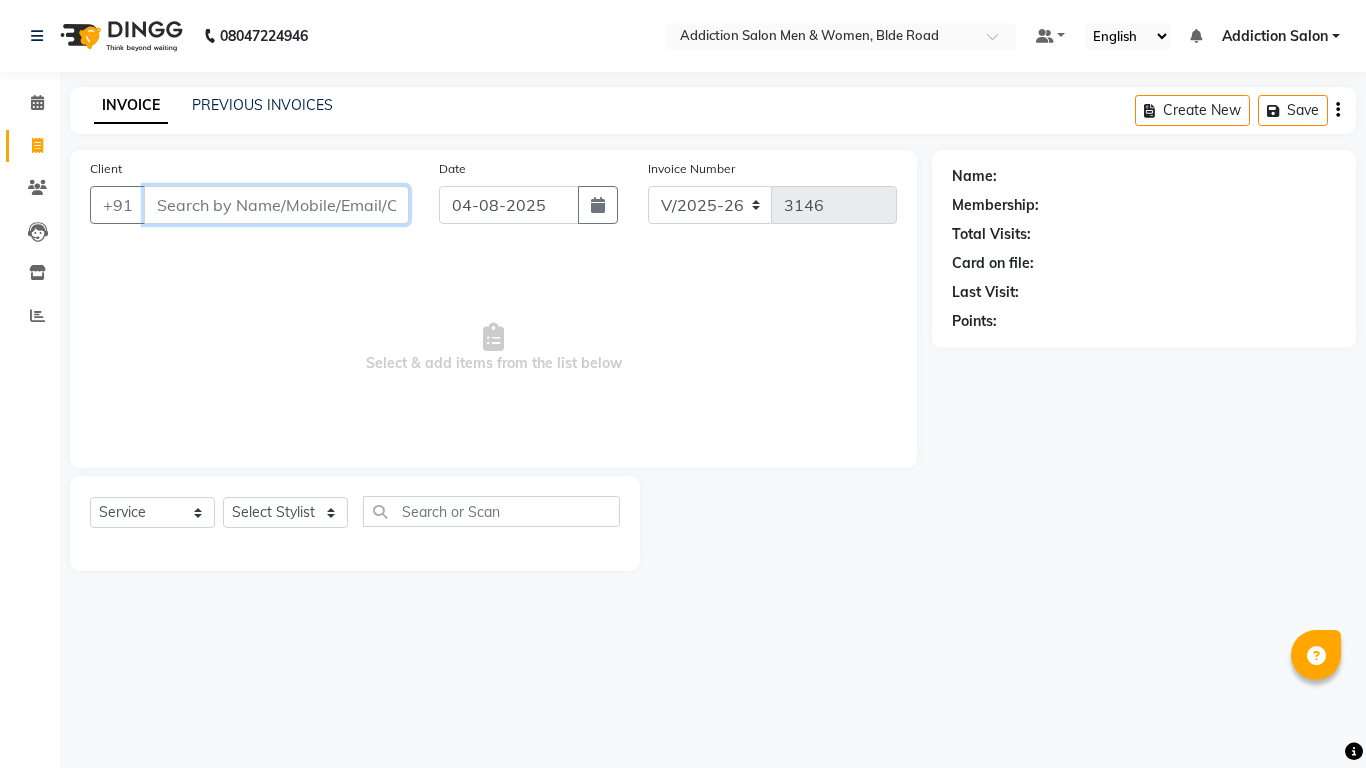 click on "Client" at bounding box center (276, 205) 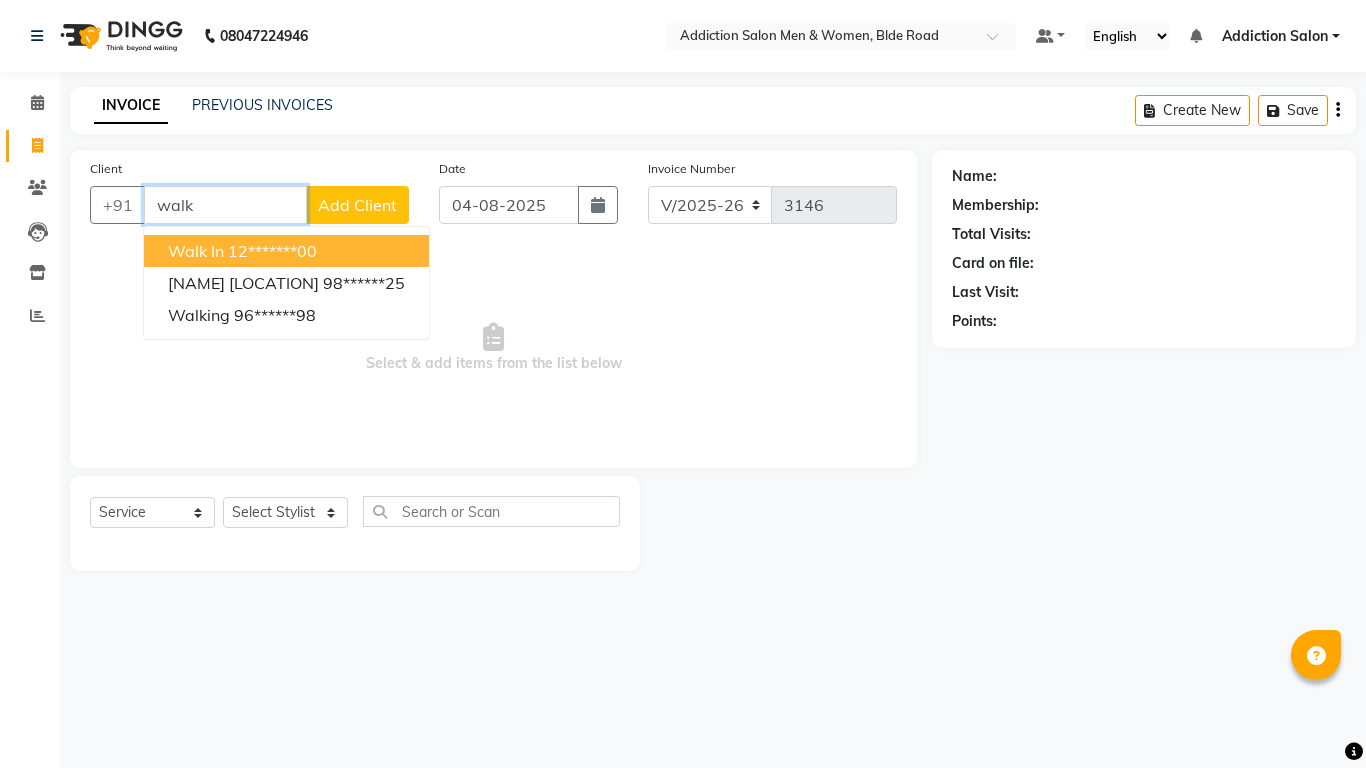 click on "12*******00" at bounding box center (272, 251) 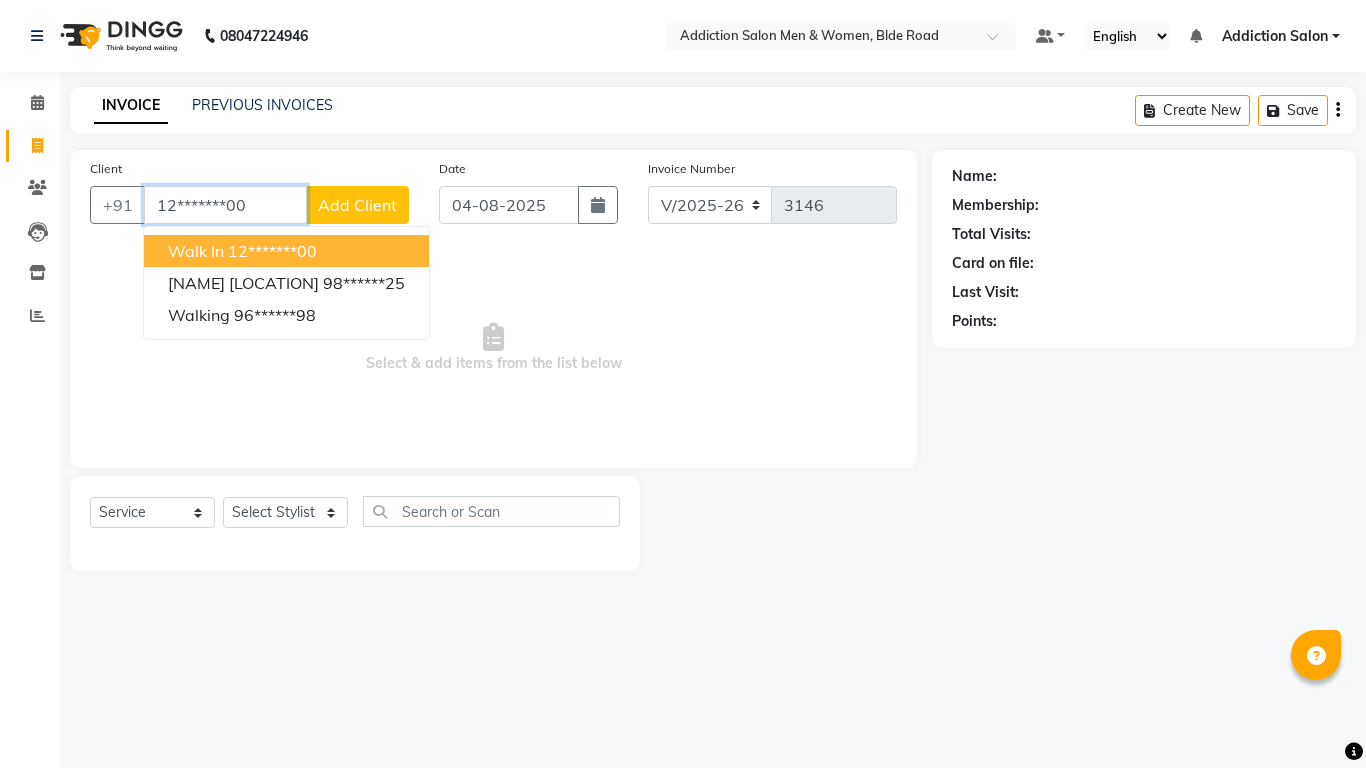 type on "12*******00" 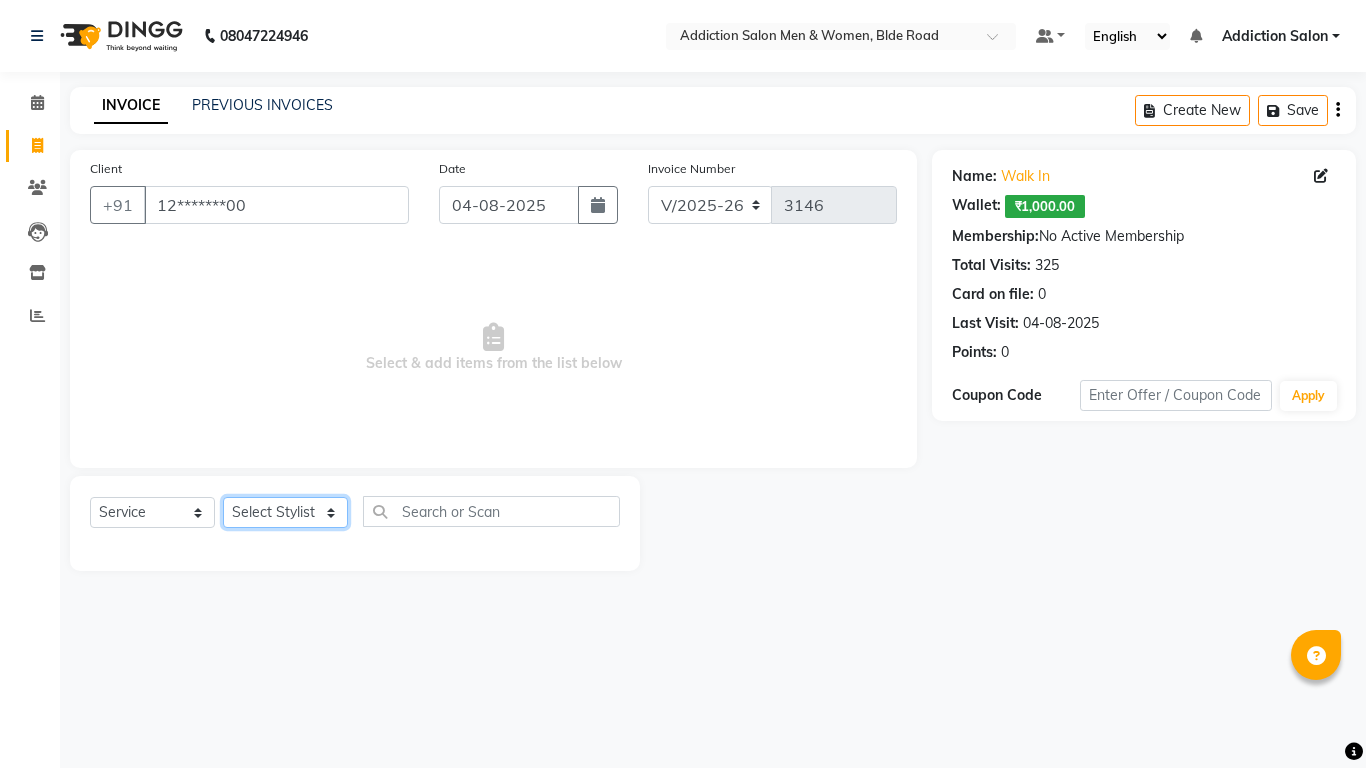 click on "Select Stylist Addiction Salon ANJALI BANSIKA Kamal KARAN KOUSHIK Nikhil Nilesh  pal Pranav REKHA RATHOD SHARDA" 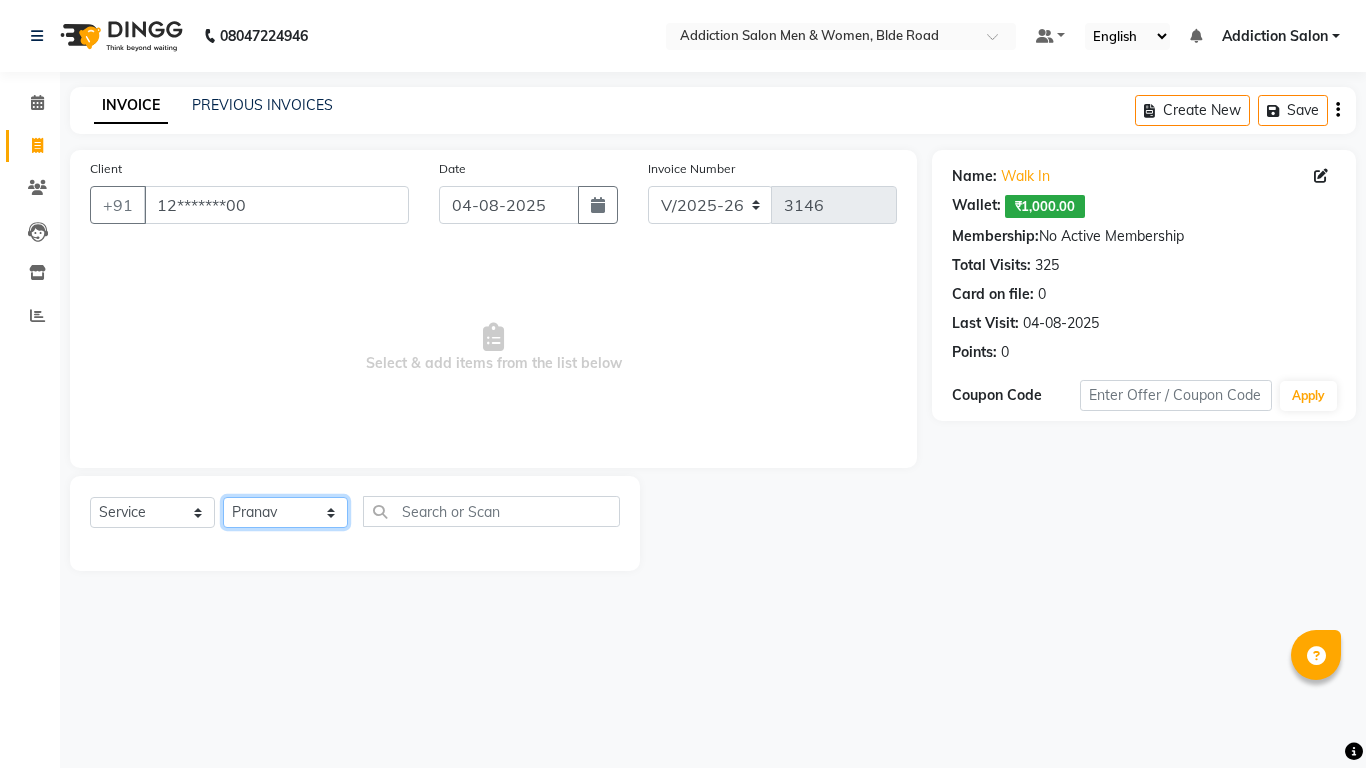 click on "Select Stylist Addiction Salon ANJALI BANSIKA Kamal KARAN KOUSHIK Nikhil Nilesh  pal Pranav REKHA RATHOD SHARDA" 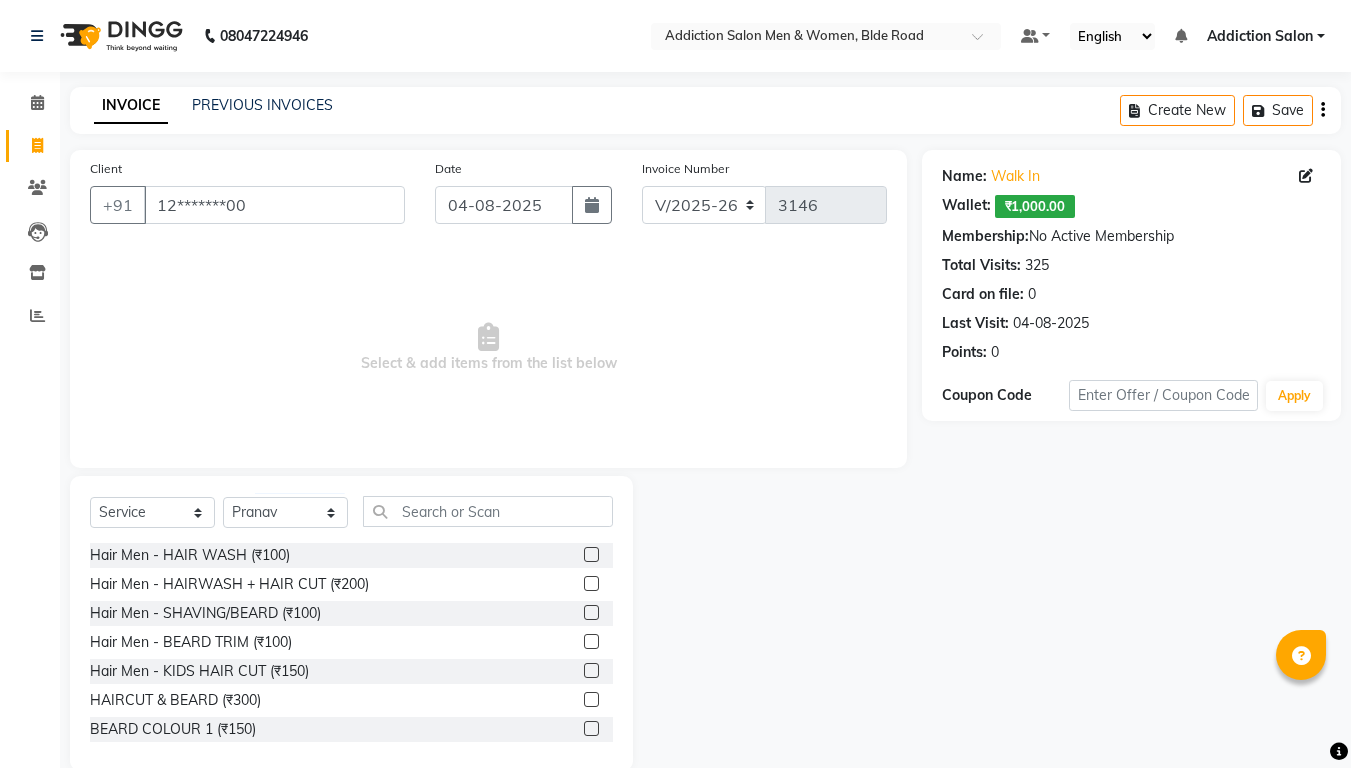 click 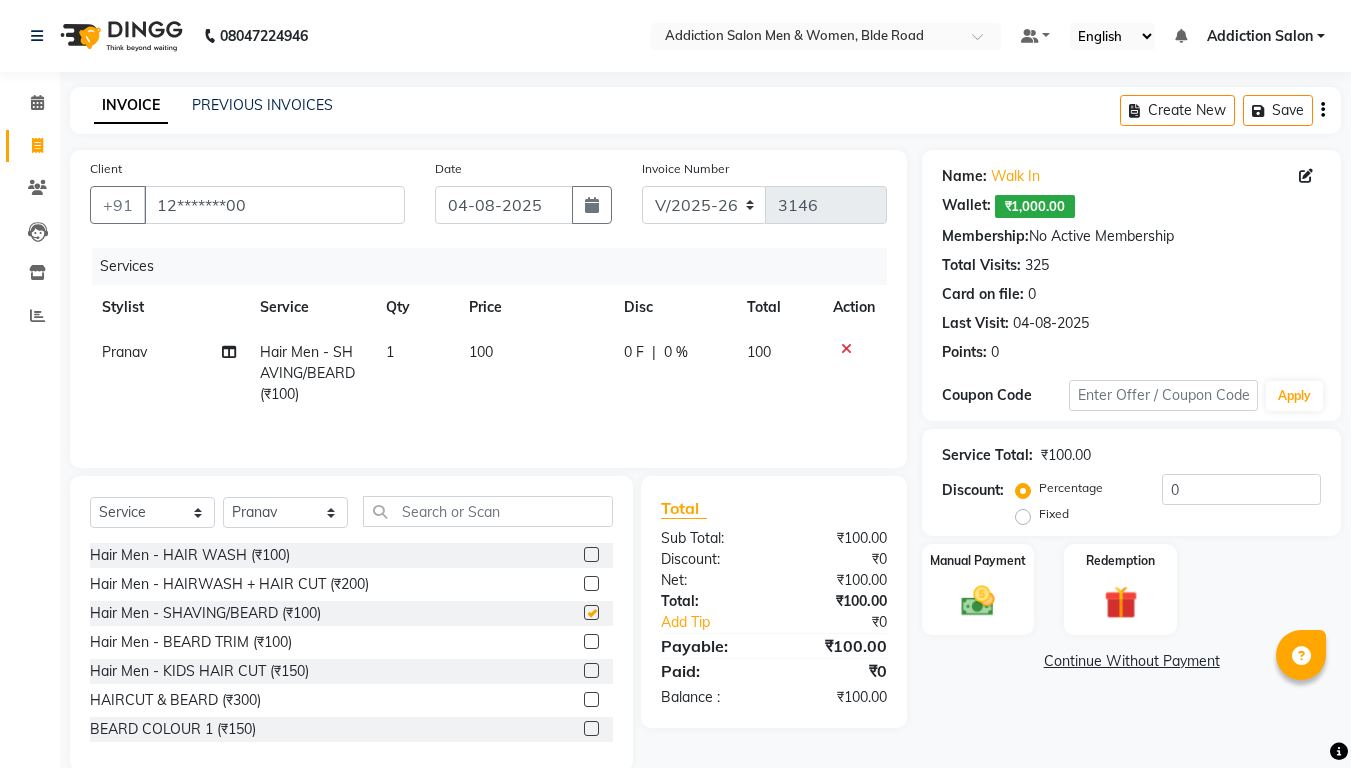 checkbox on "false" 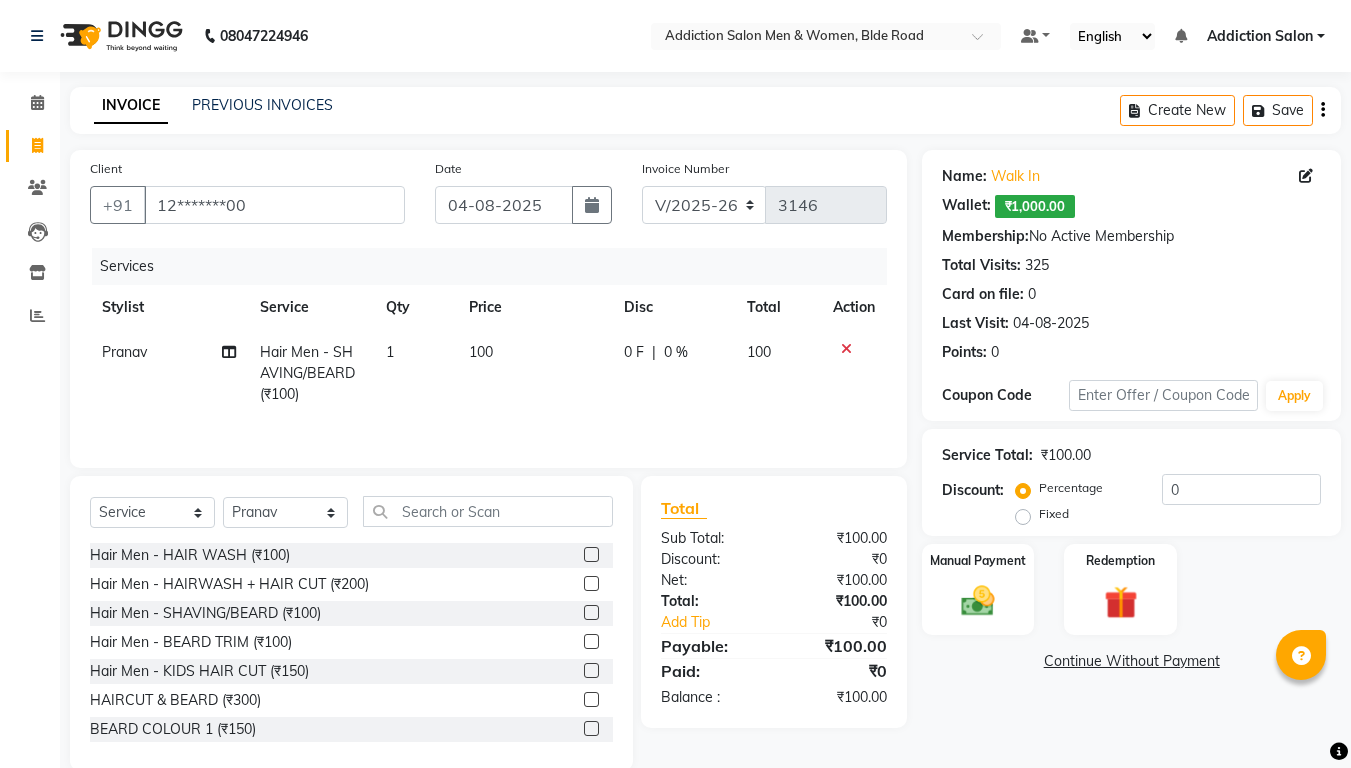 click 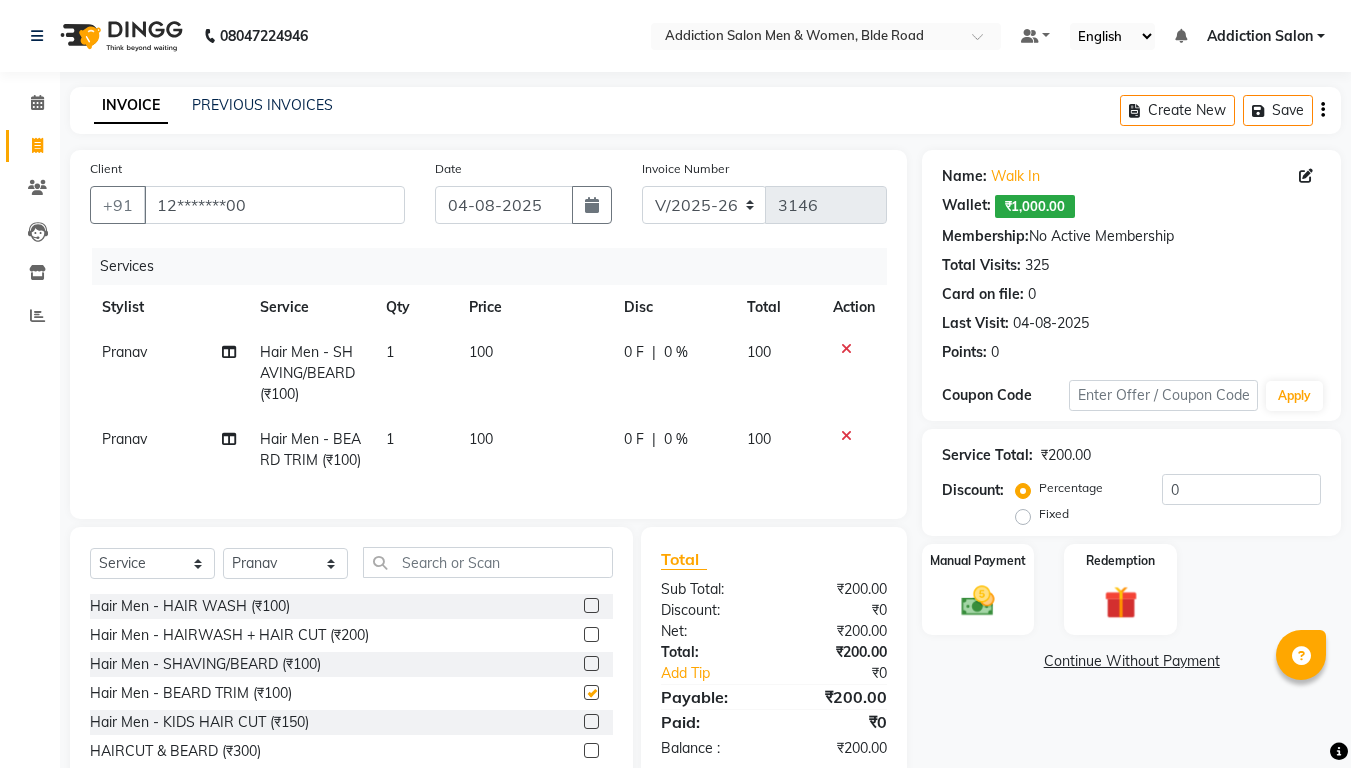 checkbox on "false" 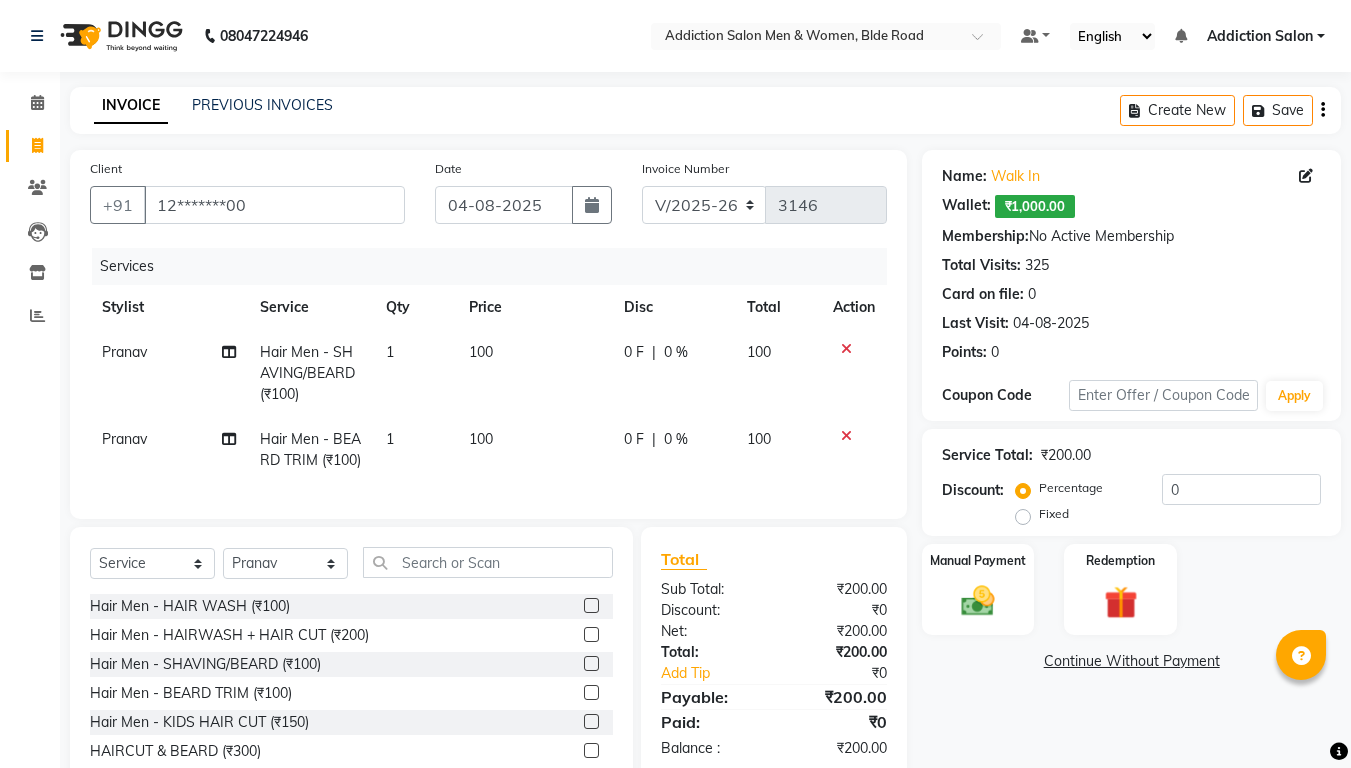 click 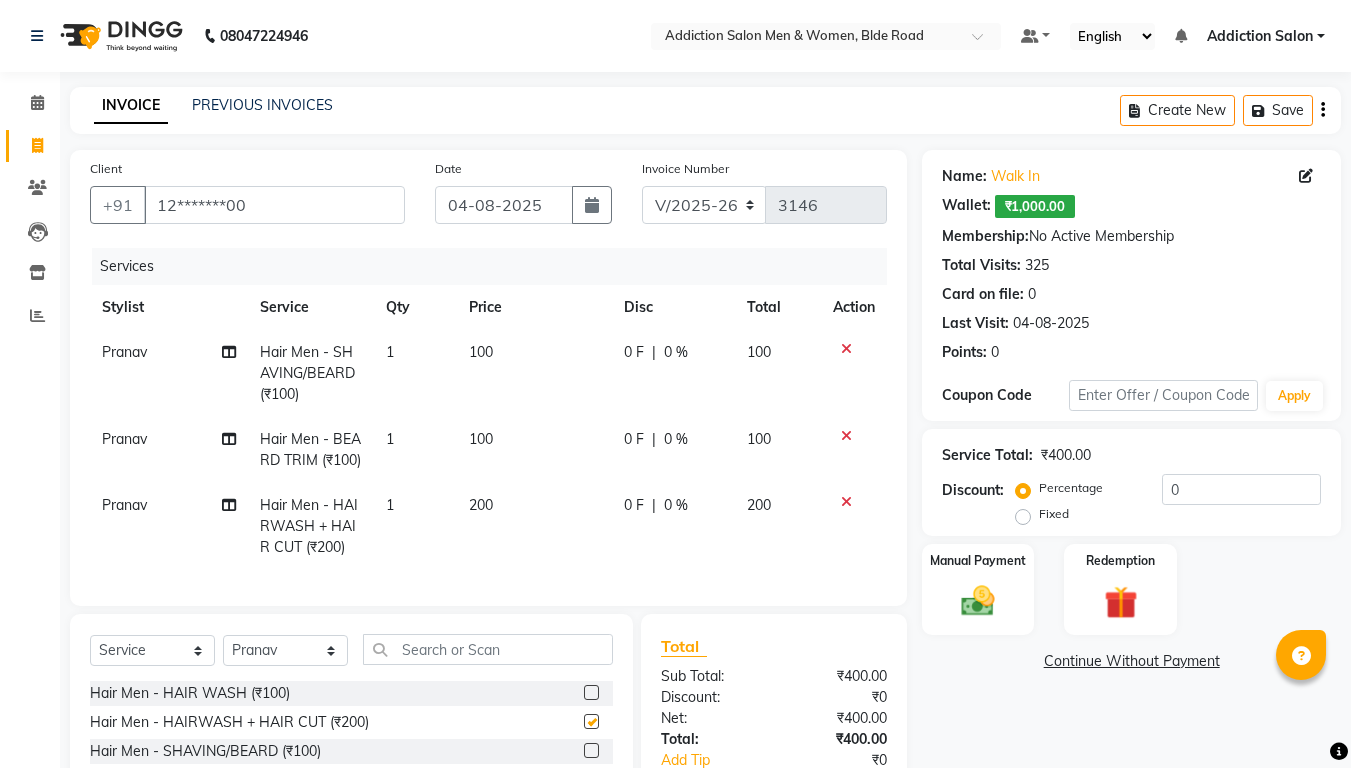 checkbox on "false" 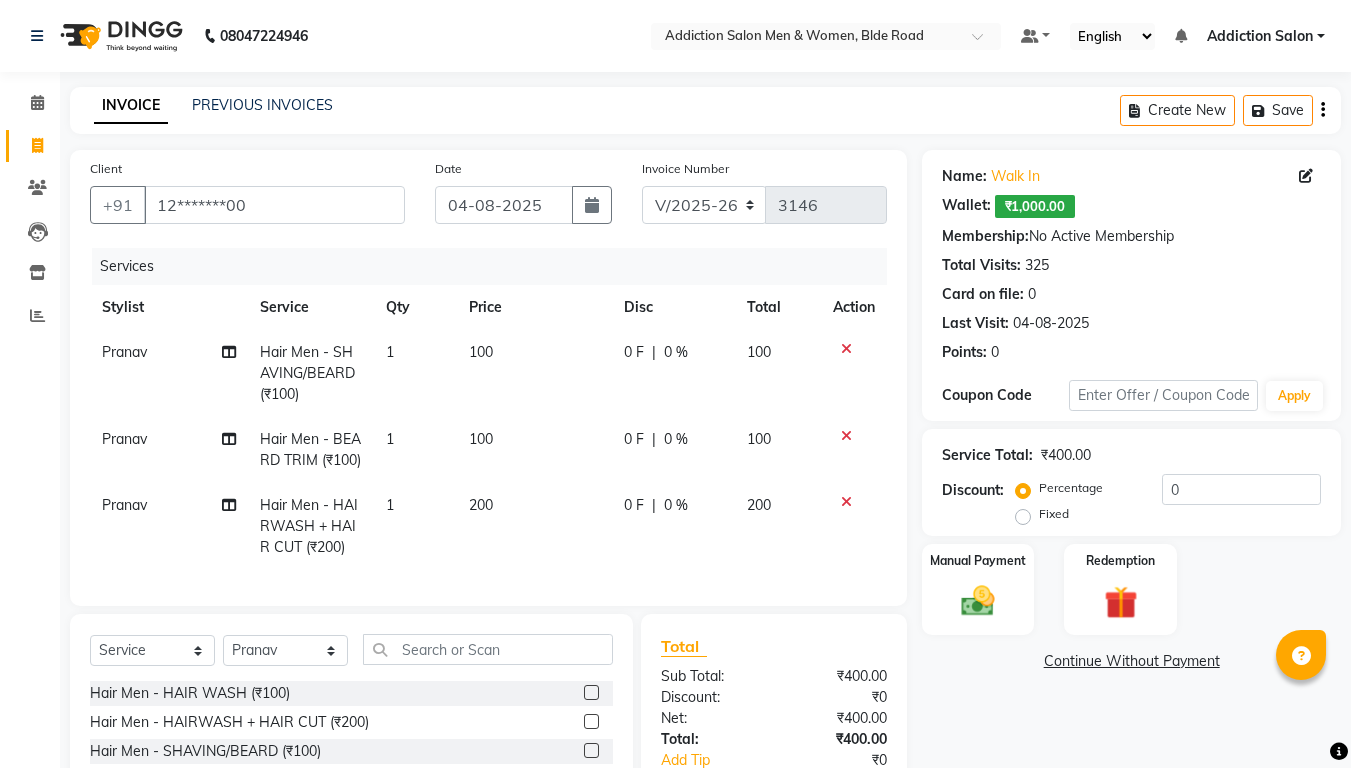 scroll, scrollTop: 207, scrollLeft: 0, axis: vertical 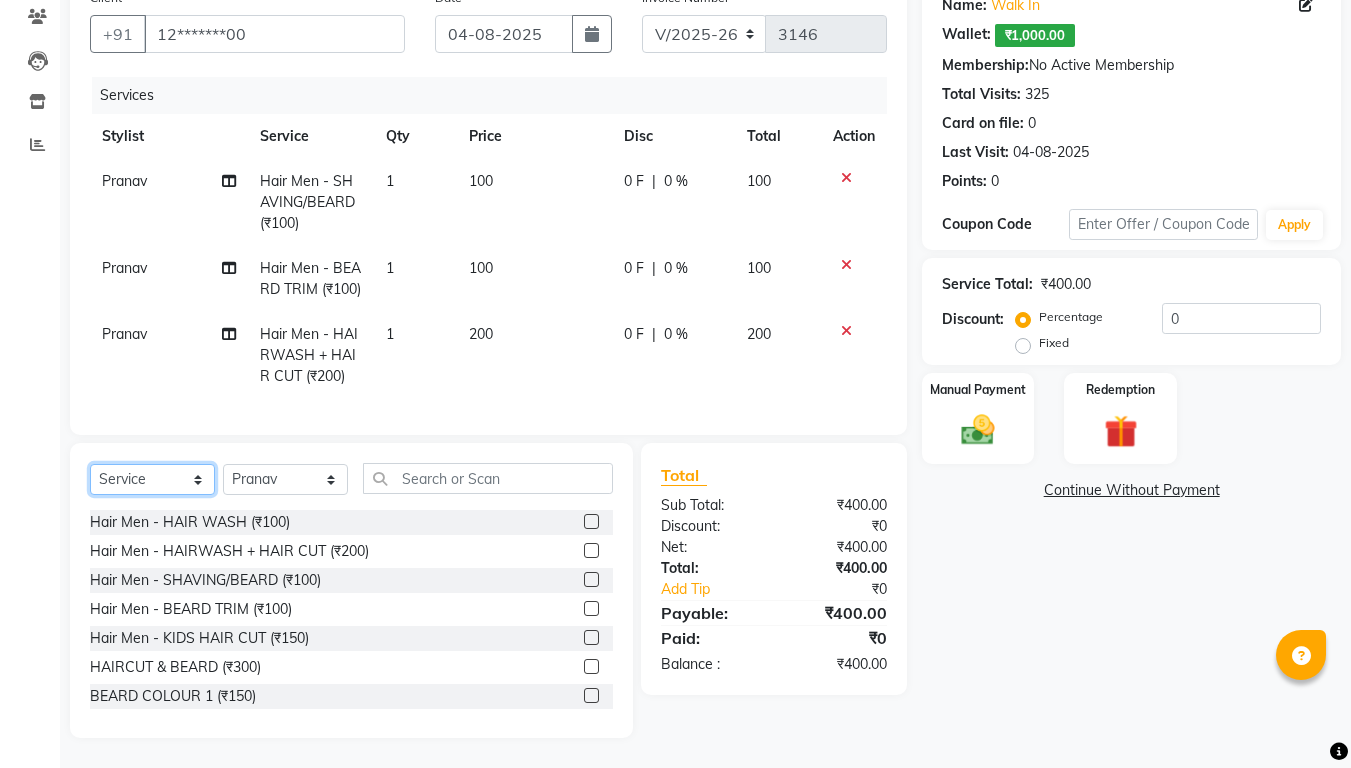 click on "Select  Service  Product  Membership  Package Voucher Prepaid Gift Card" 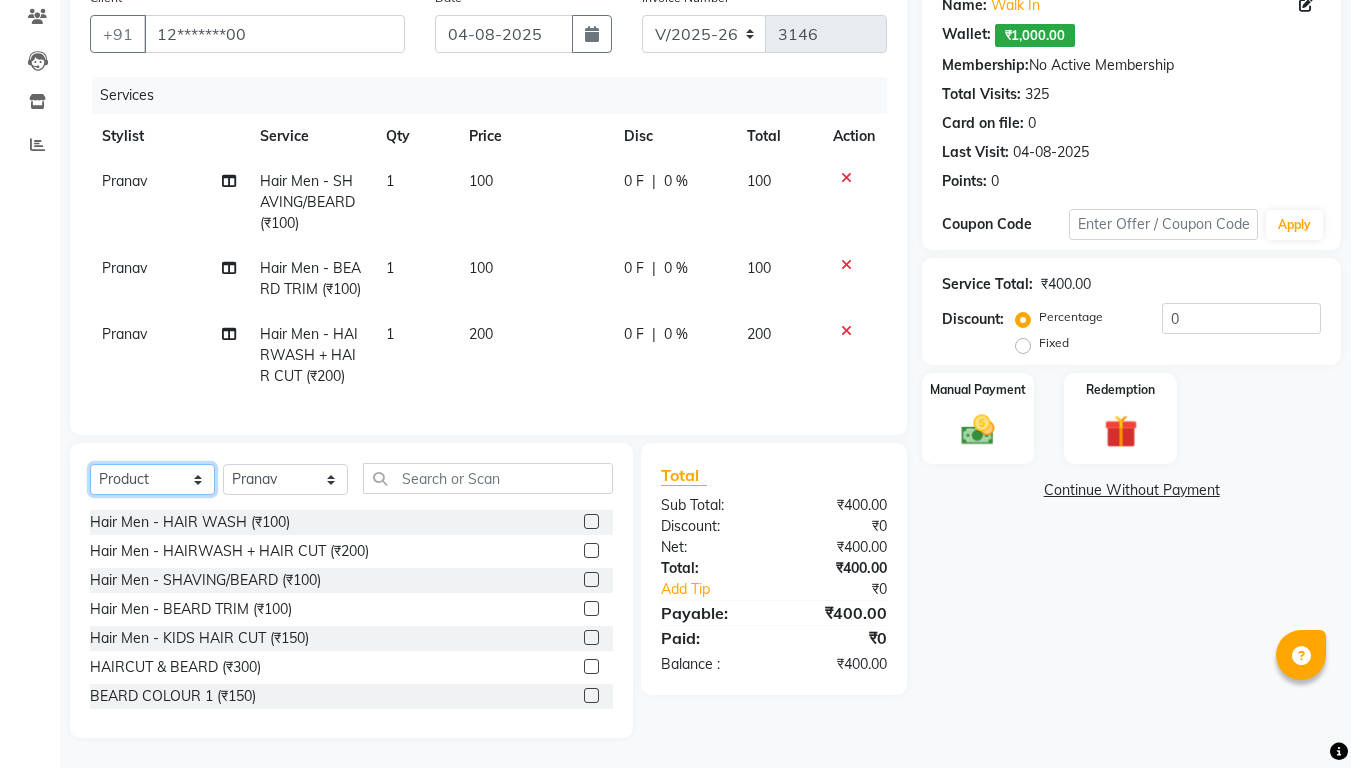 click on "Select  Service  Product  Membership  Package Voucher Prepaid Gift Card" 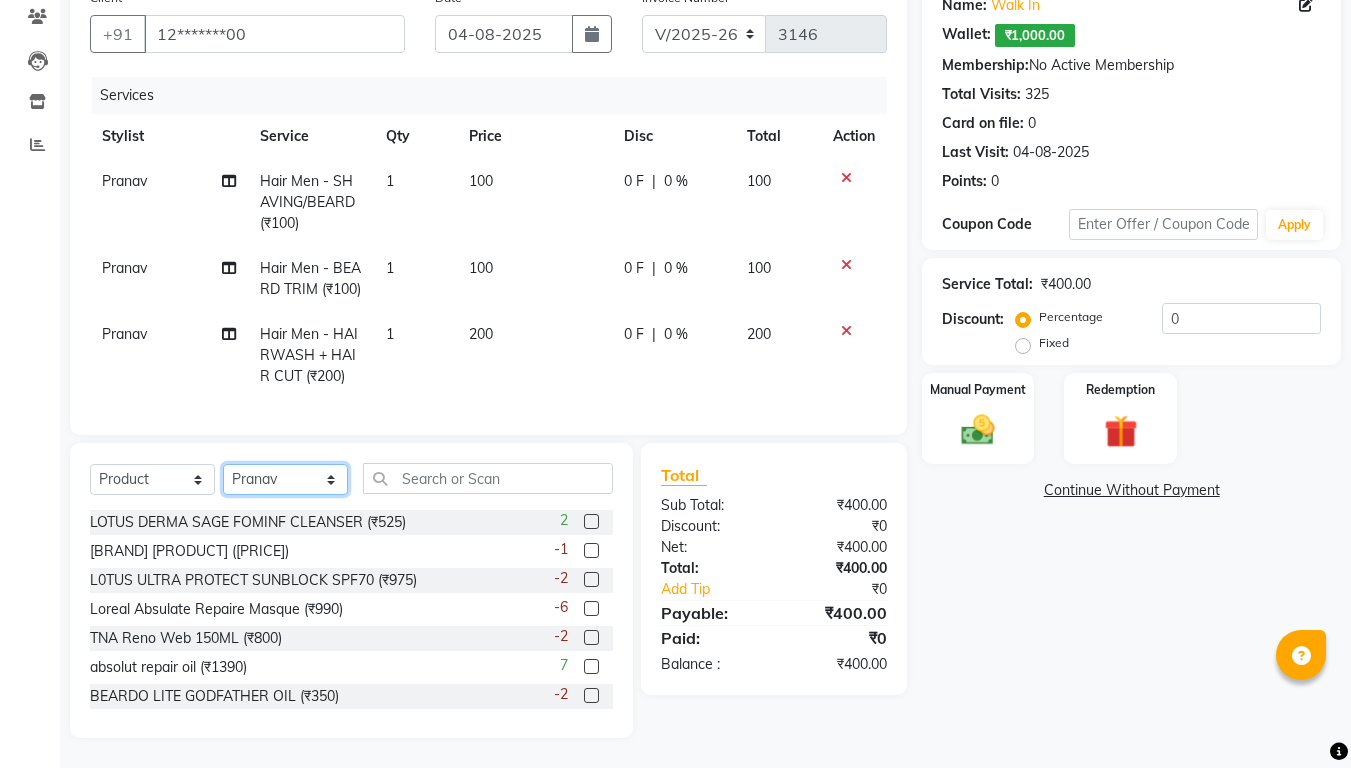 click on "Select Stylist Addiction Salon ANJALI BANSIKA Kamal KARAN KOUSHIK Nikhil Nilesh  pal Pranav REKHA RATHOD SHARDA" 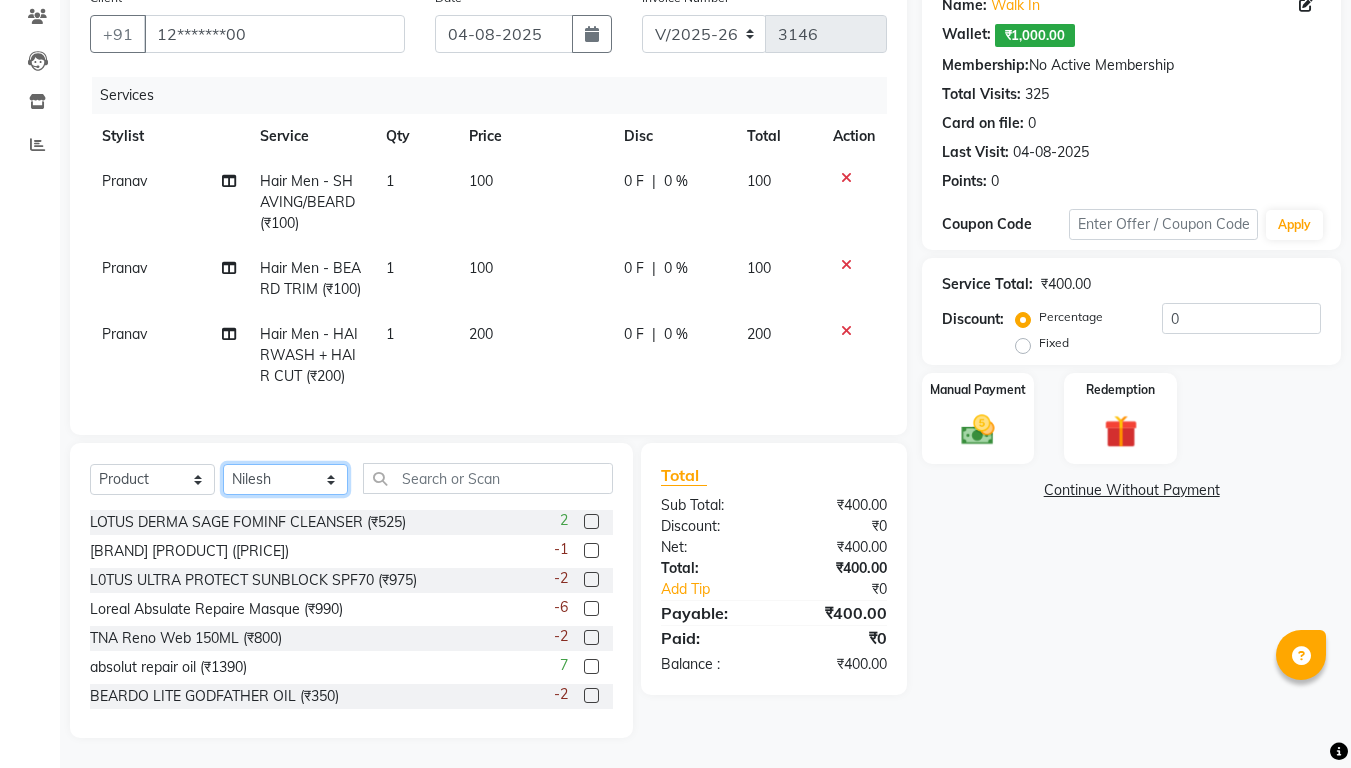 click on "Select Stylist Addiction Salon ANJALI BANSIKA Kamal KARAN KOUSHIK Nikhil Nilesh  pal Pranav REKHA RATHOD SHARDA" 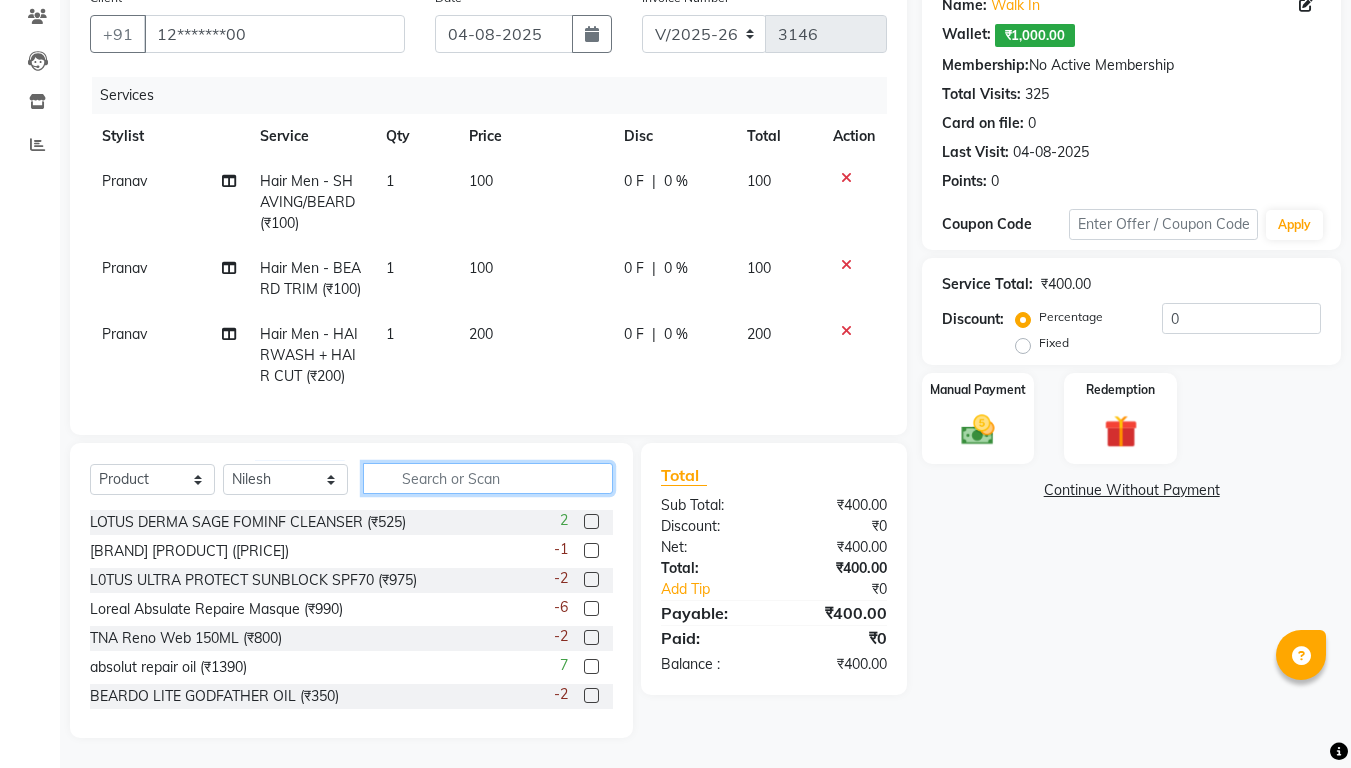 click 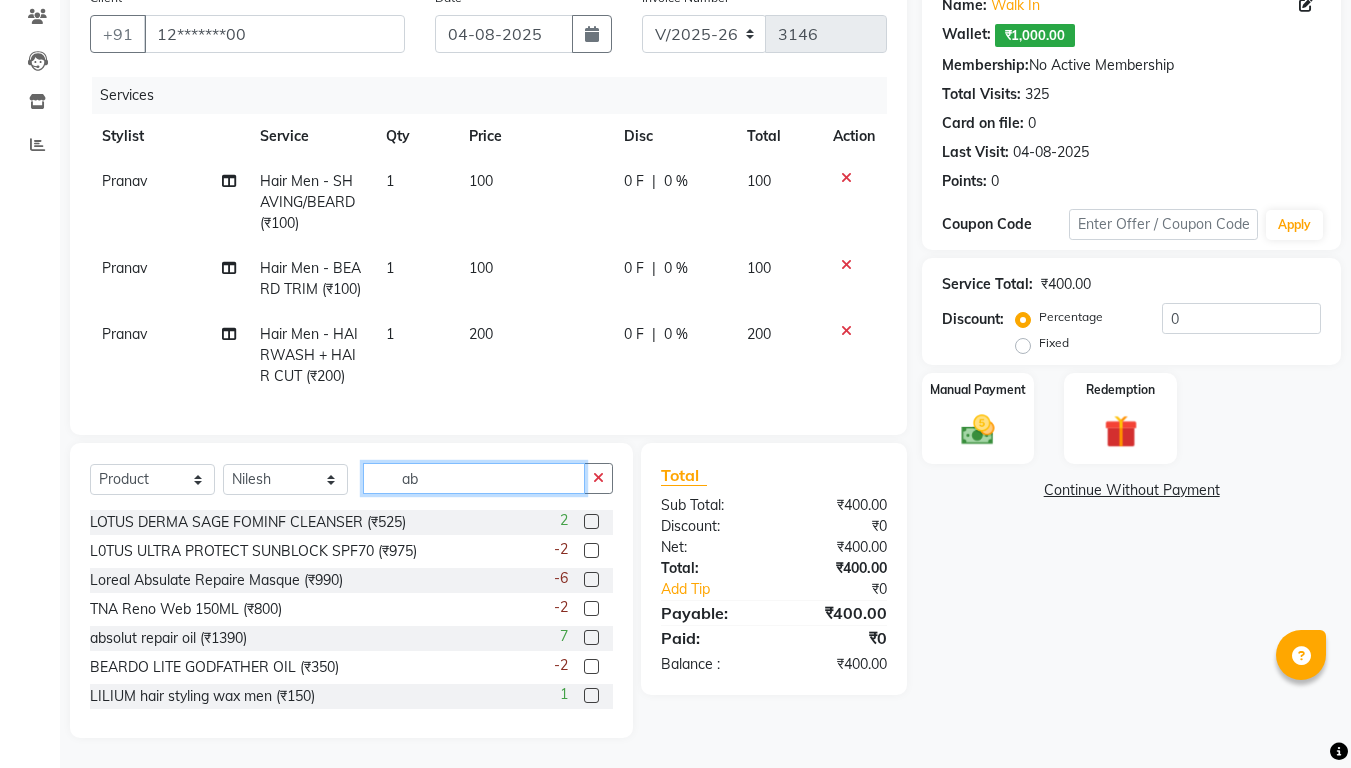 scroll, scrollTop: 164, scrollLeft: 0, axis: vertical 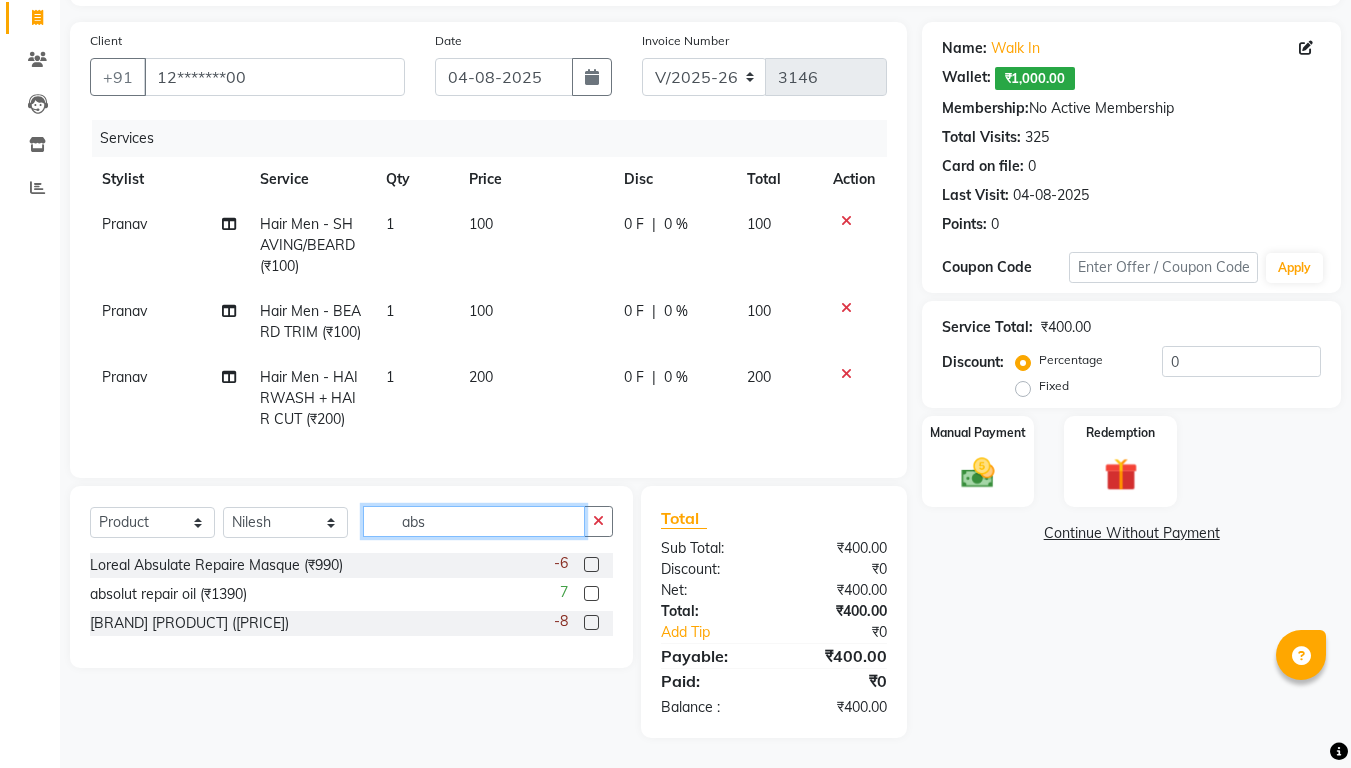 type on "abs" 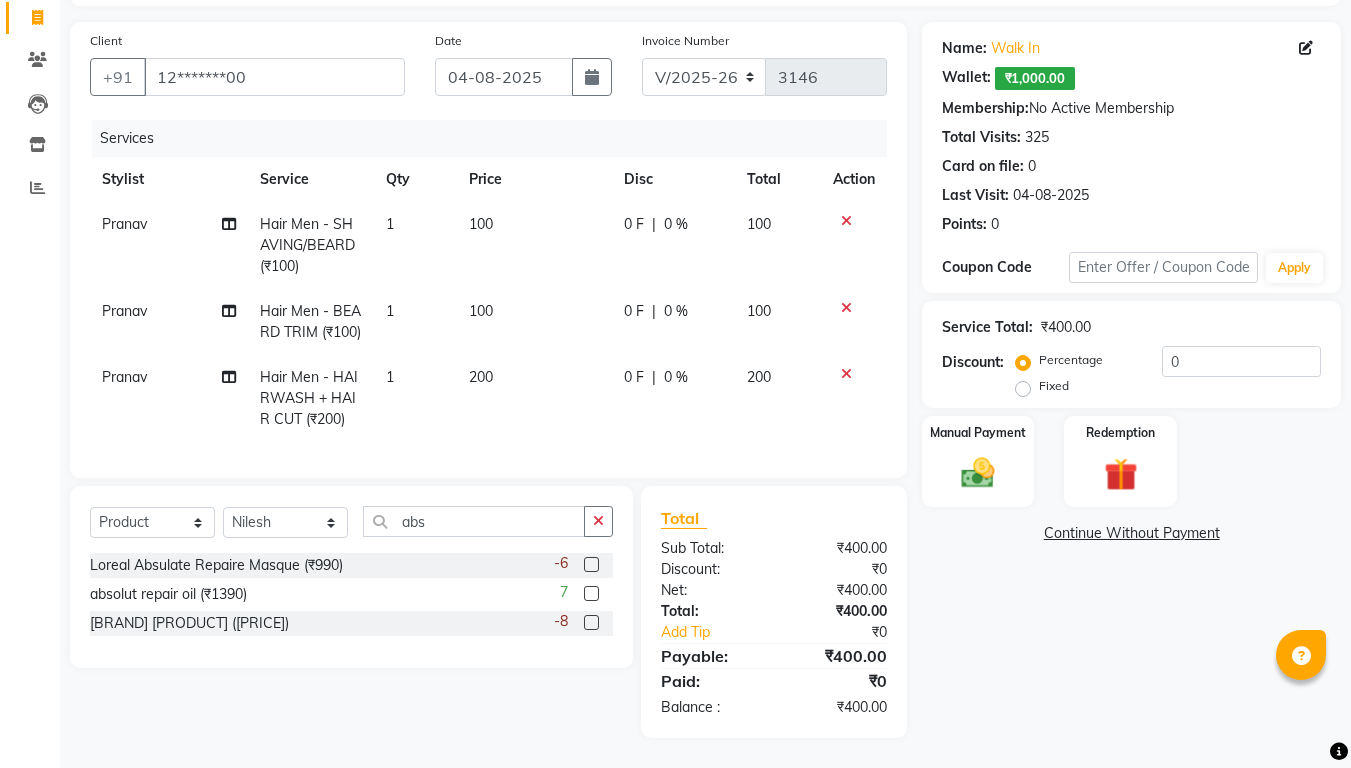 click 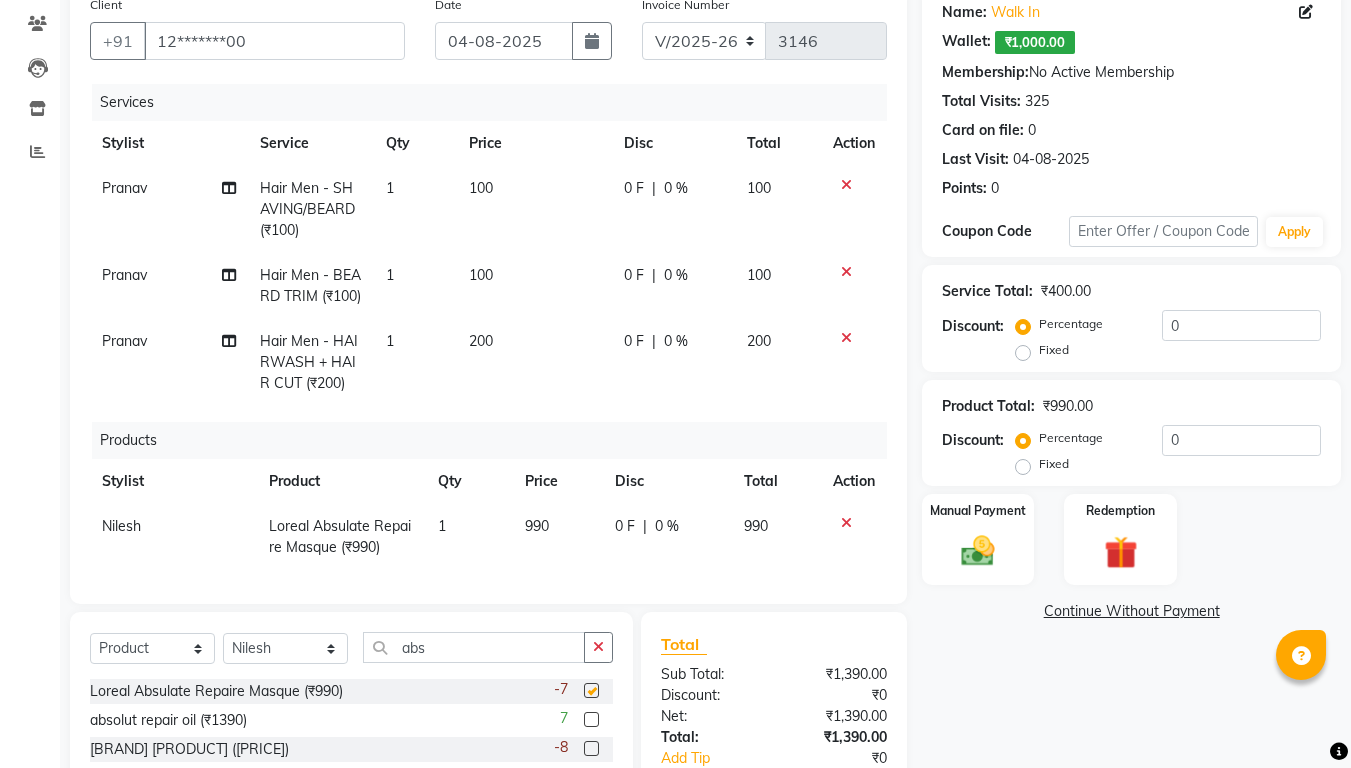 checkbox on "false" 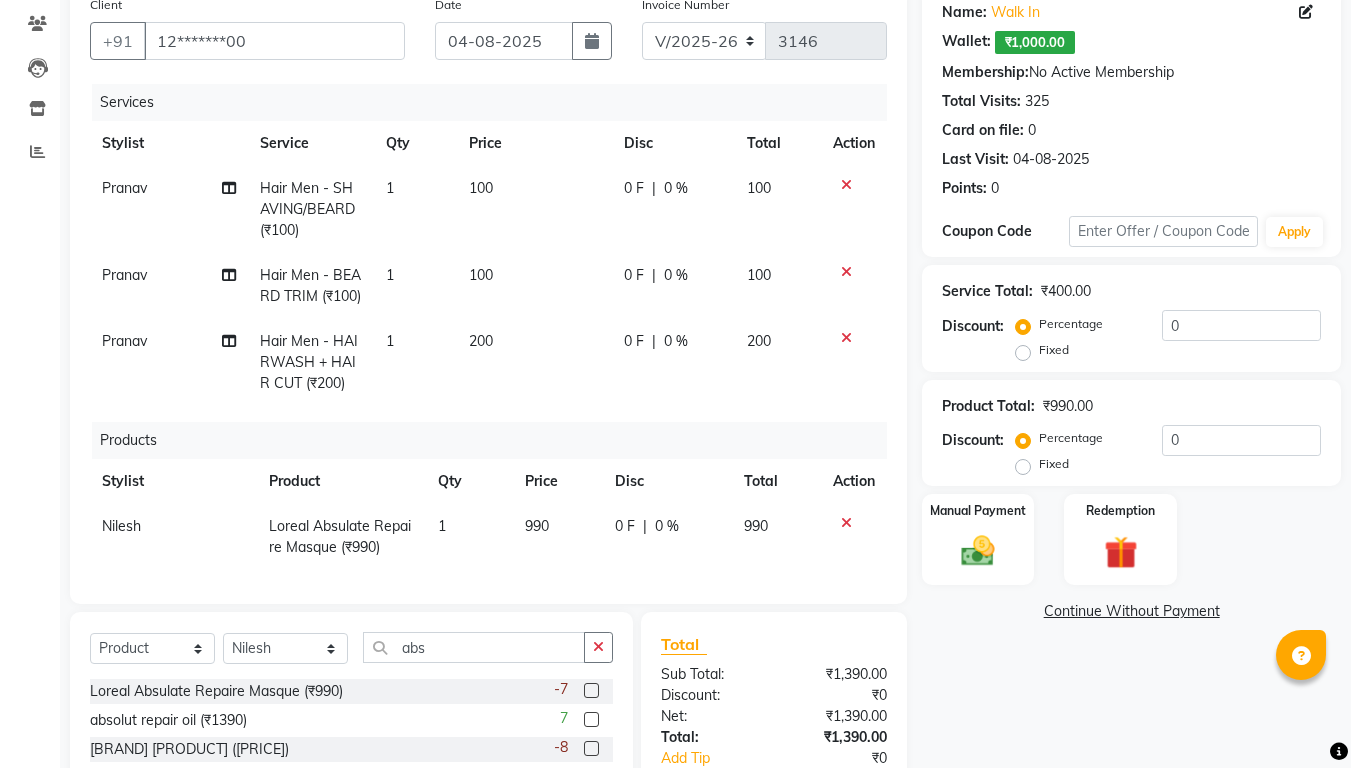 scroll, scrollTop: 38, scrollLeft: 0, axis: vertical 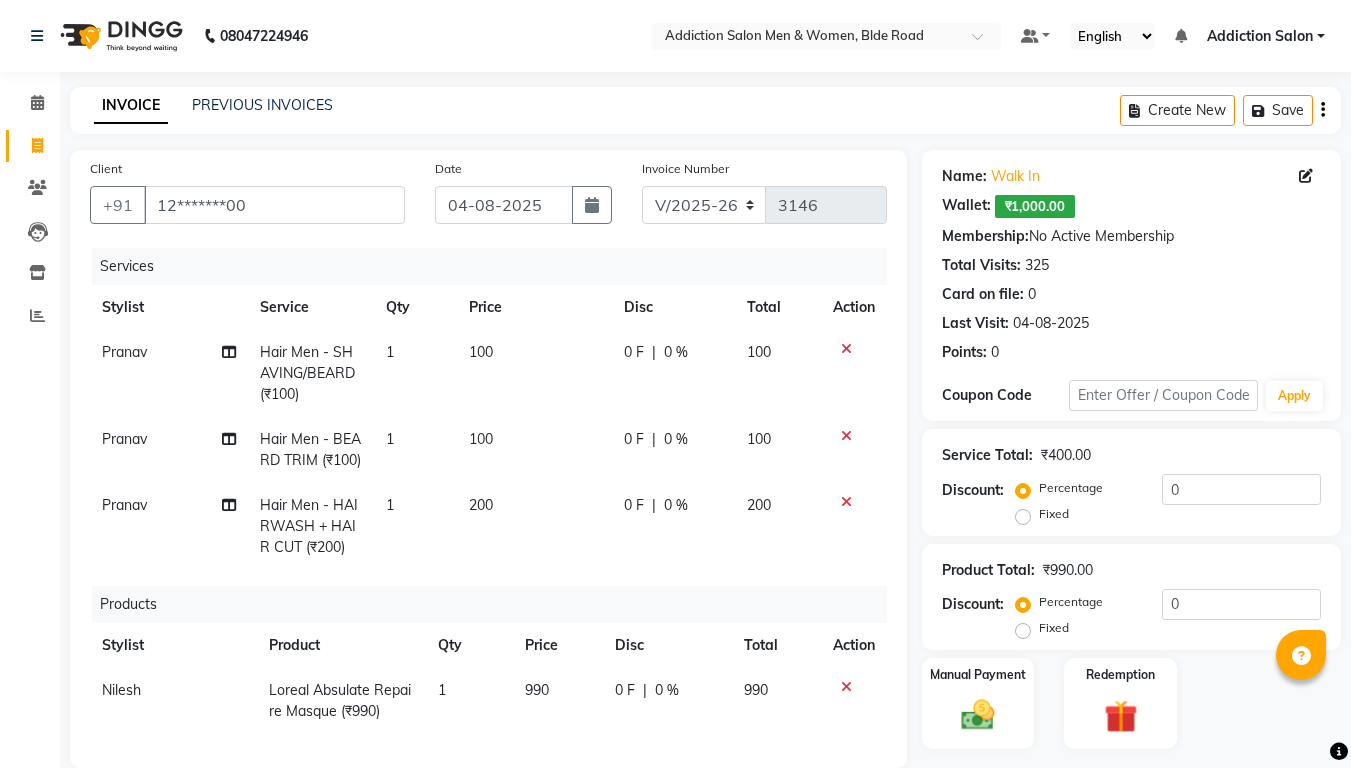 click 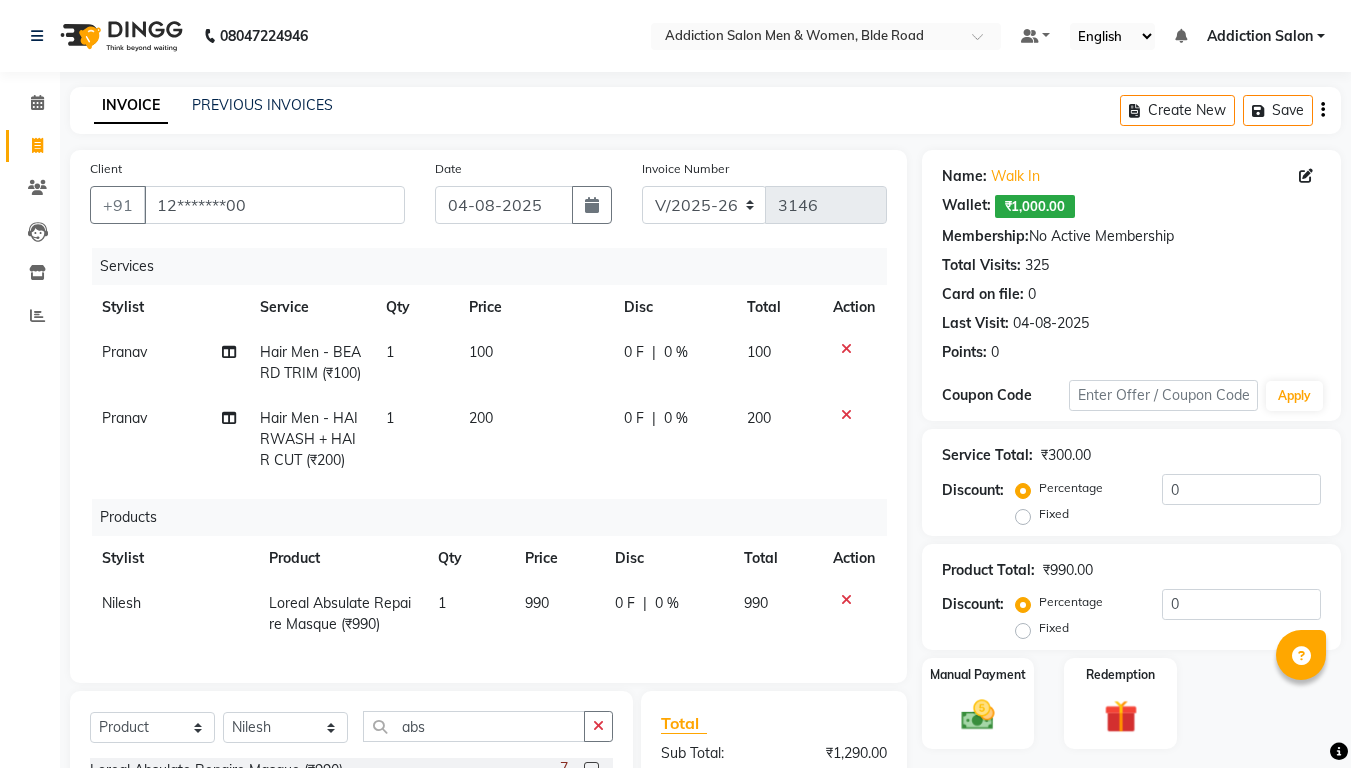 click 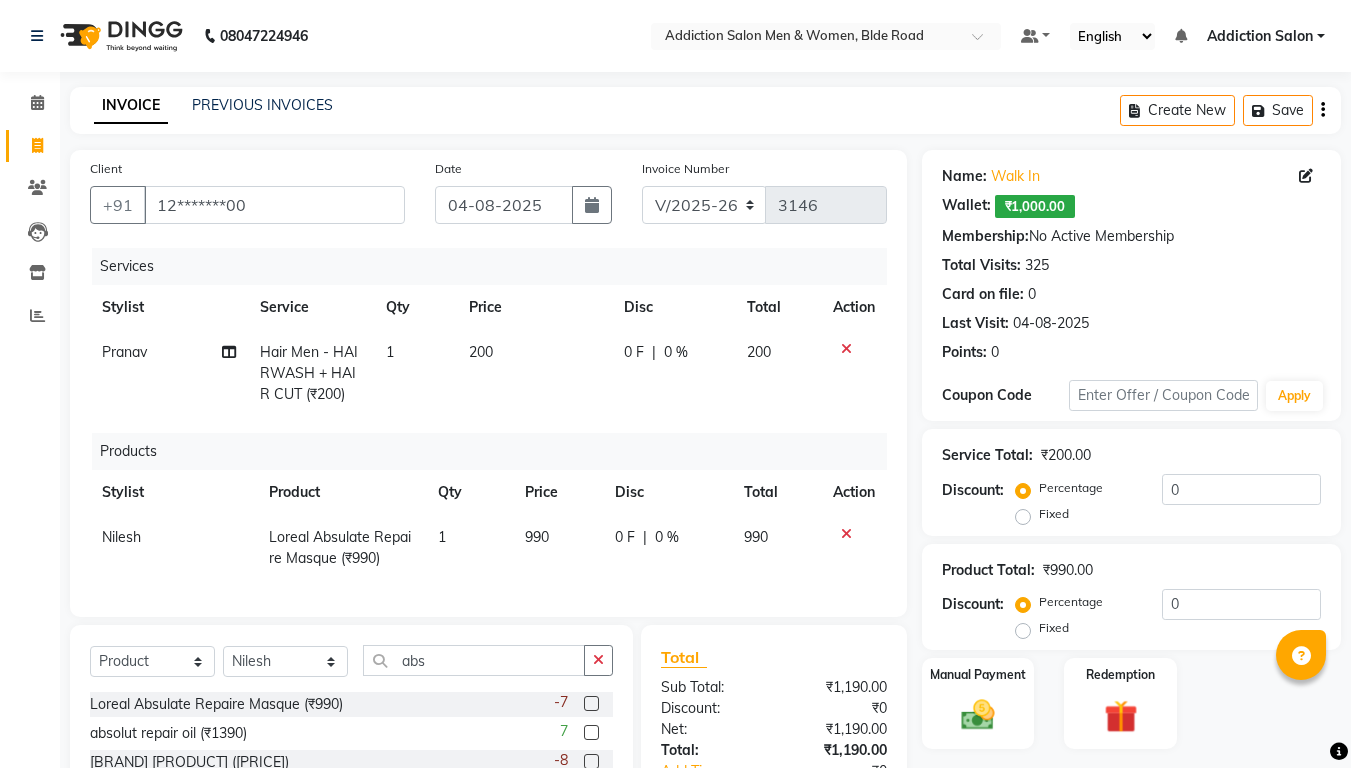 click 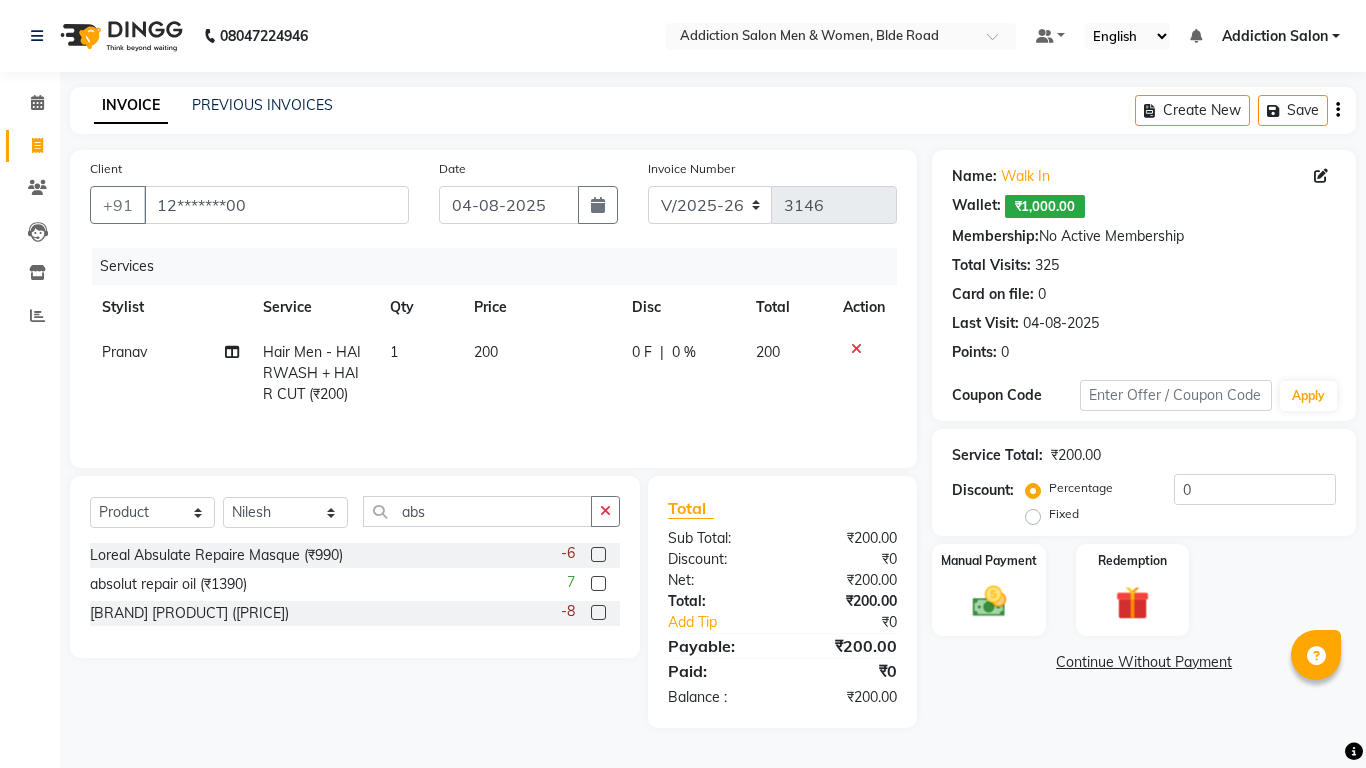 click 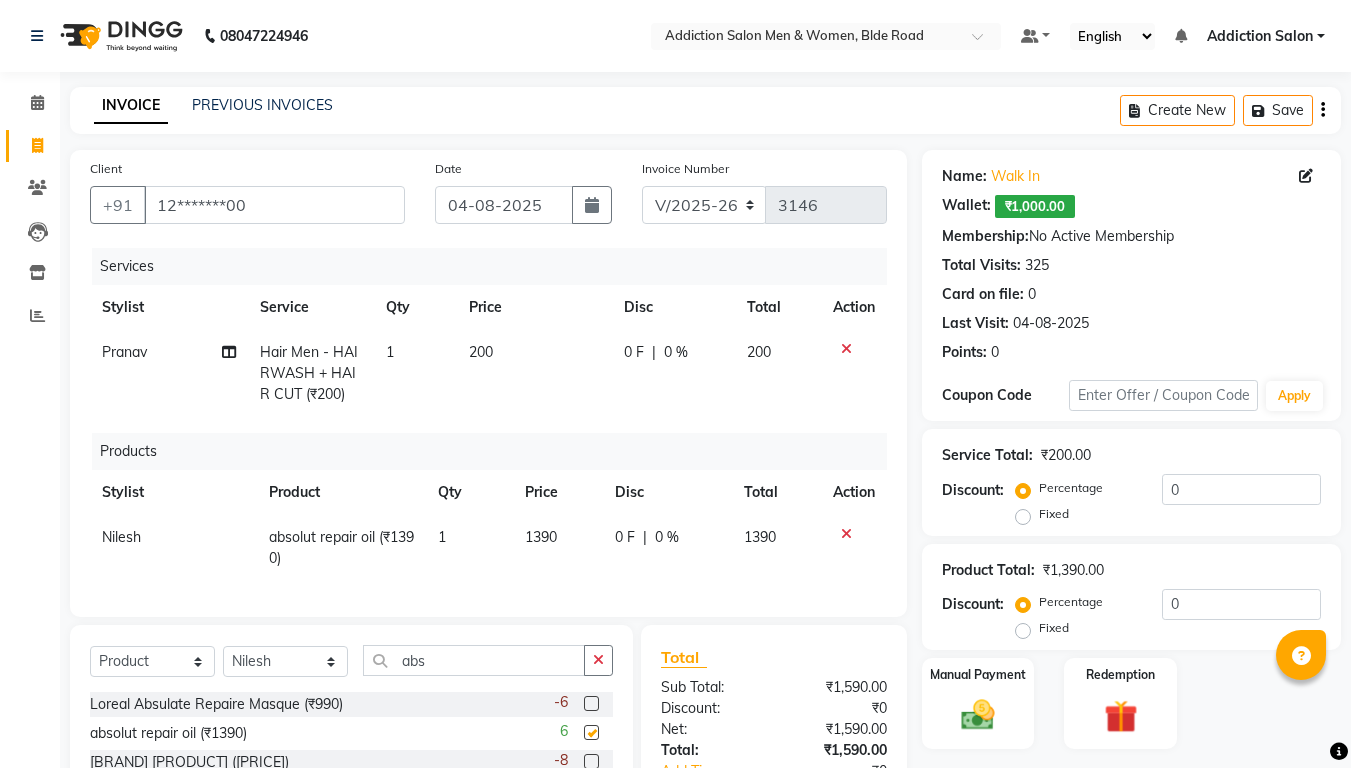 checkbox on "false" 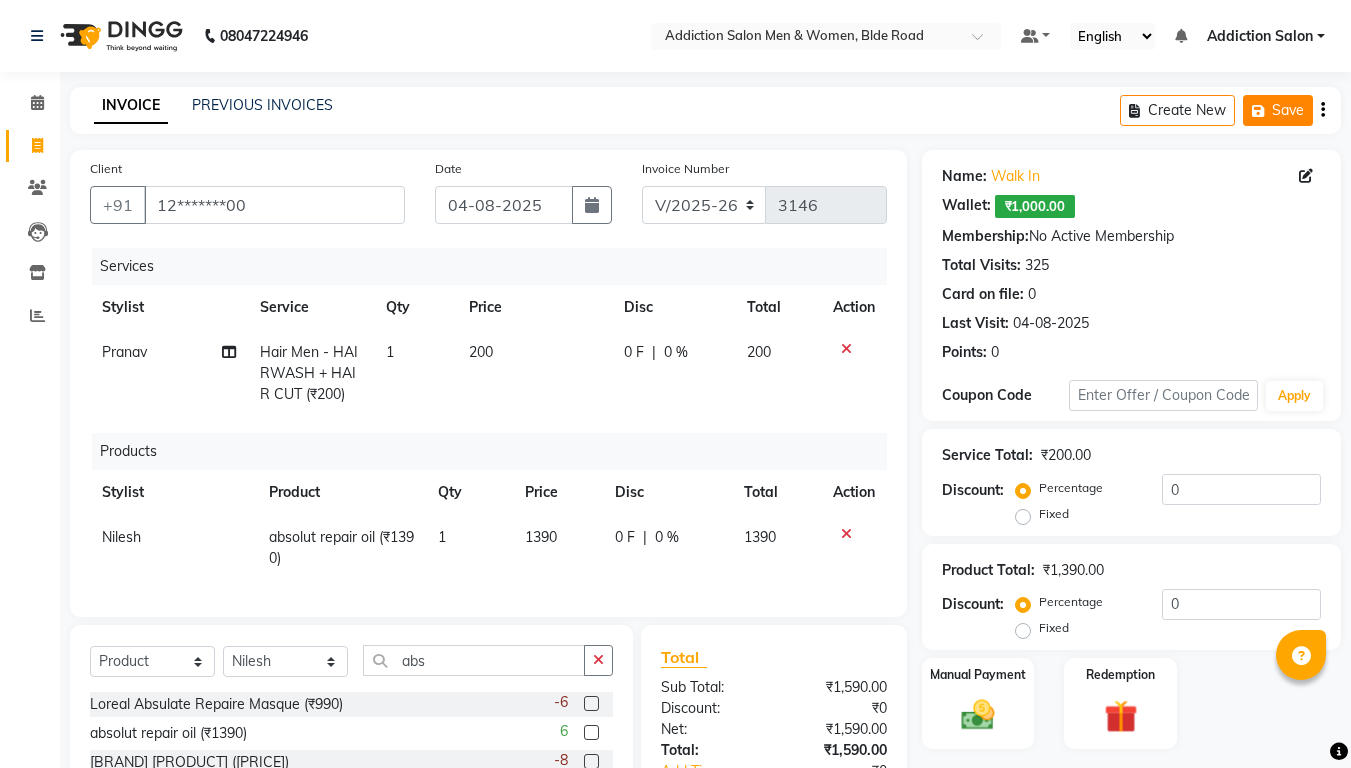 click on "Save" 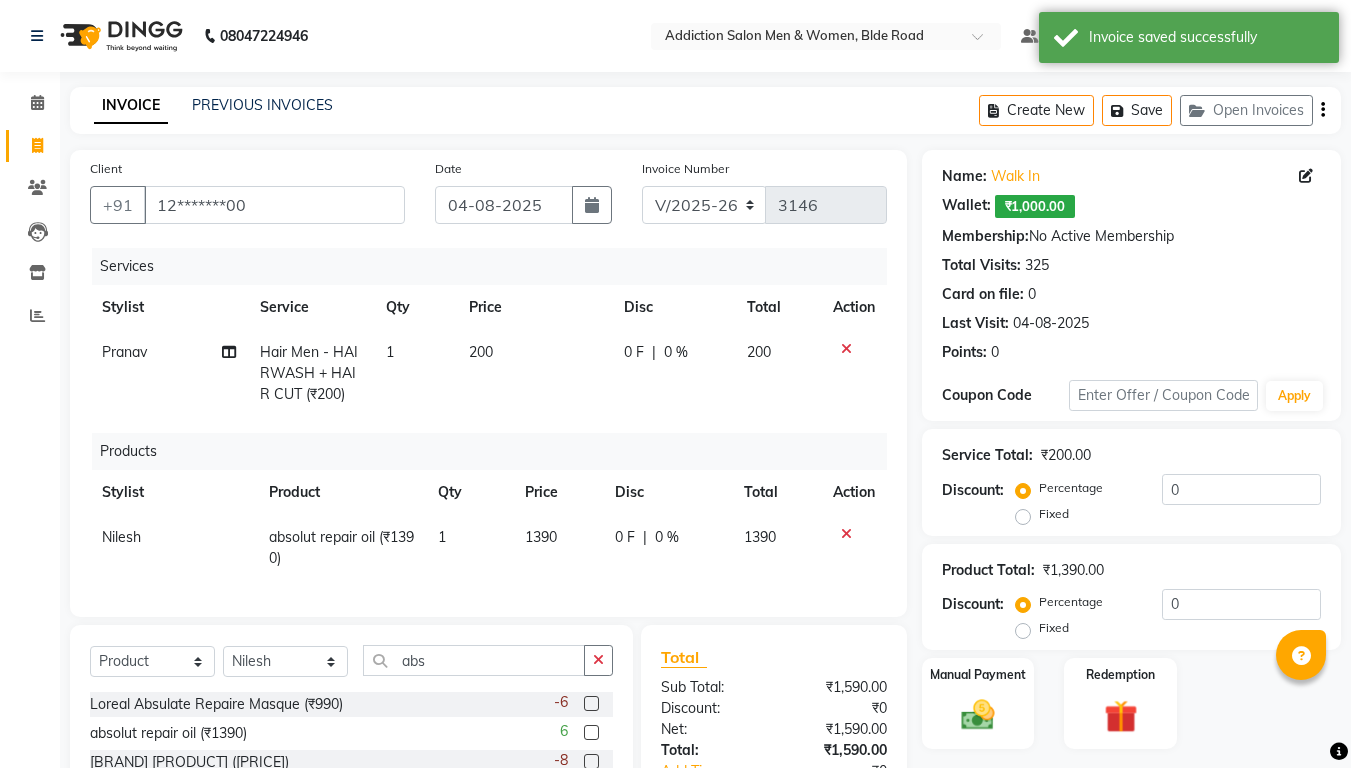 click on "INVOICE" 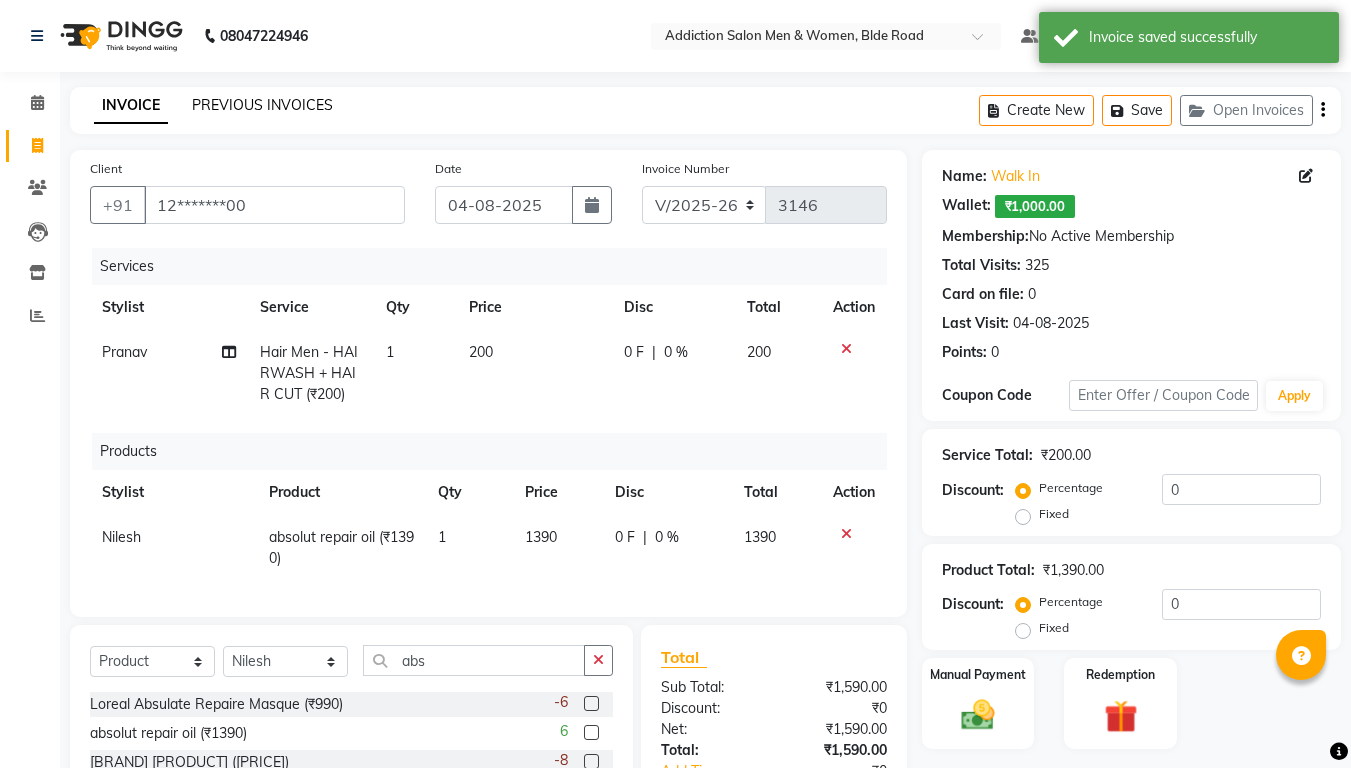 click on "PREVIOUS INVOICES" 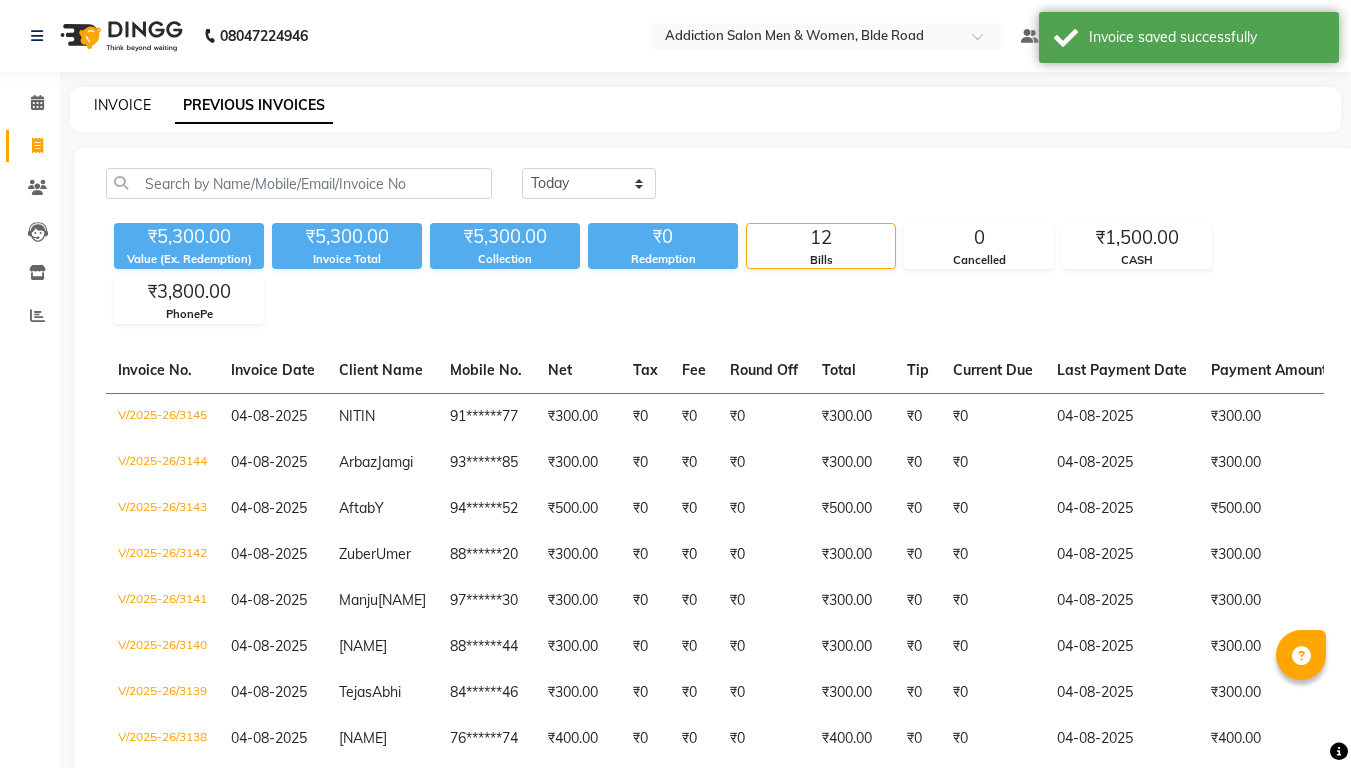 click on "INVOICE" 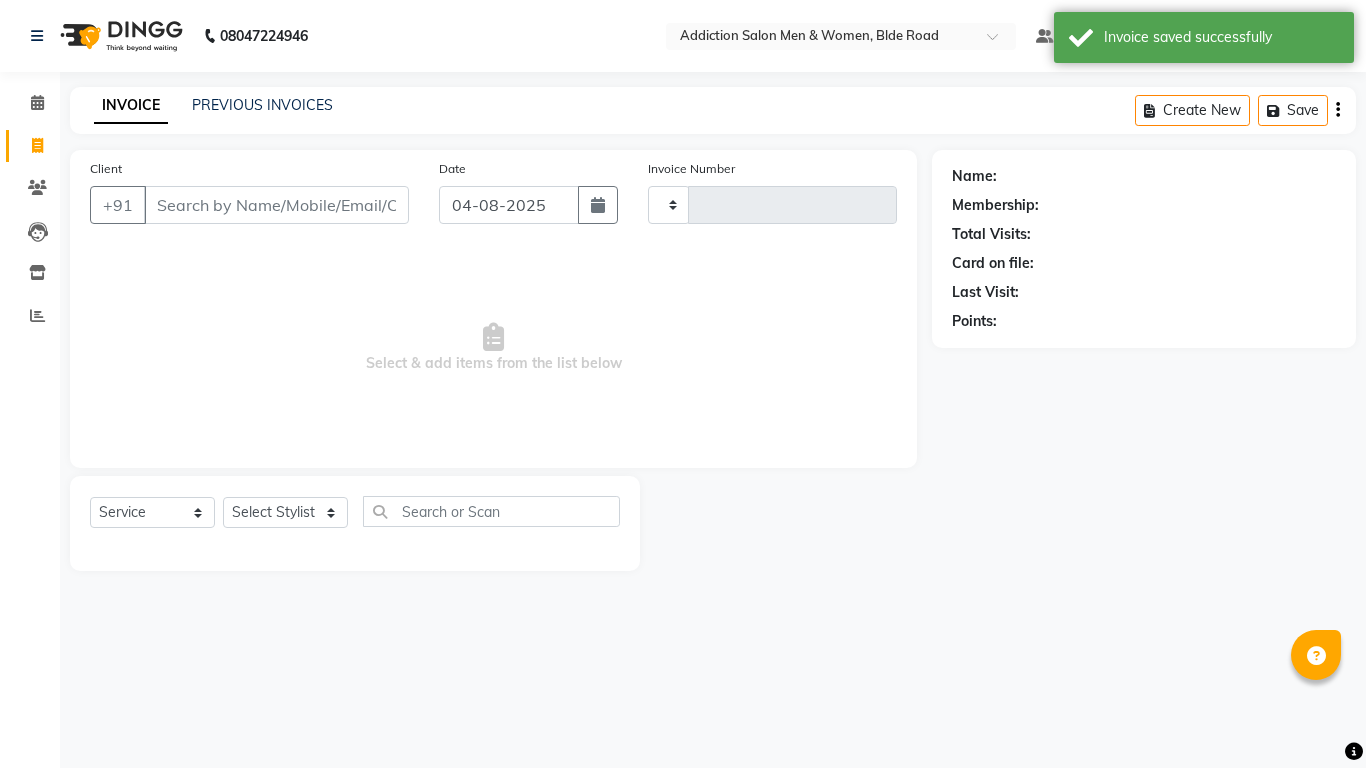 type on "3146" 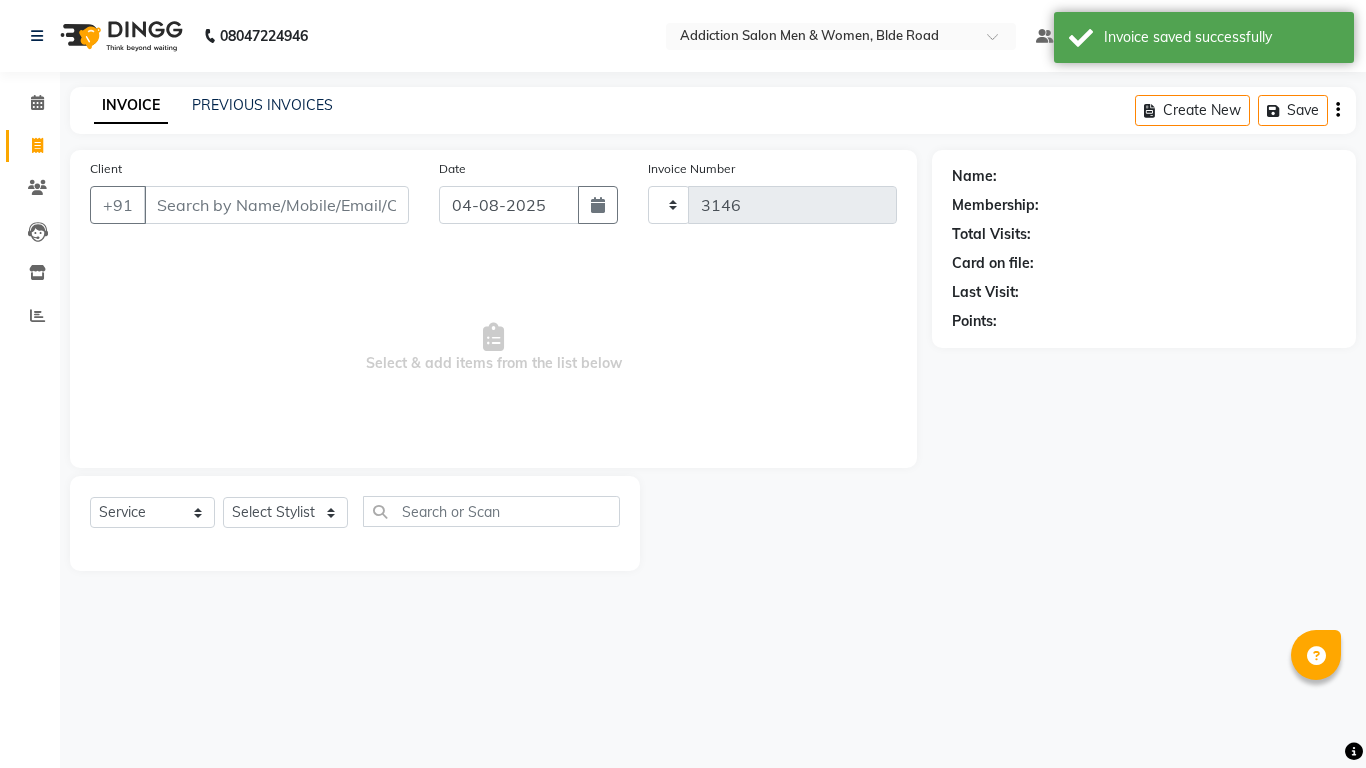 select on "6595" 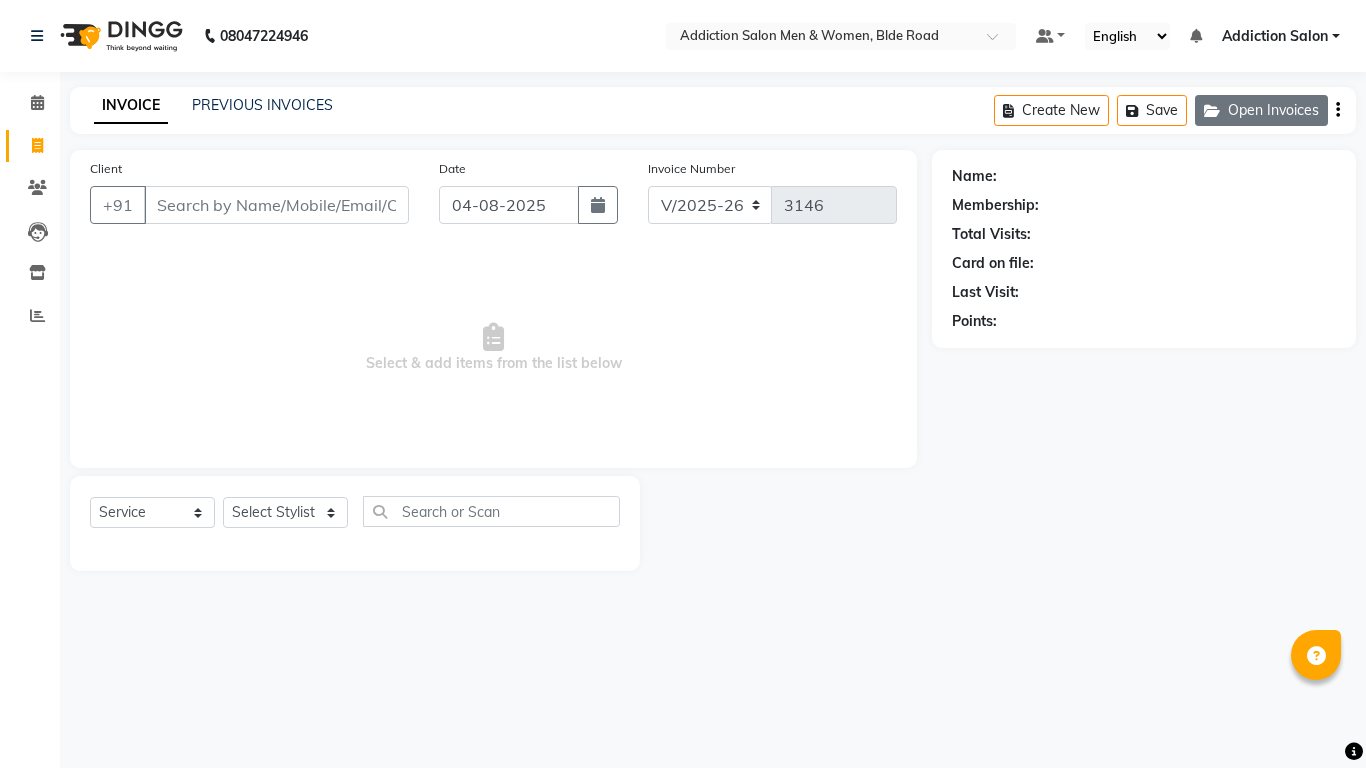 click on "Open Invoices" 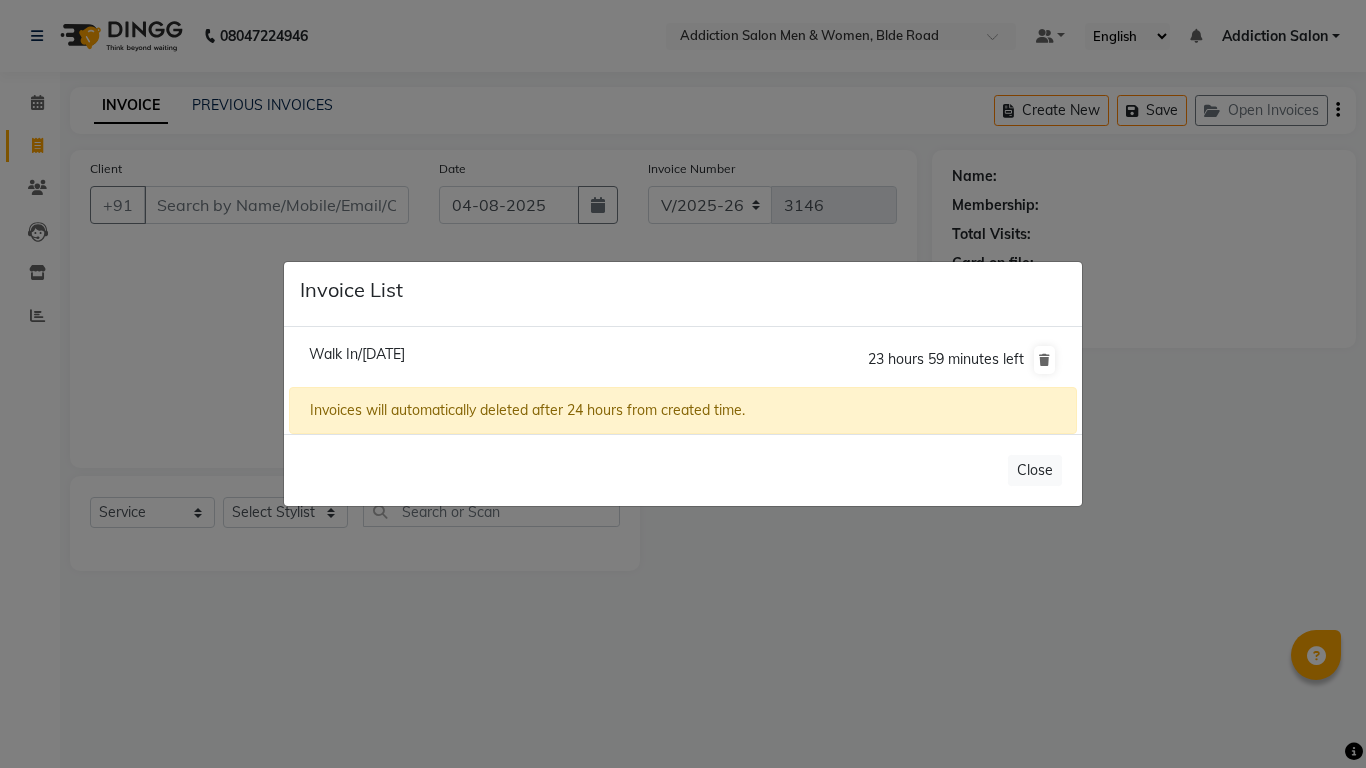 click on "Walk In/[DATE]" 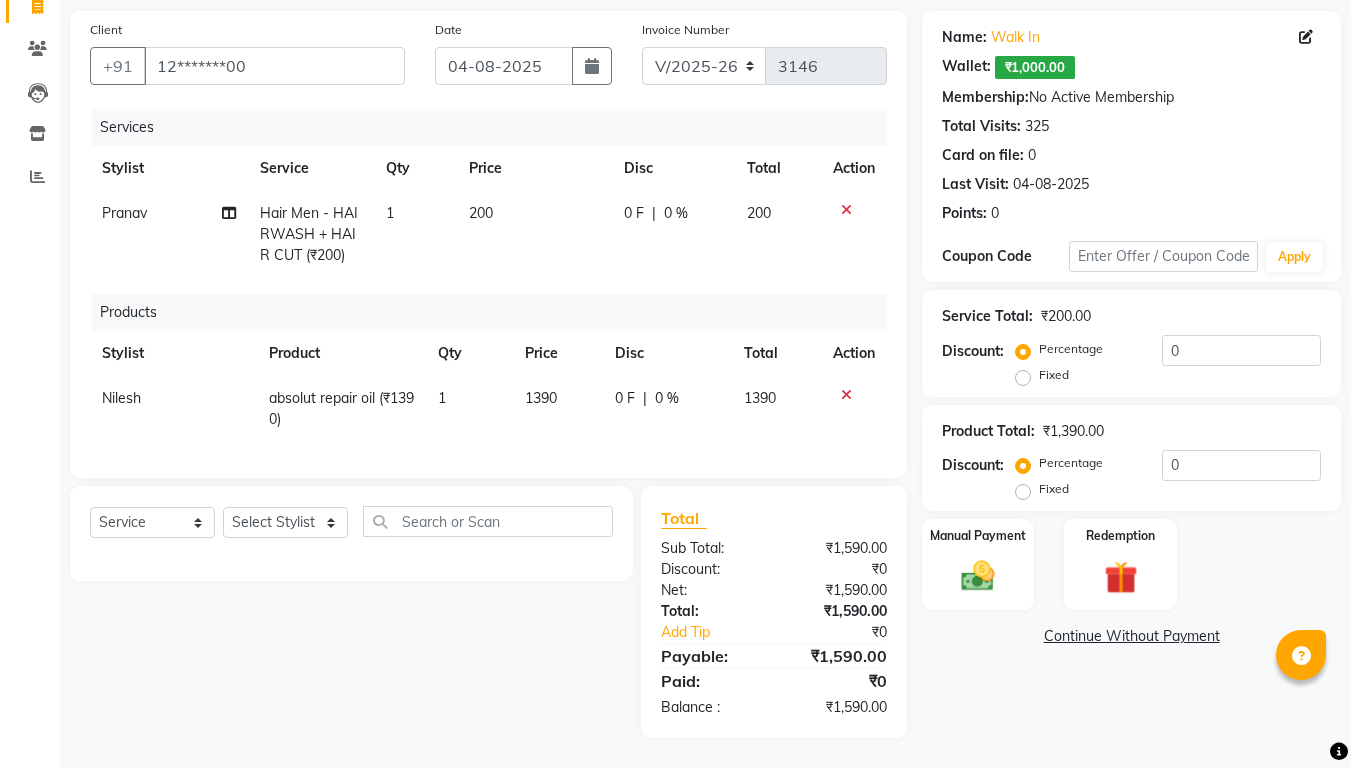 scroll, scrollTop: 0, scrollLeft: 0, axis: both 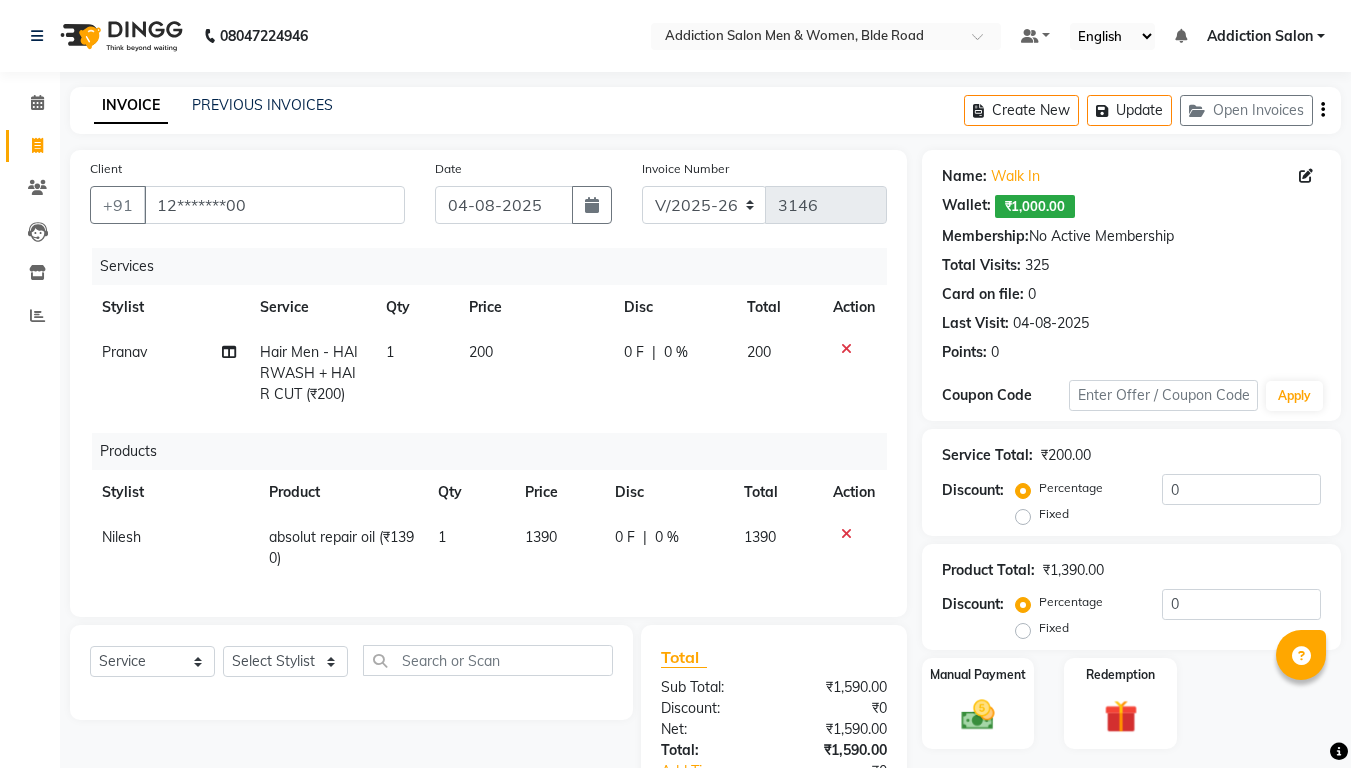 click 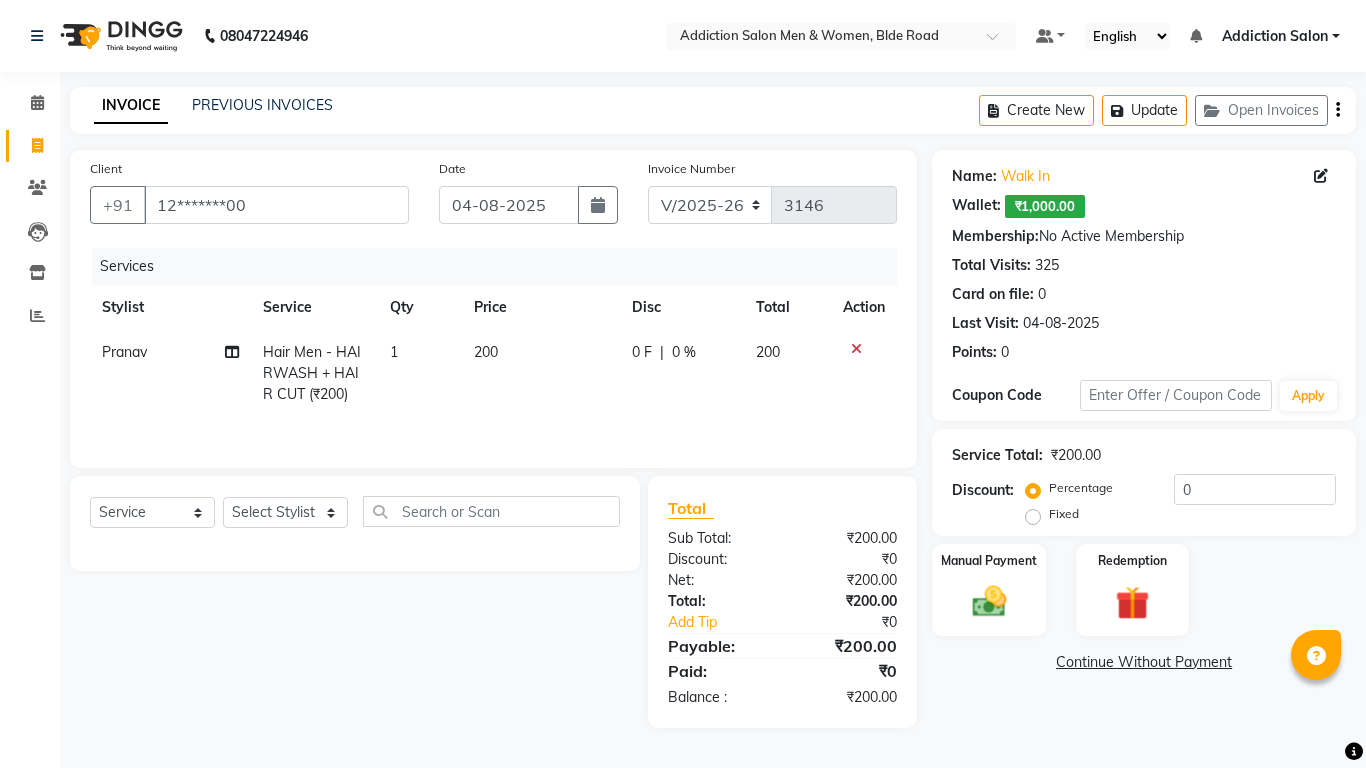 click 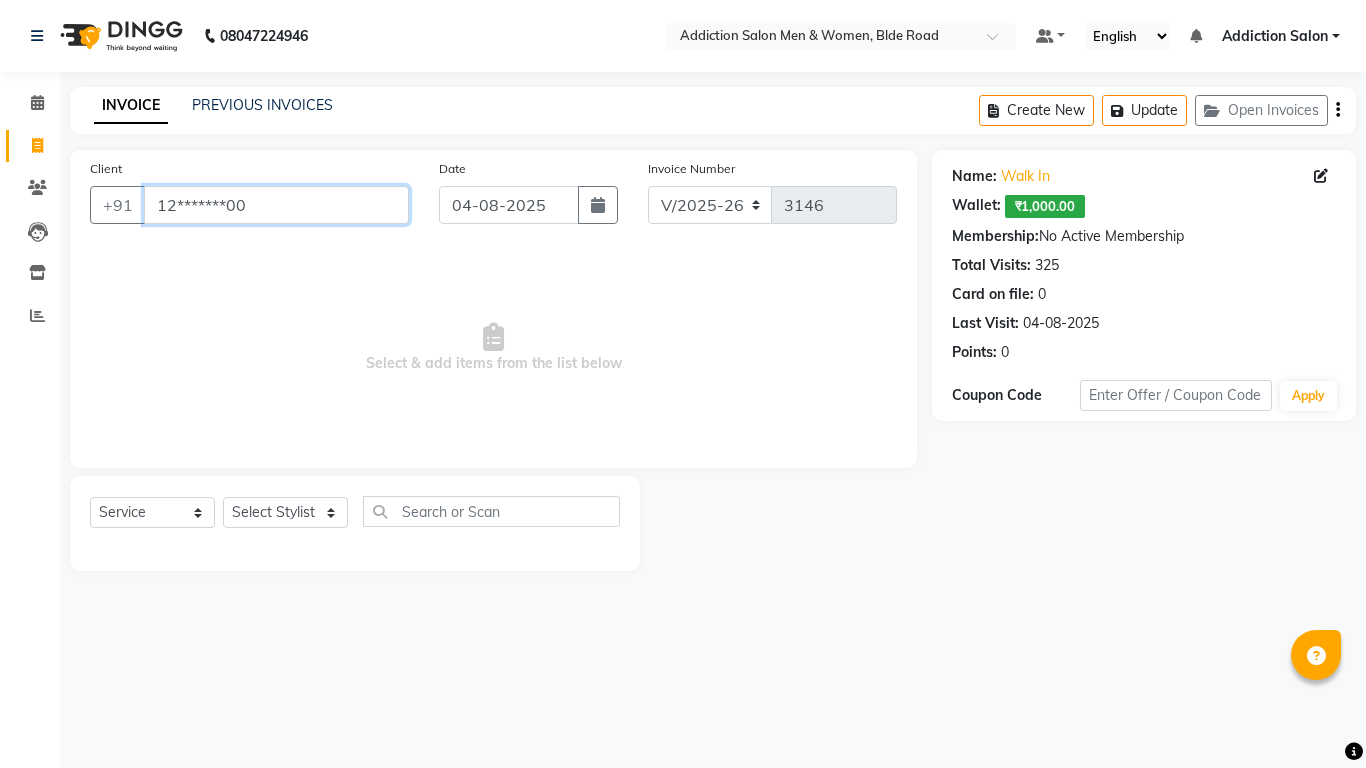 click on "12*******00" at bounding box center [276, 205] 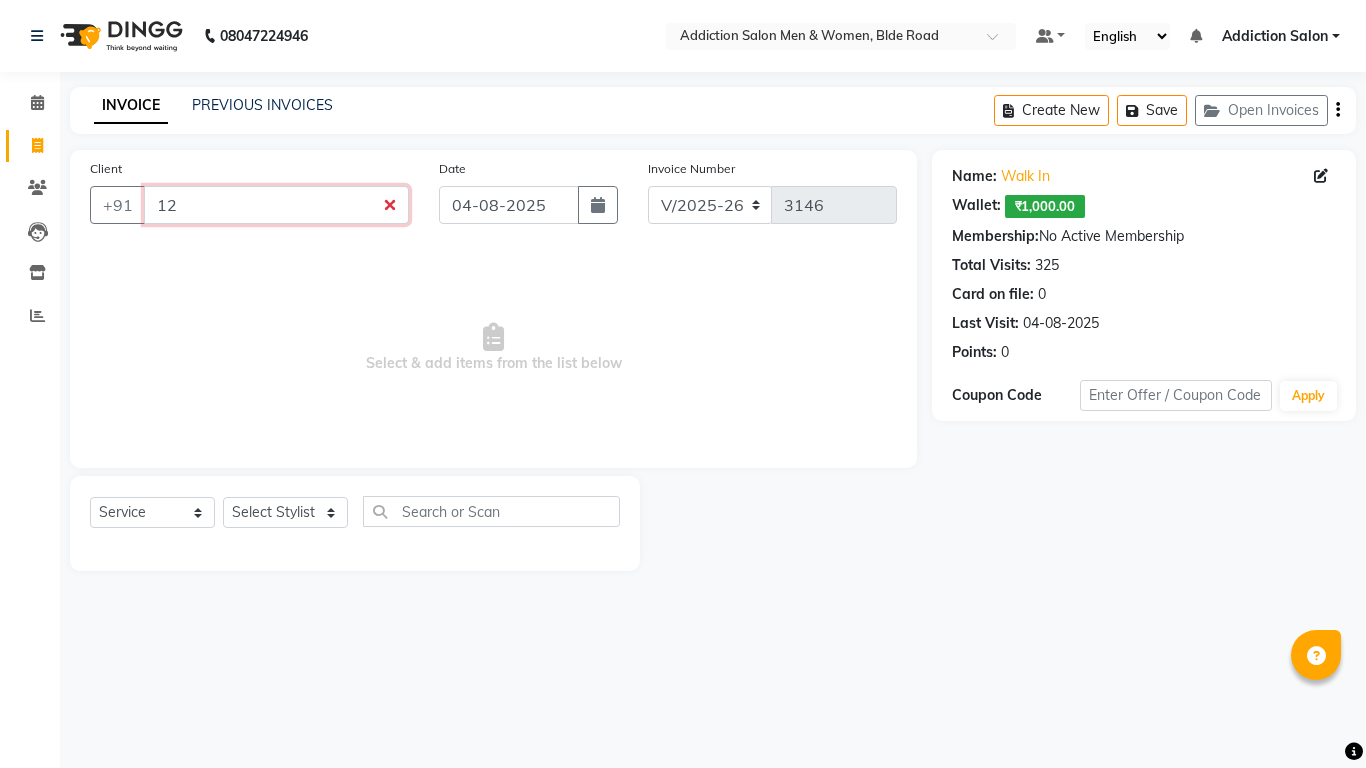 type on "1" 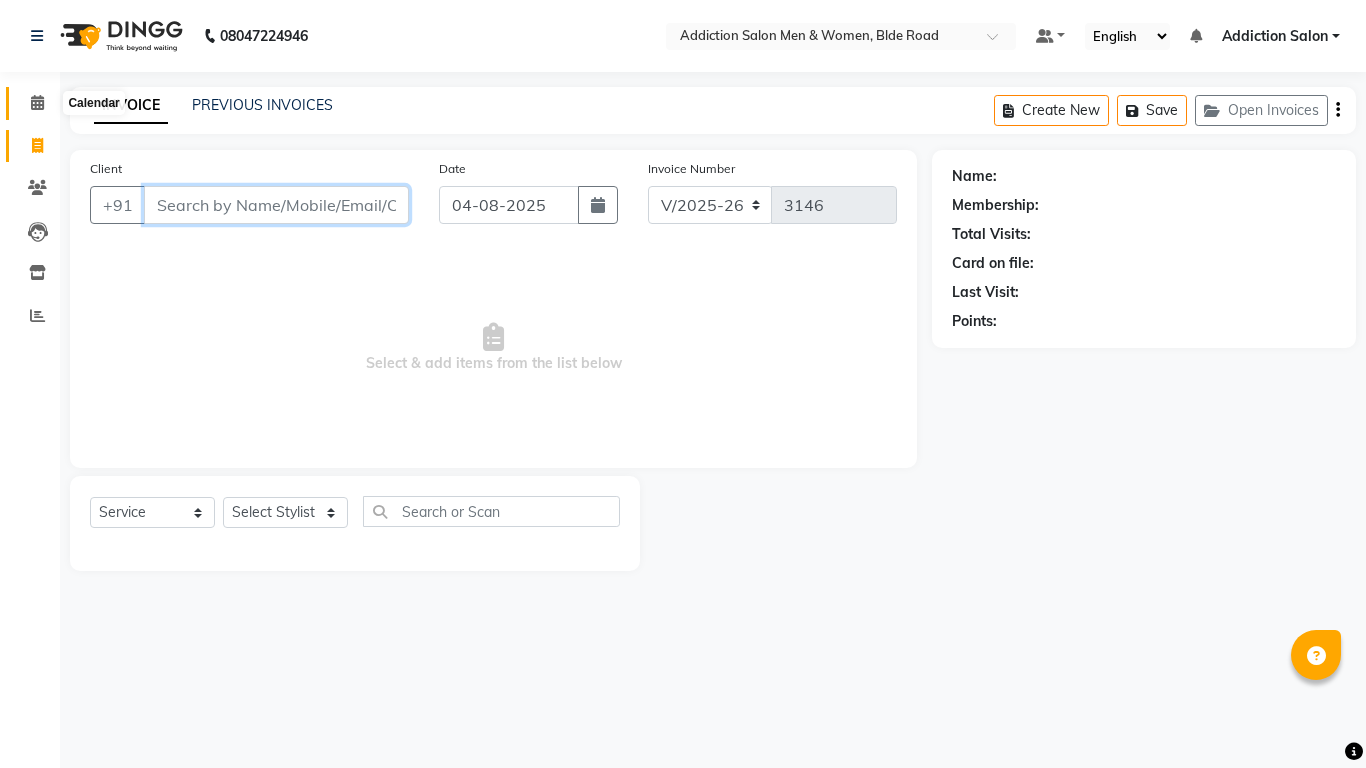 type 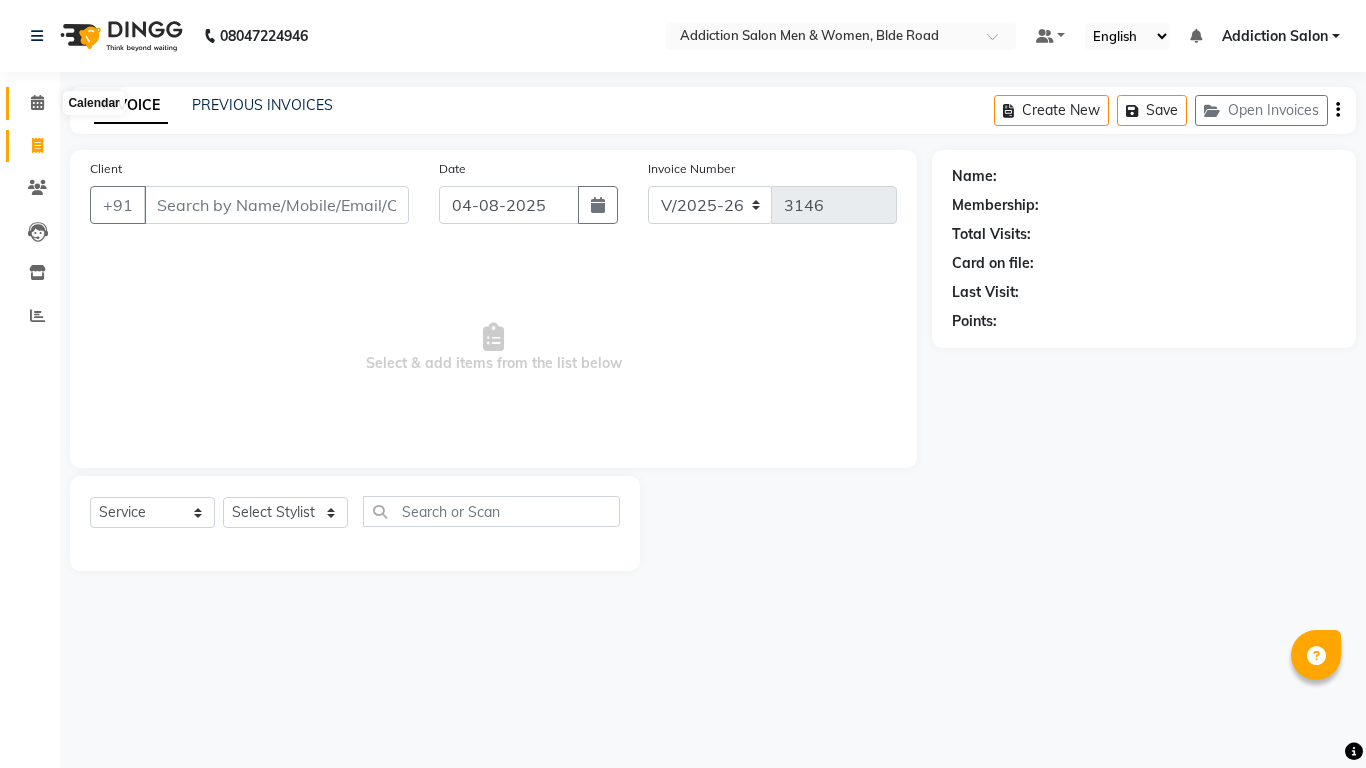 click 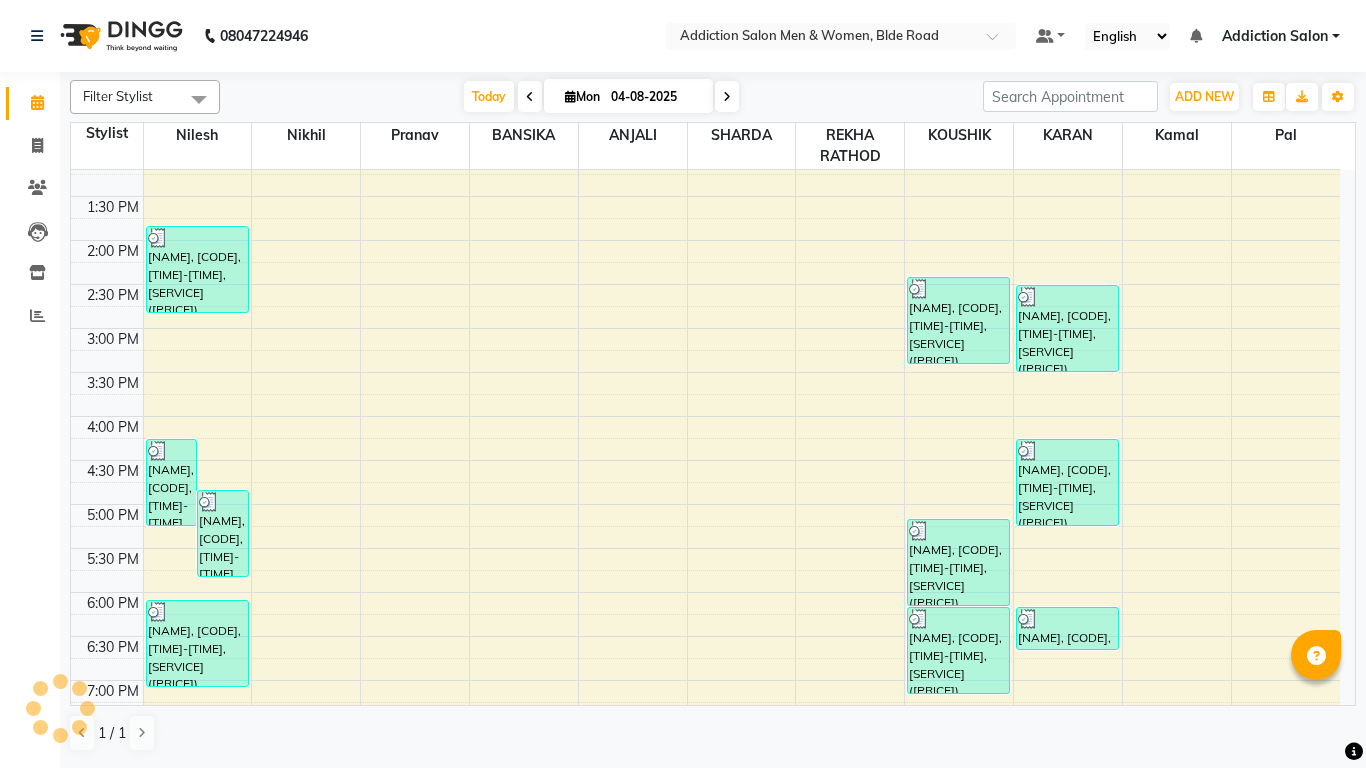 scroll, scrollTop: 0, scrollLeft: 0, axis: both 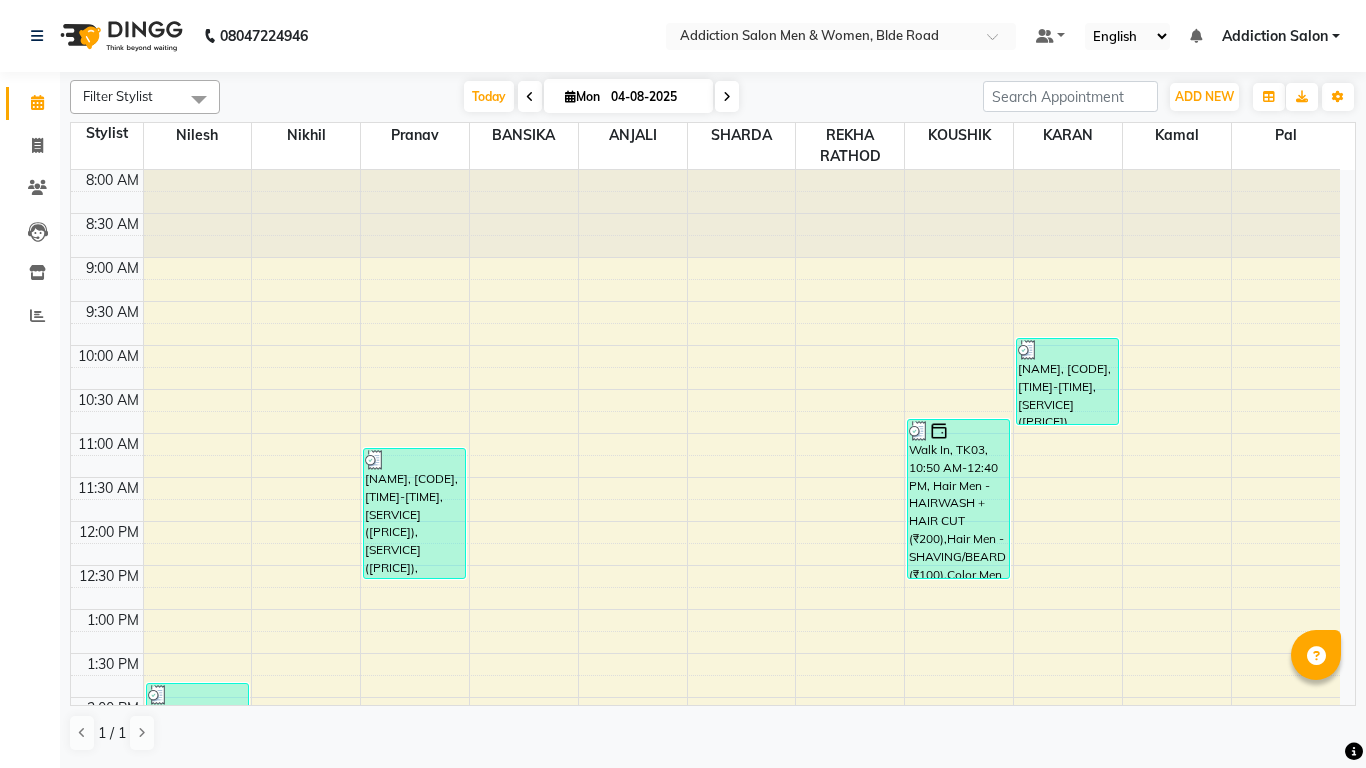 click on "Addiction Salon" at bounding box center [1281, 36] 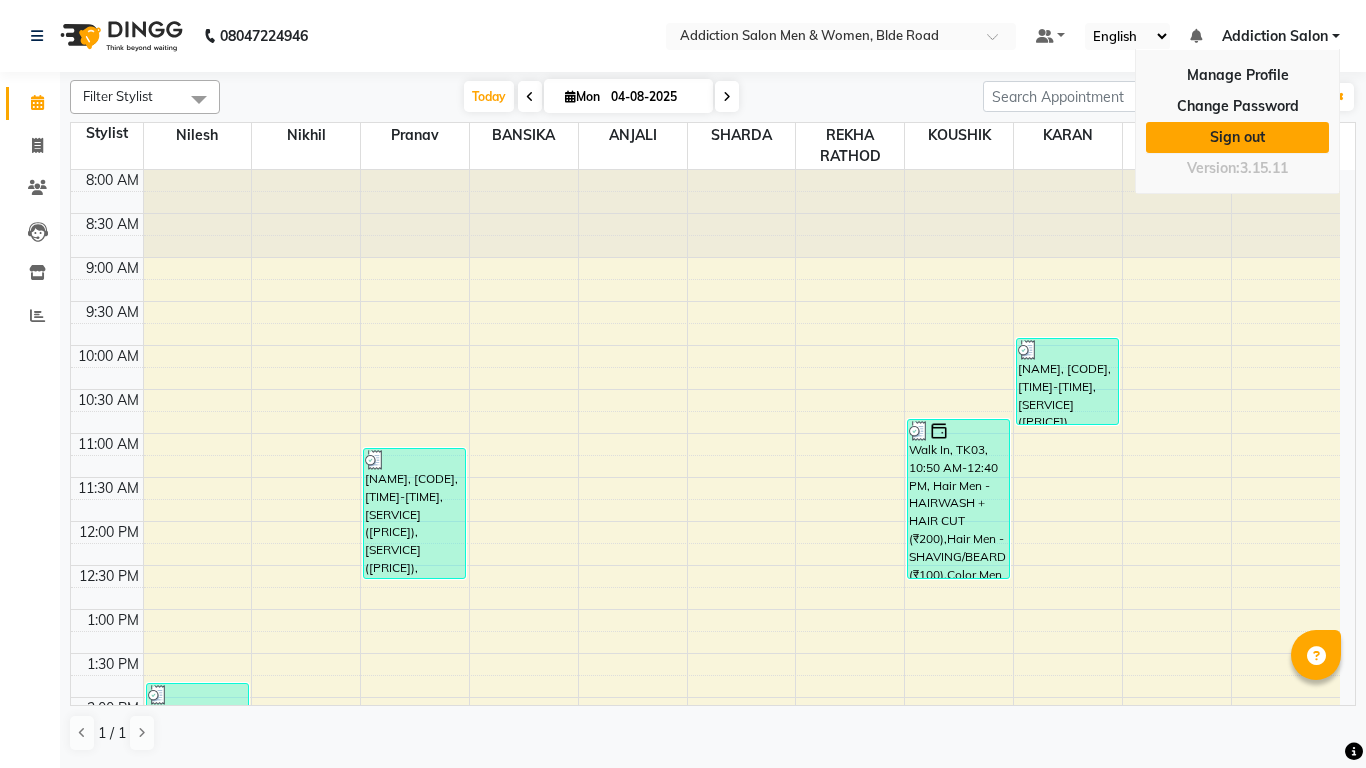 click on "Sign out" at bounding box center [1237, 137] 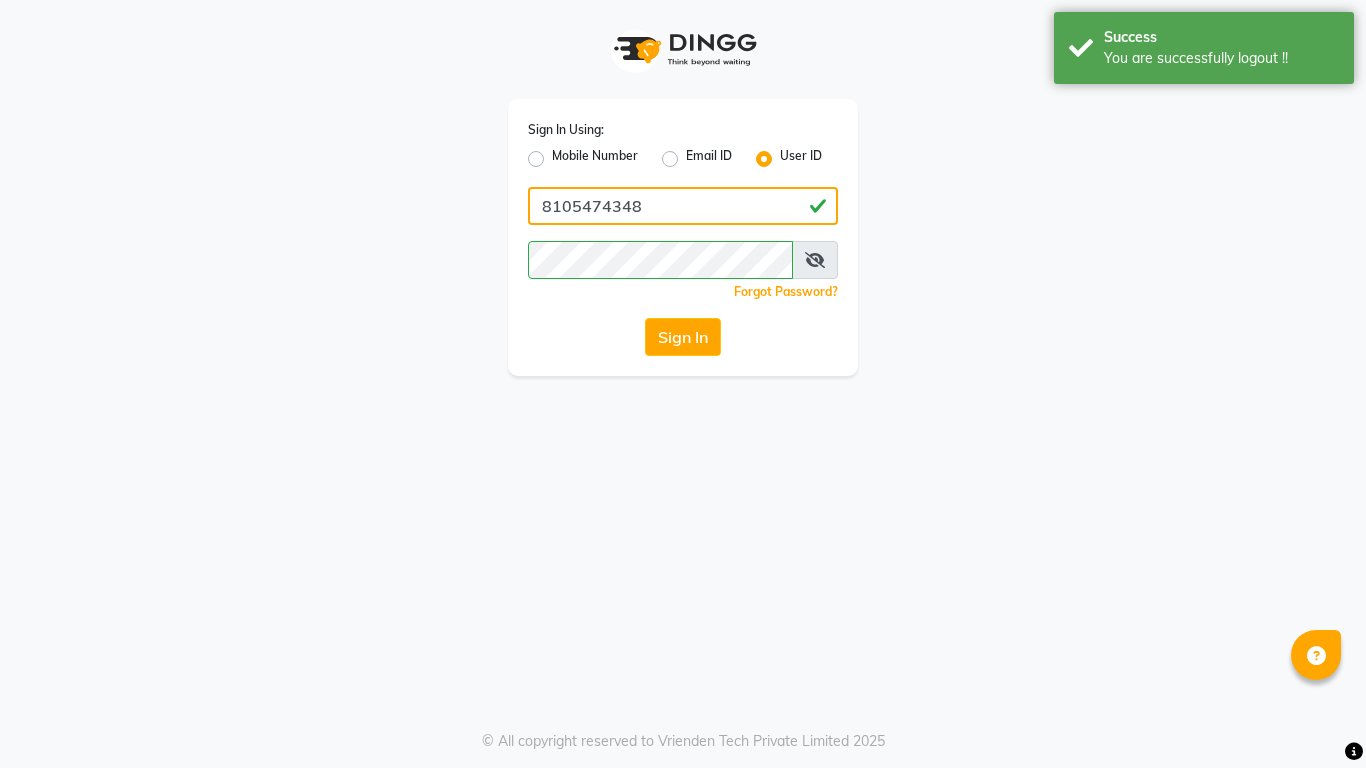click on "8105474348" 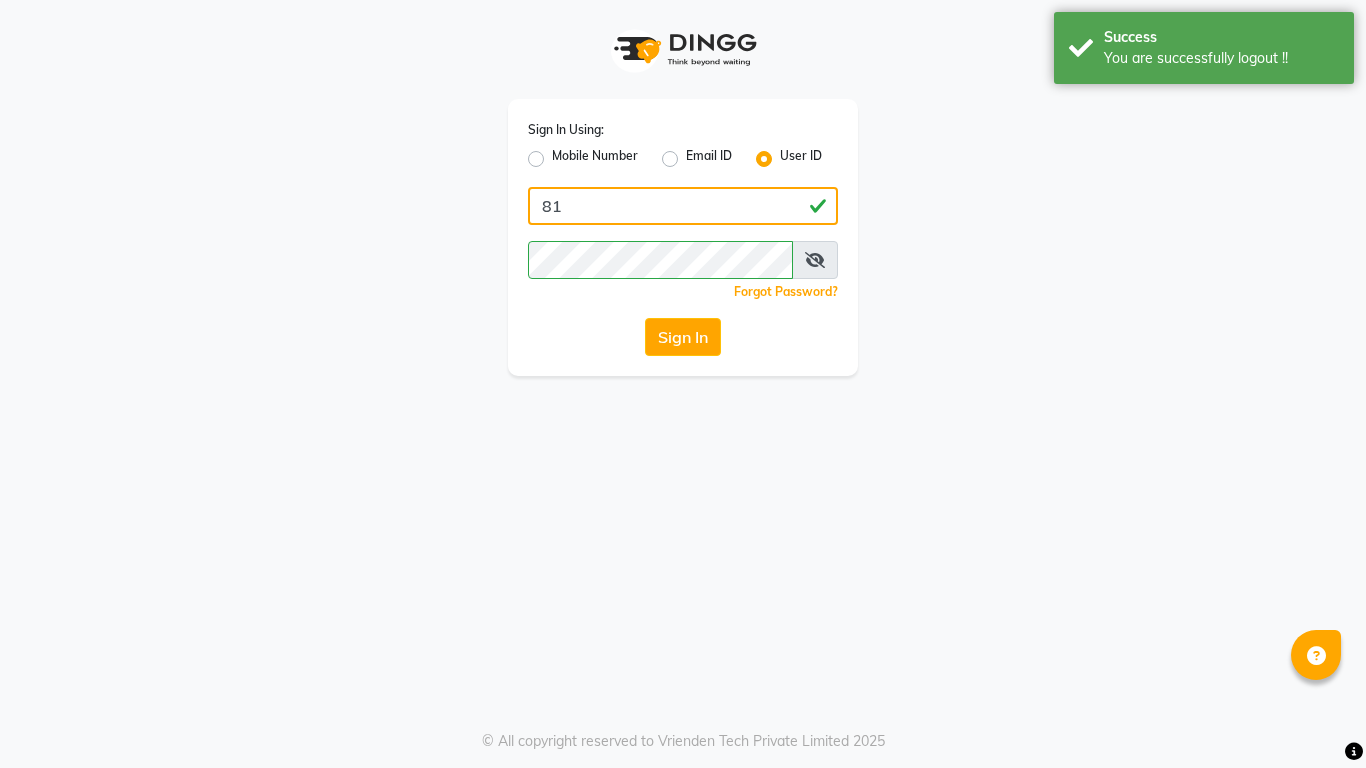 type on "8" 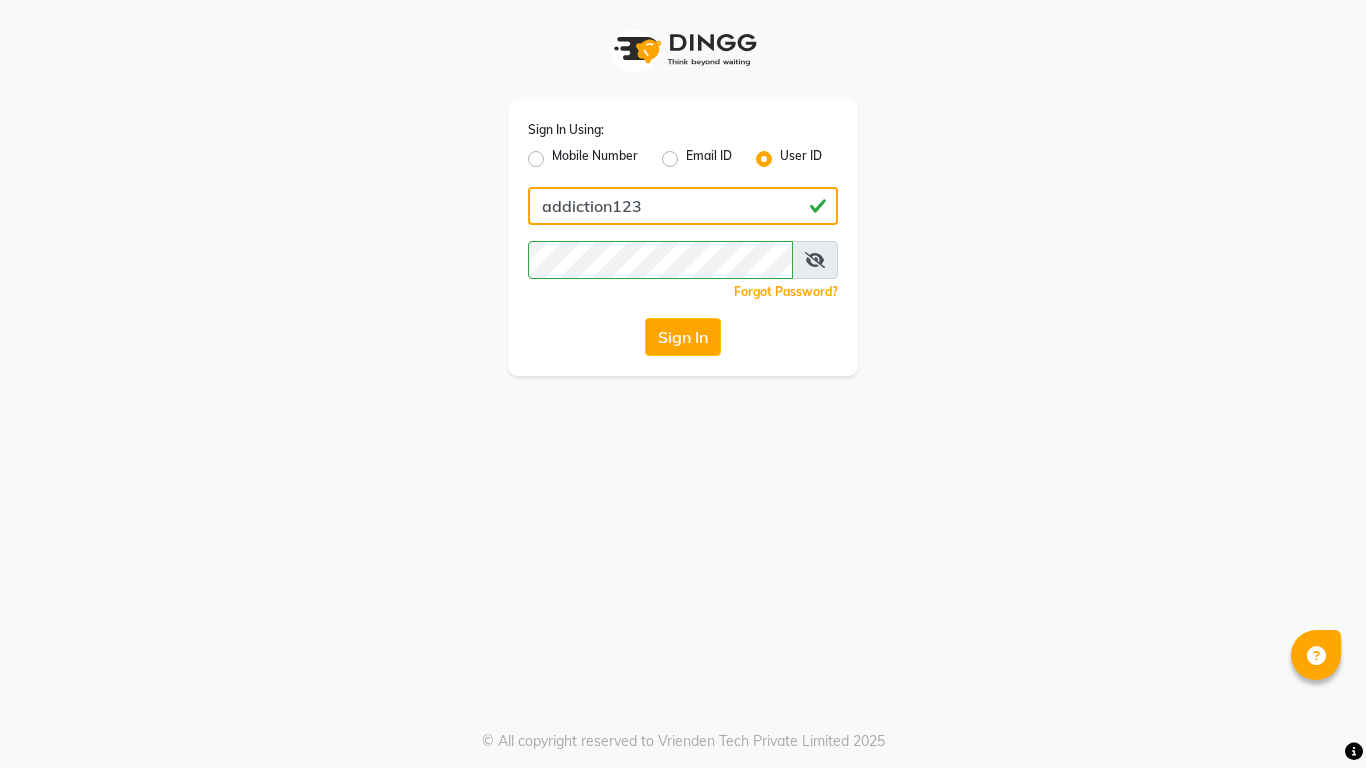 type on "addiction123" 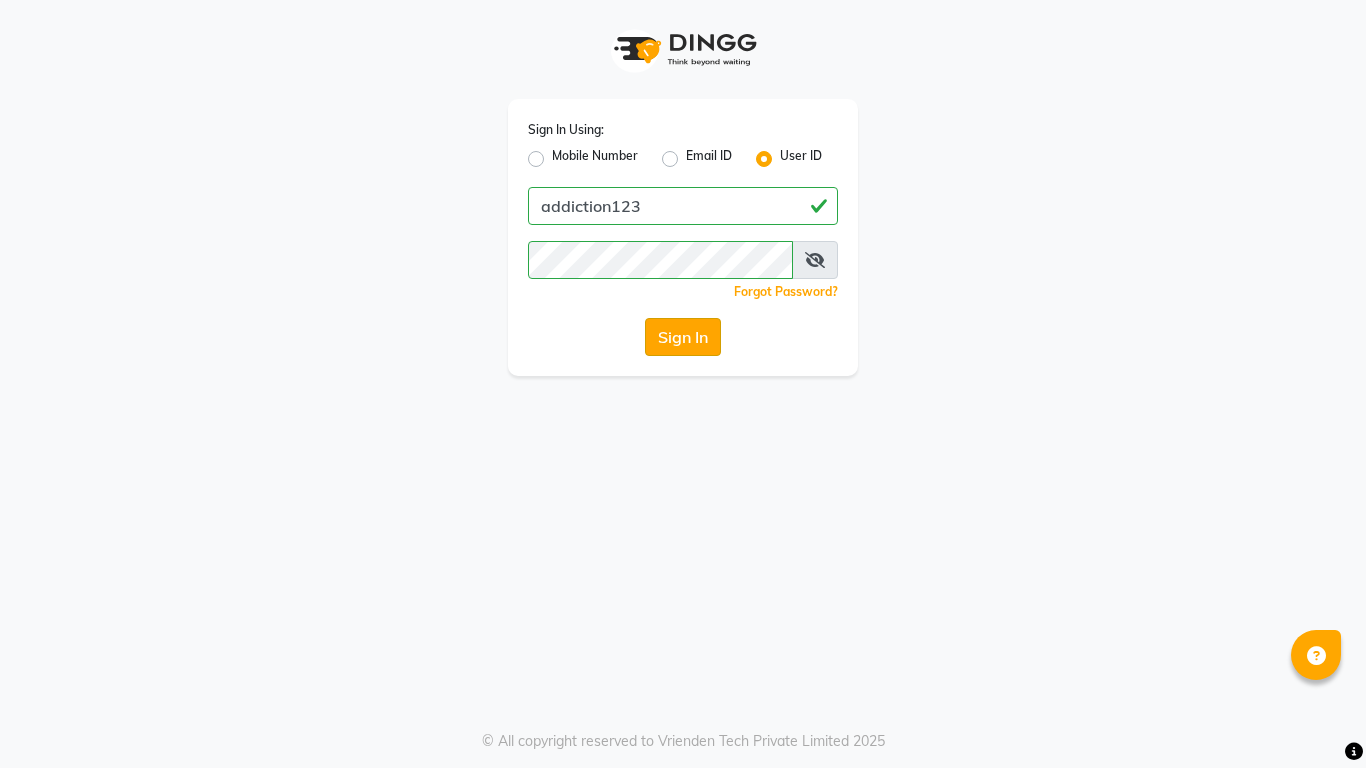 click on "Sign In" 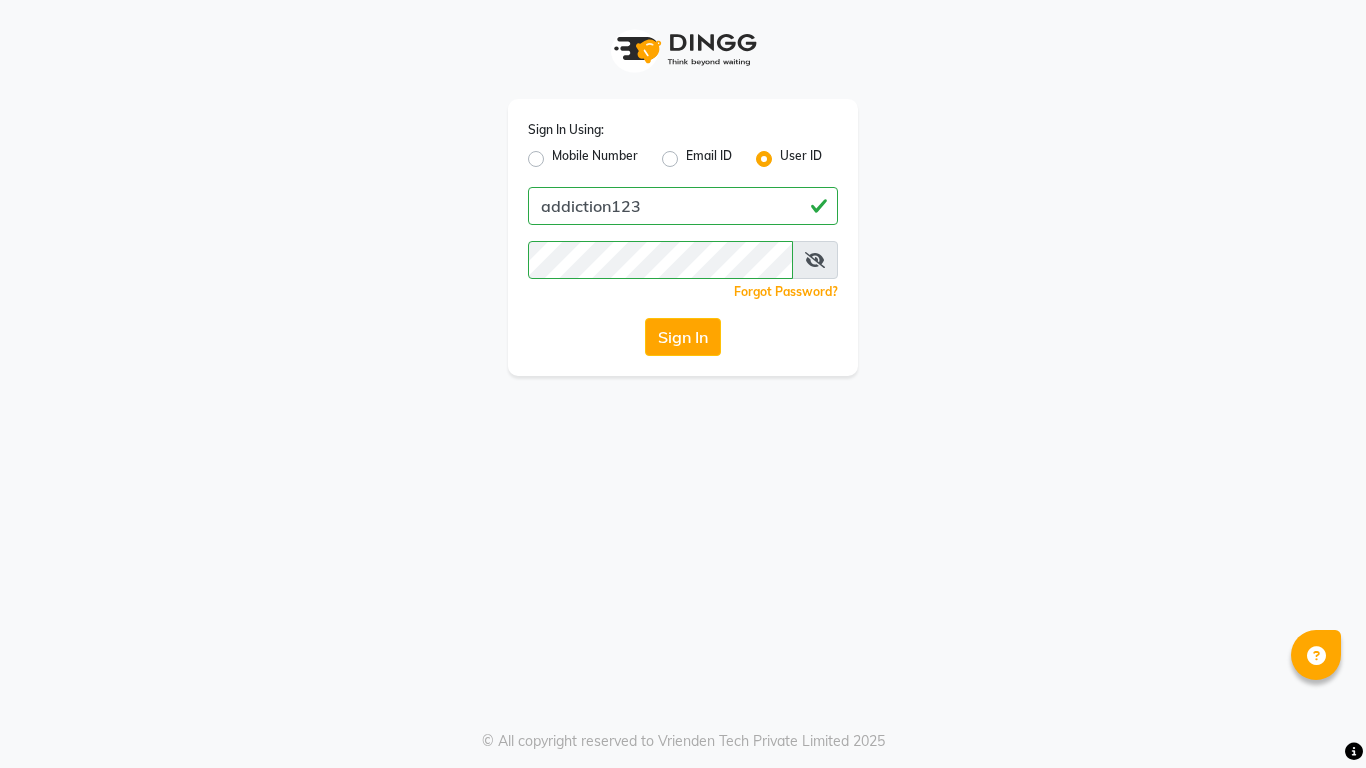 click on "Sign In" 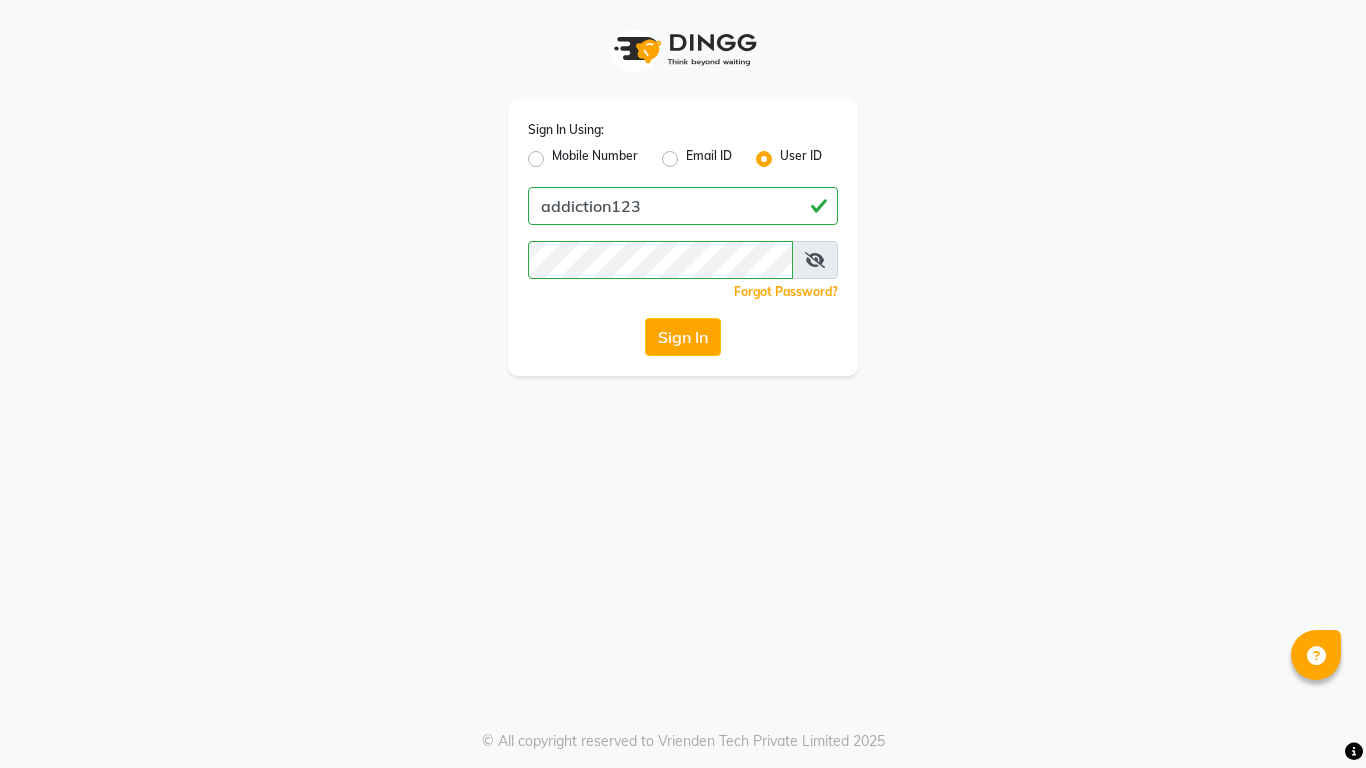 click on "Sign In" 